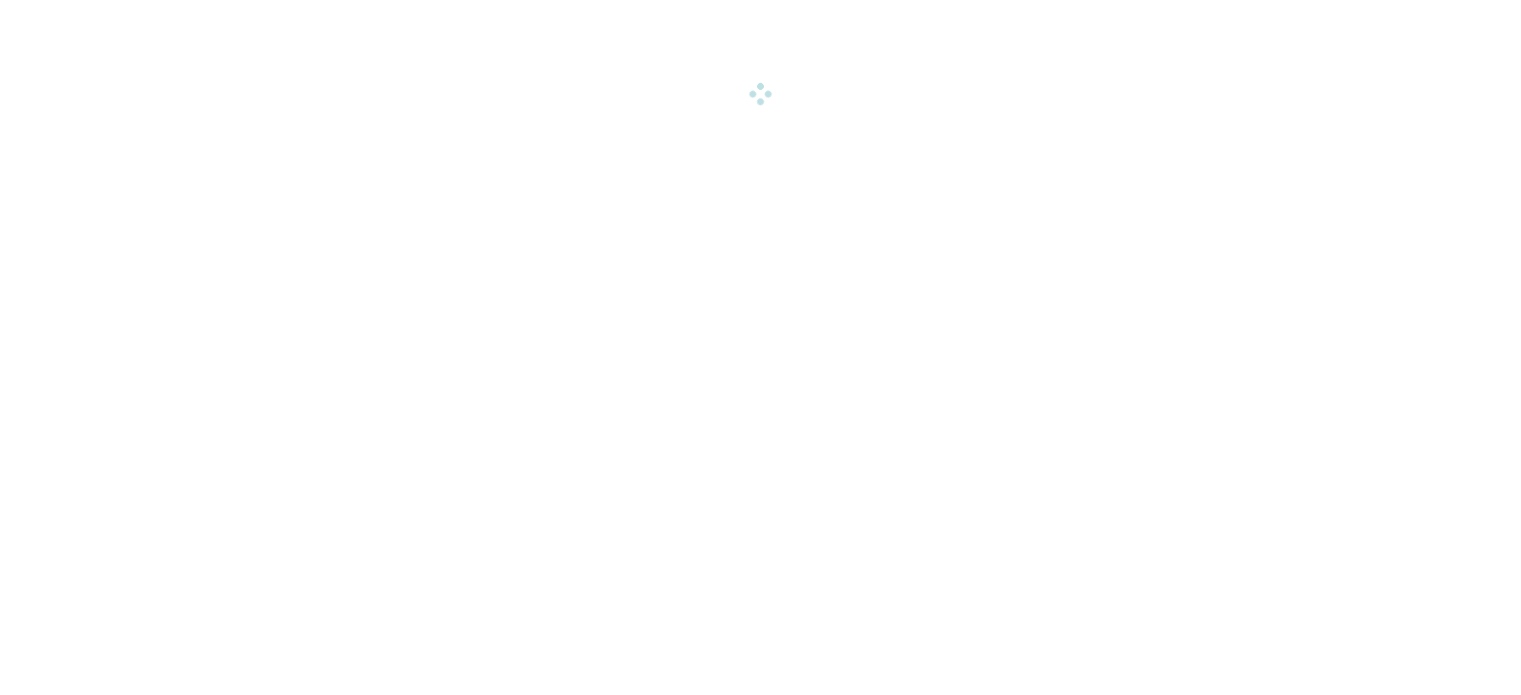 scroll, scrollTop: 0, scrollLeft: 0, axis: both 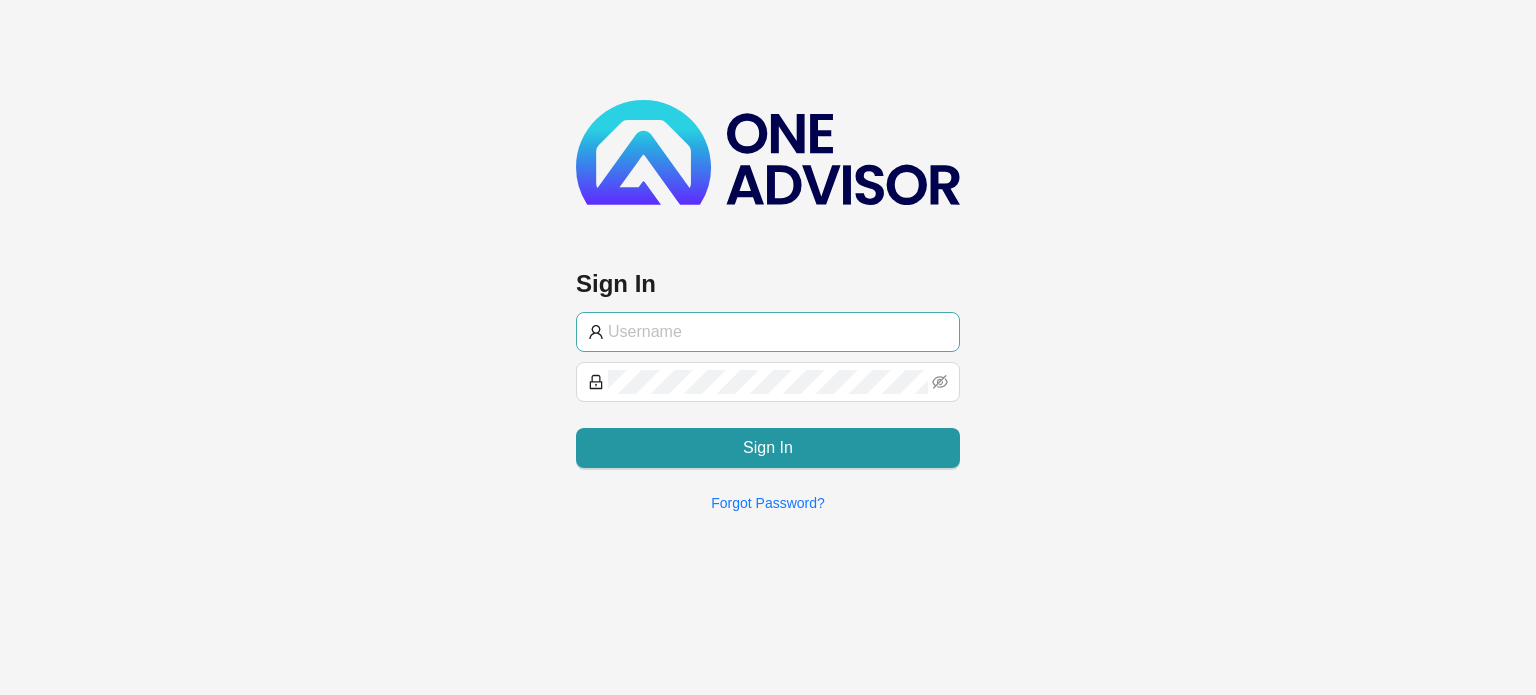 click at bounding box center (768, 332) 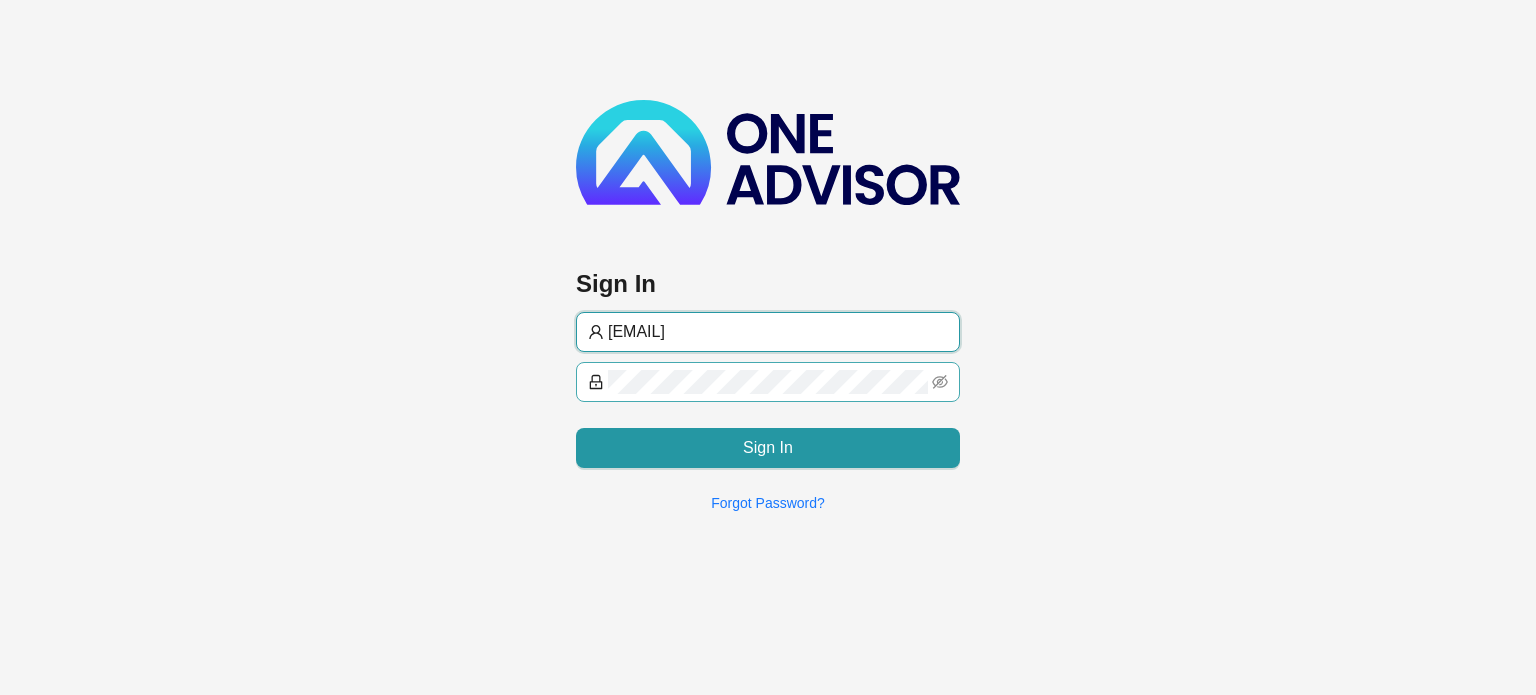 type on "[EMAIL]" 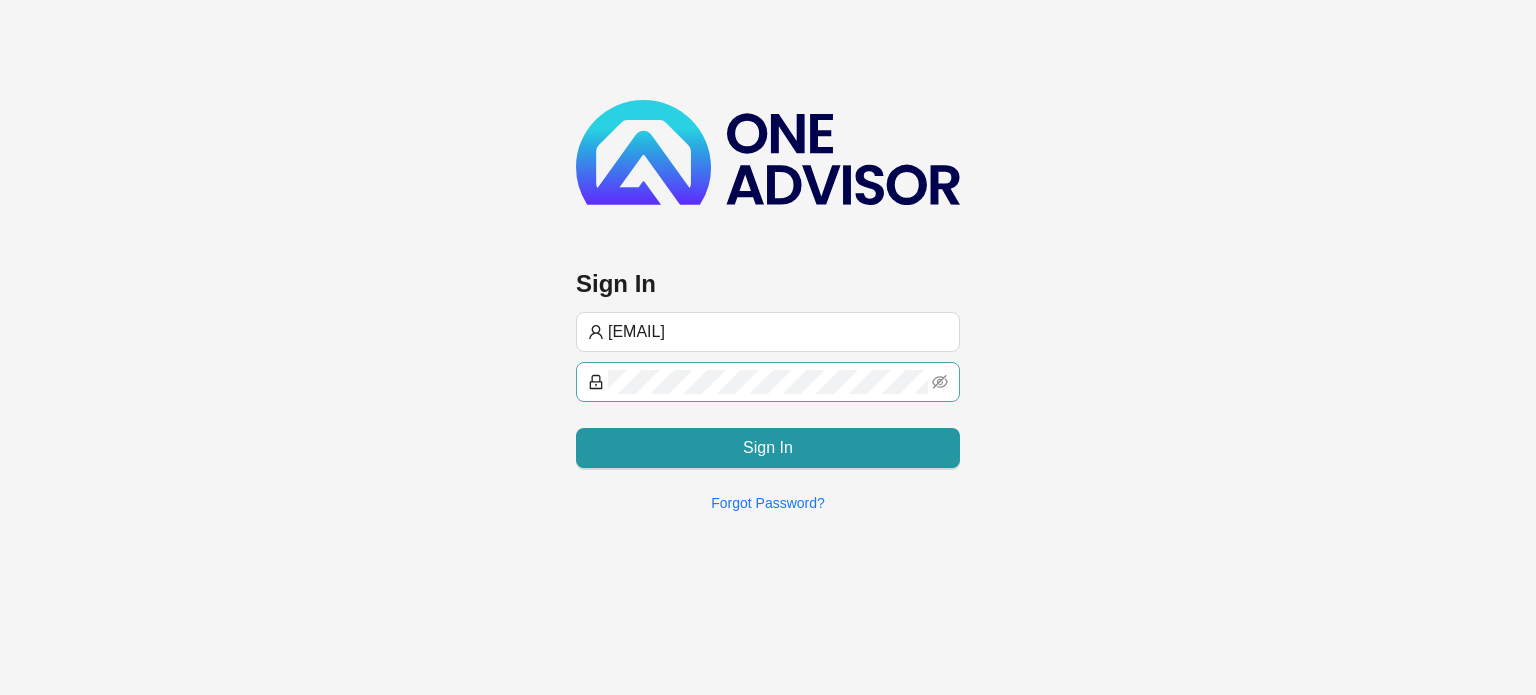 click at bounding box center [768, 382] 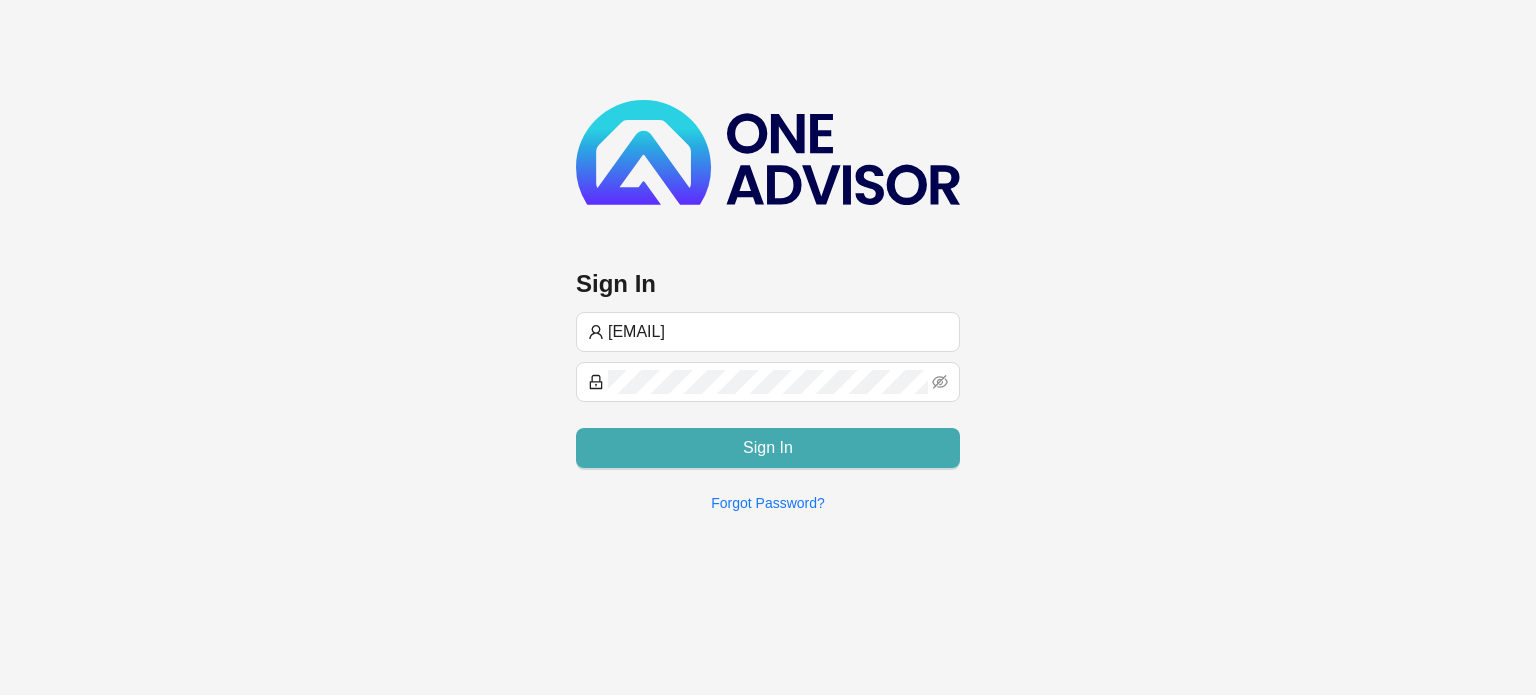 click on "Sign In" at bounding box center [768, 448] 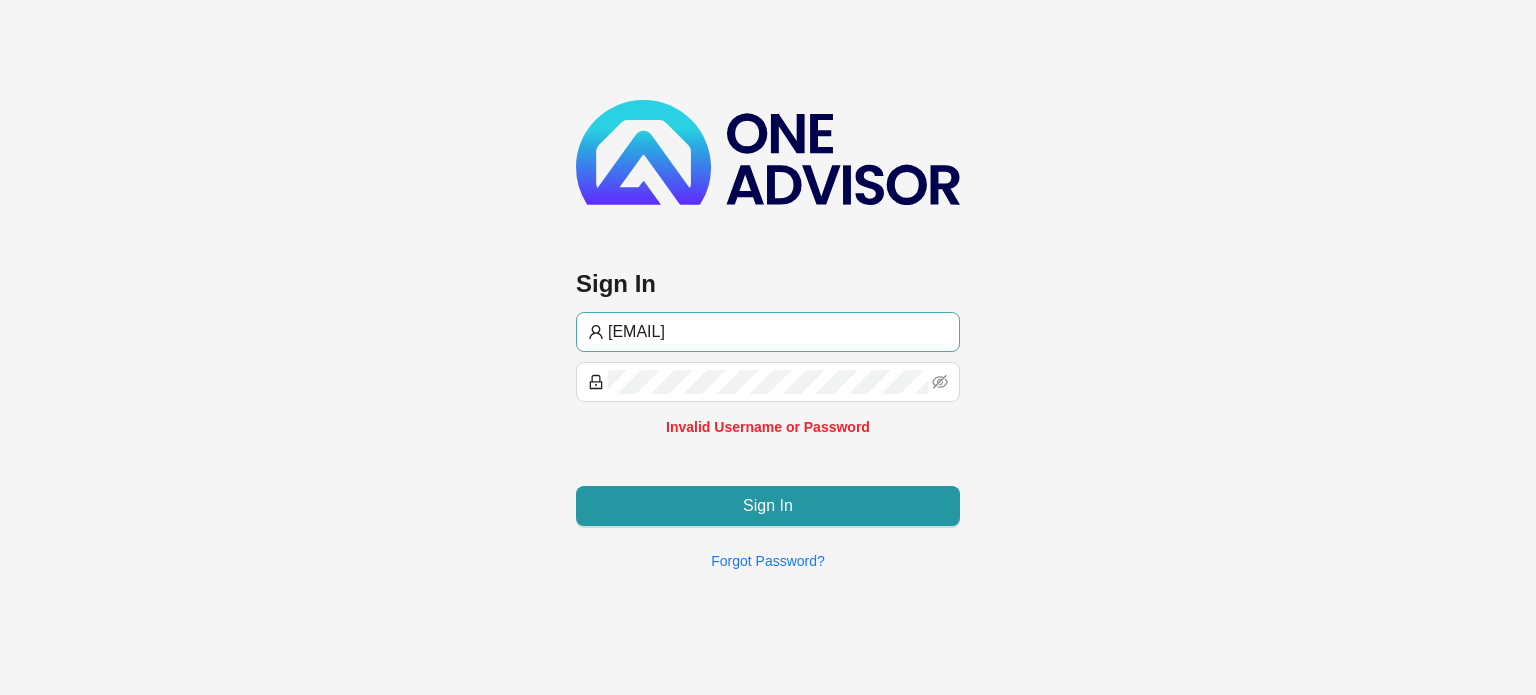 drag, startPoint x: 784, startPoint y: 343, endPoint x: 665, endPoint y: 315, distance: 122.24974 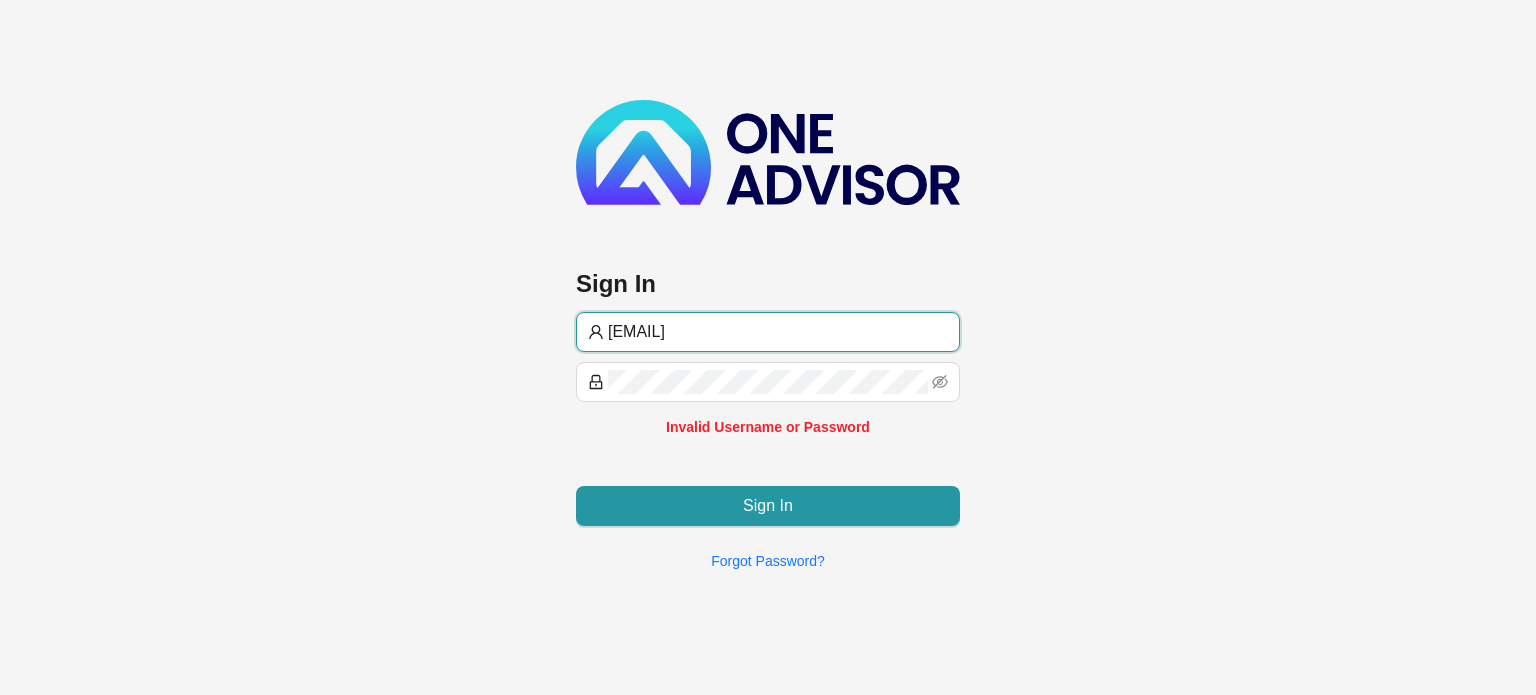 drag, startPoint x: 772, startPoint y: 331, endPoint x: 574, endPoint y: 328, distance: 198.02272 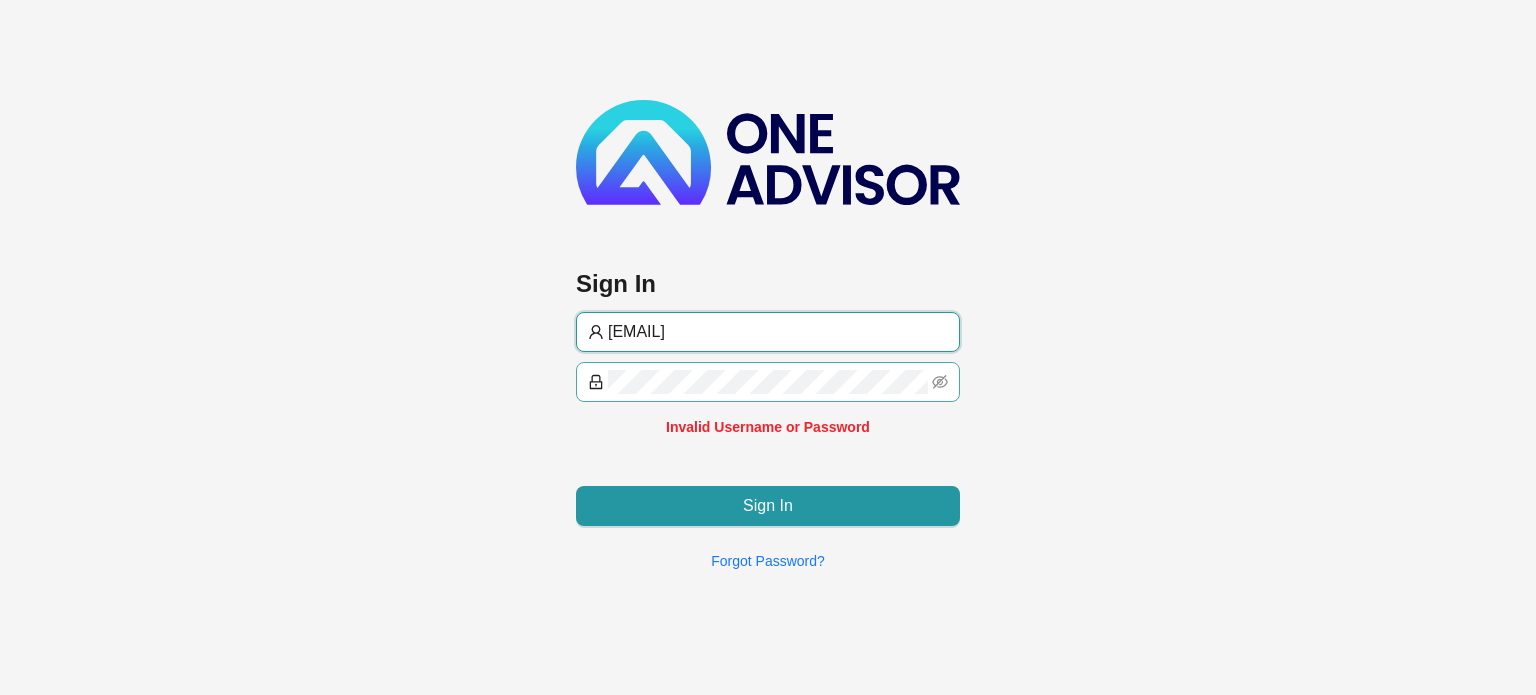 type on "[EMAIL]" 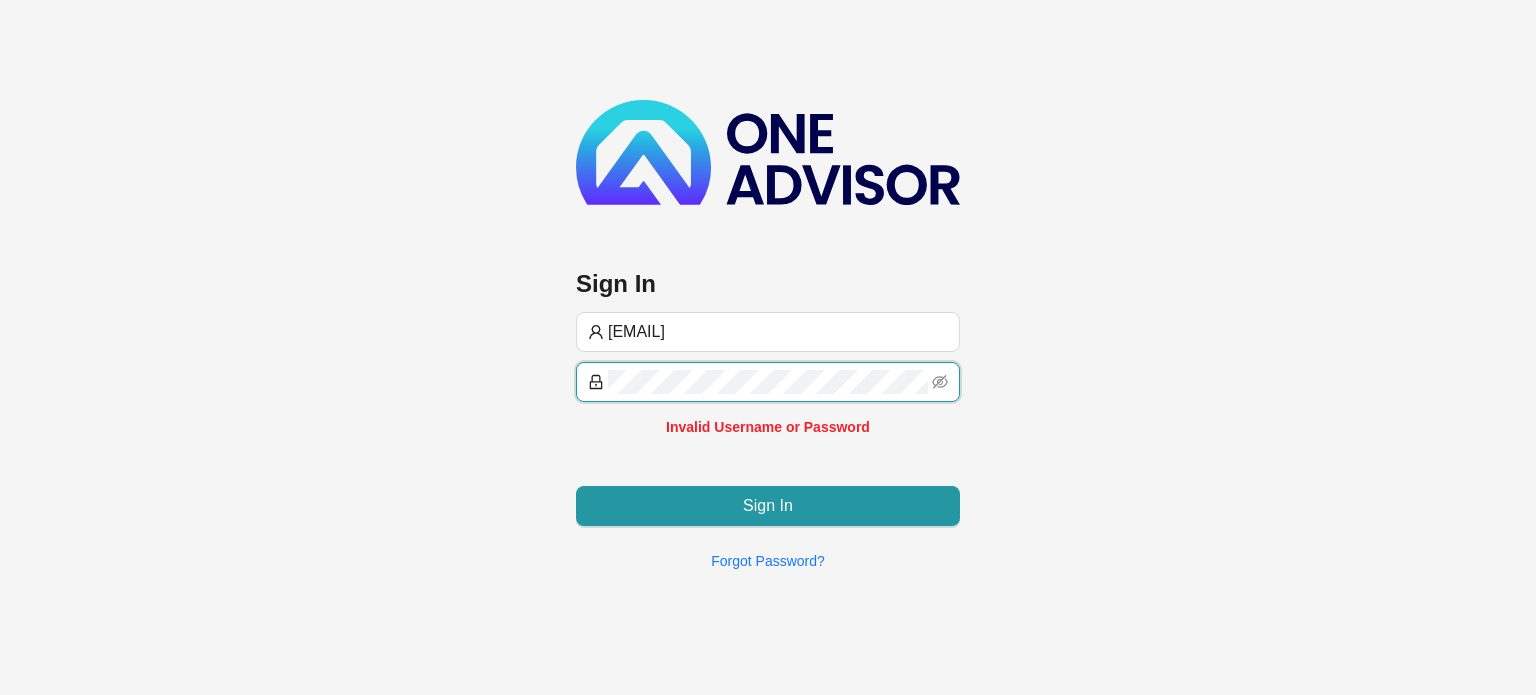 click on "Sign In hvmbroker@[EMAIL] Invalid Username or Password Sign In Forgot Password?" at bounding box center [768, 293] 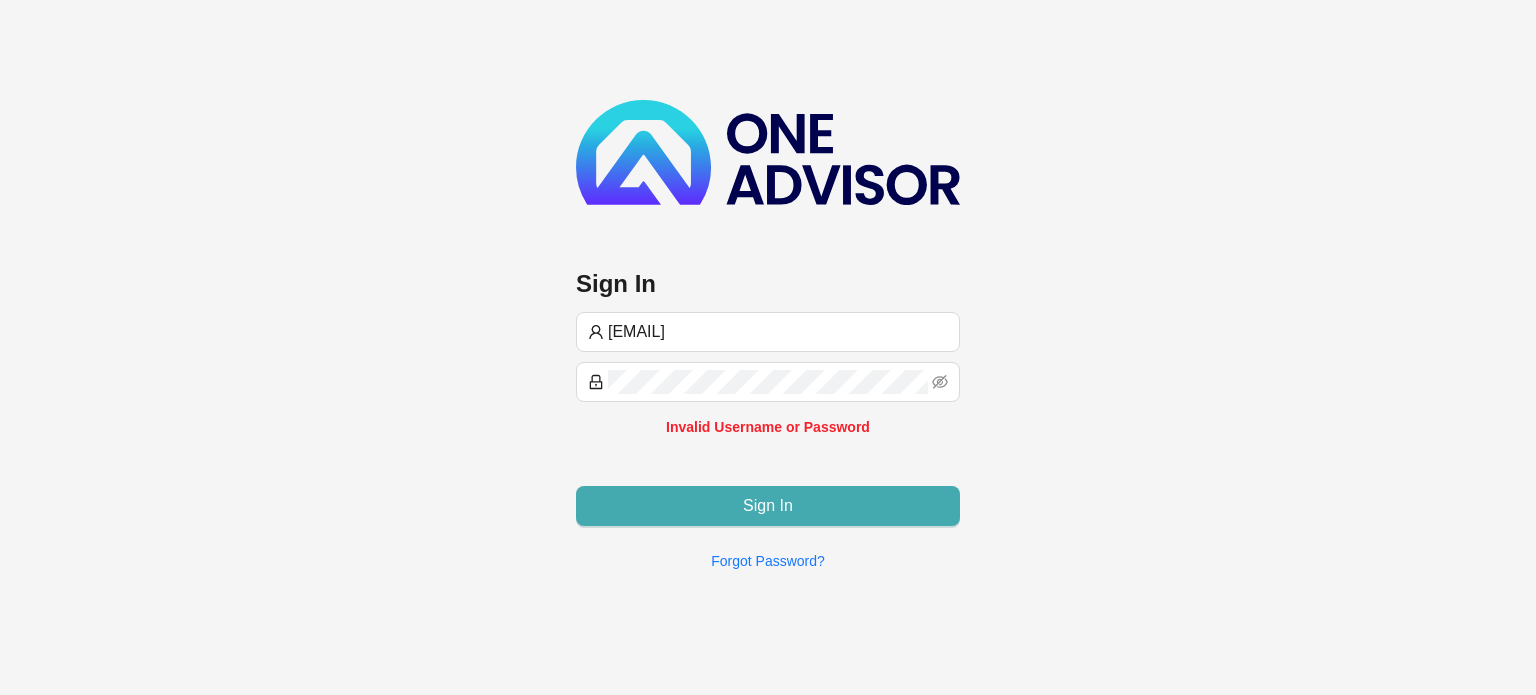 click on "Sign In" at bounding box center (768, 506) 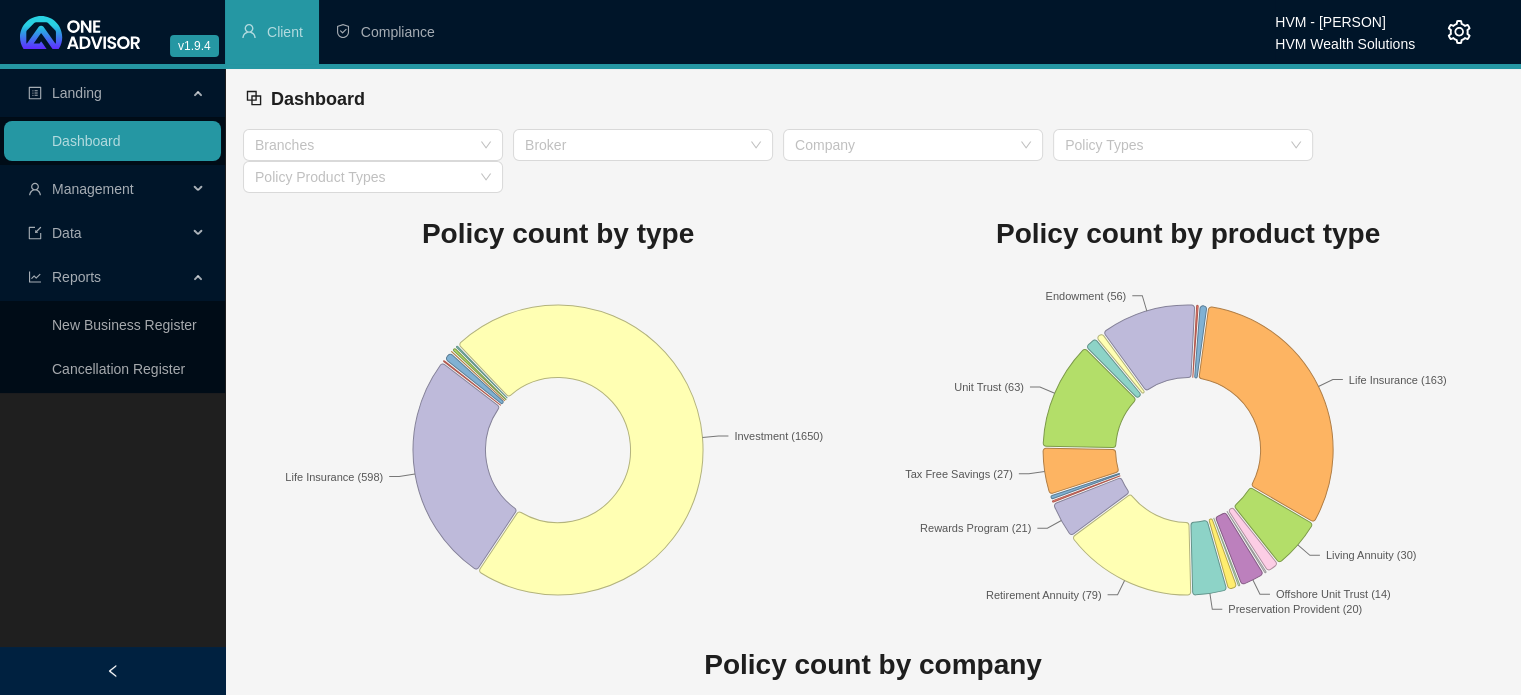 click on "Reports" at bounding box center (107, 277) 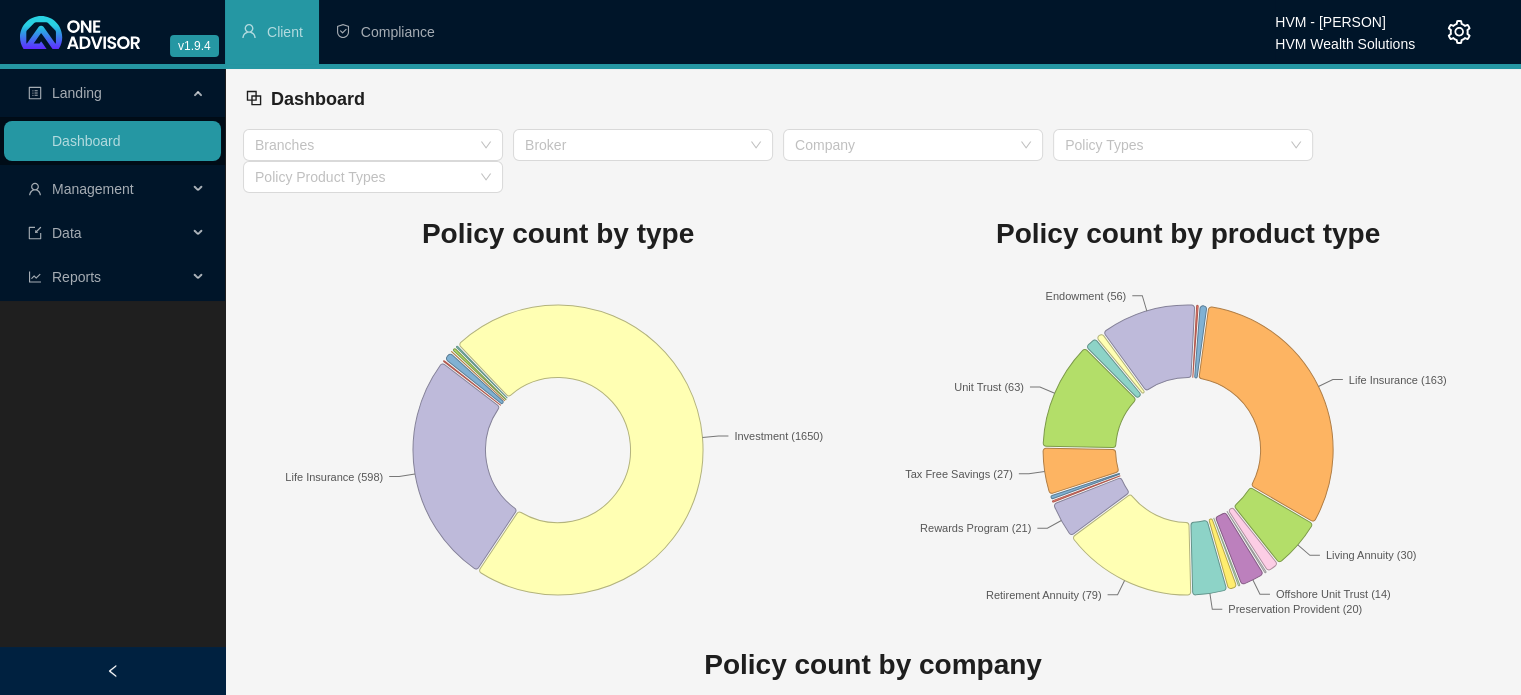 click on "Reports" at bounding box center [107, 277] 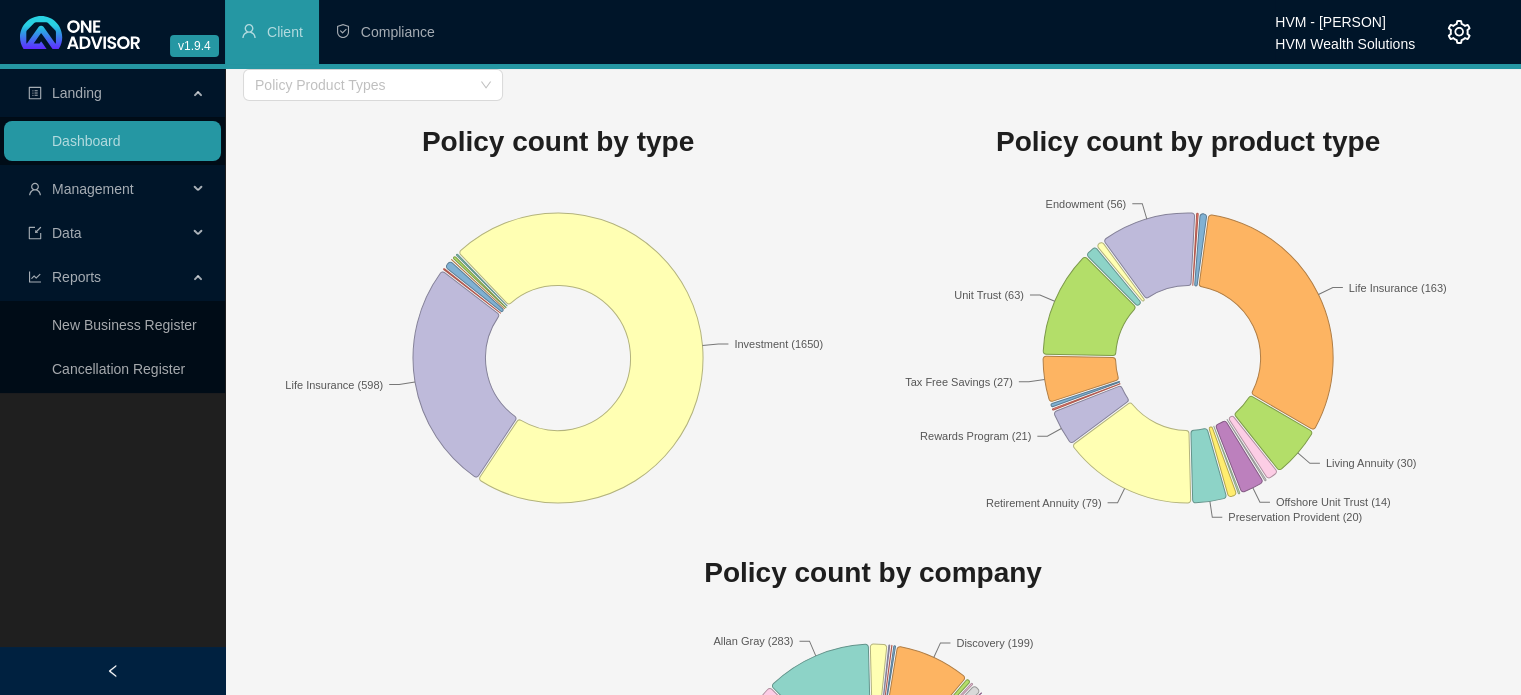 scroll, scrollTop: 0, scrollLeft: 0, axis: both 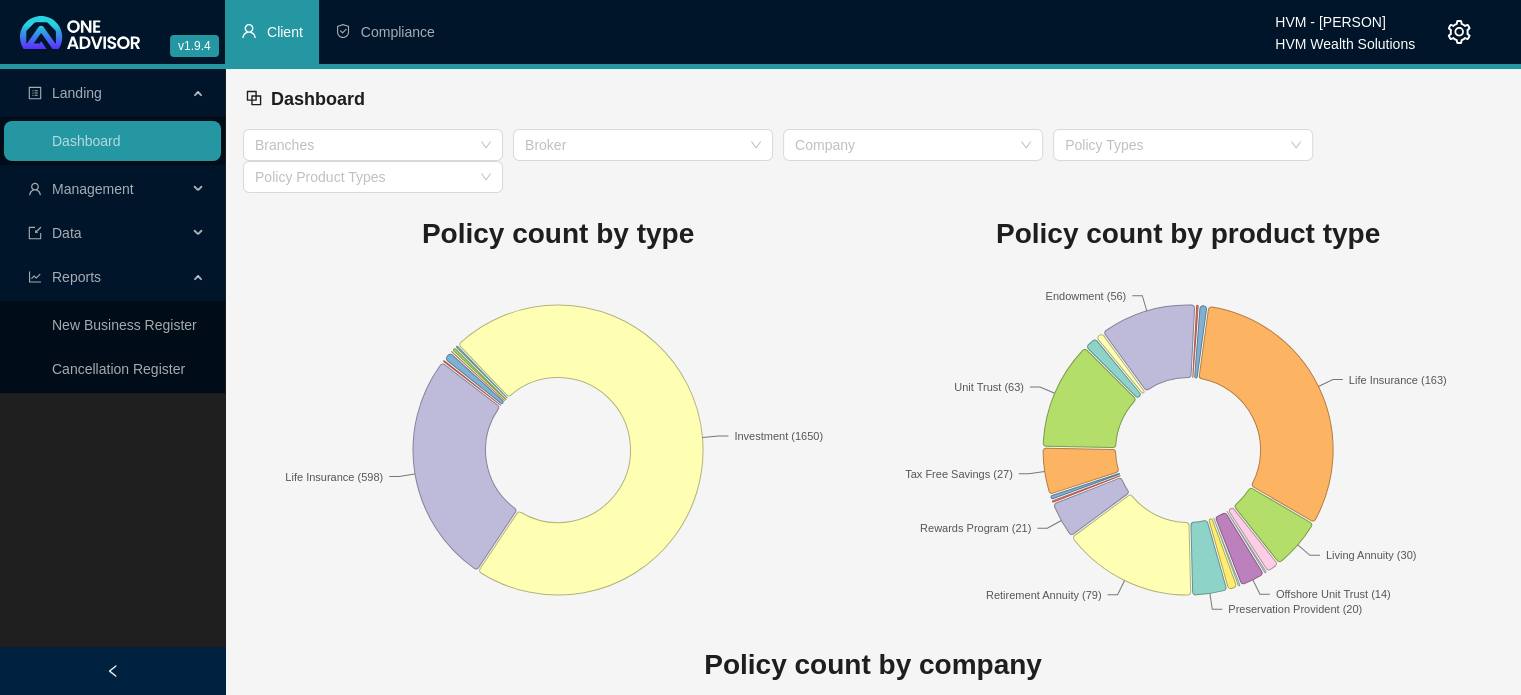 click on "Client" at bounding box center [272, 32] 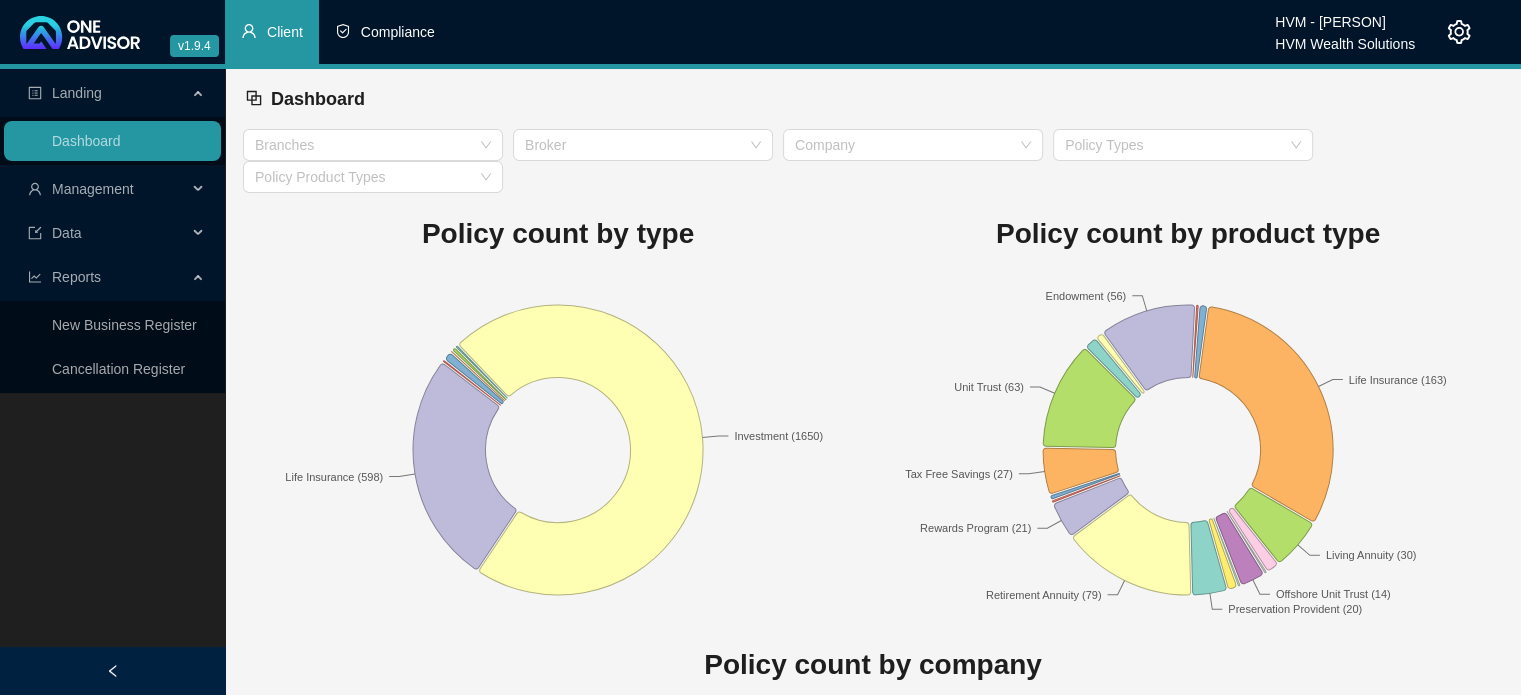 click on "Compliance" at bounding box center (385, 32) 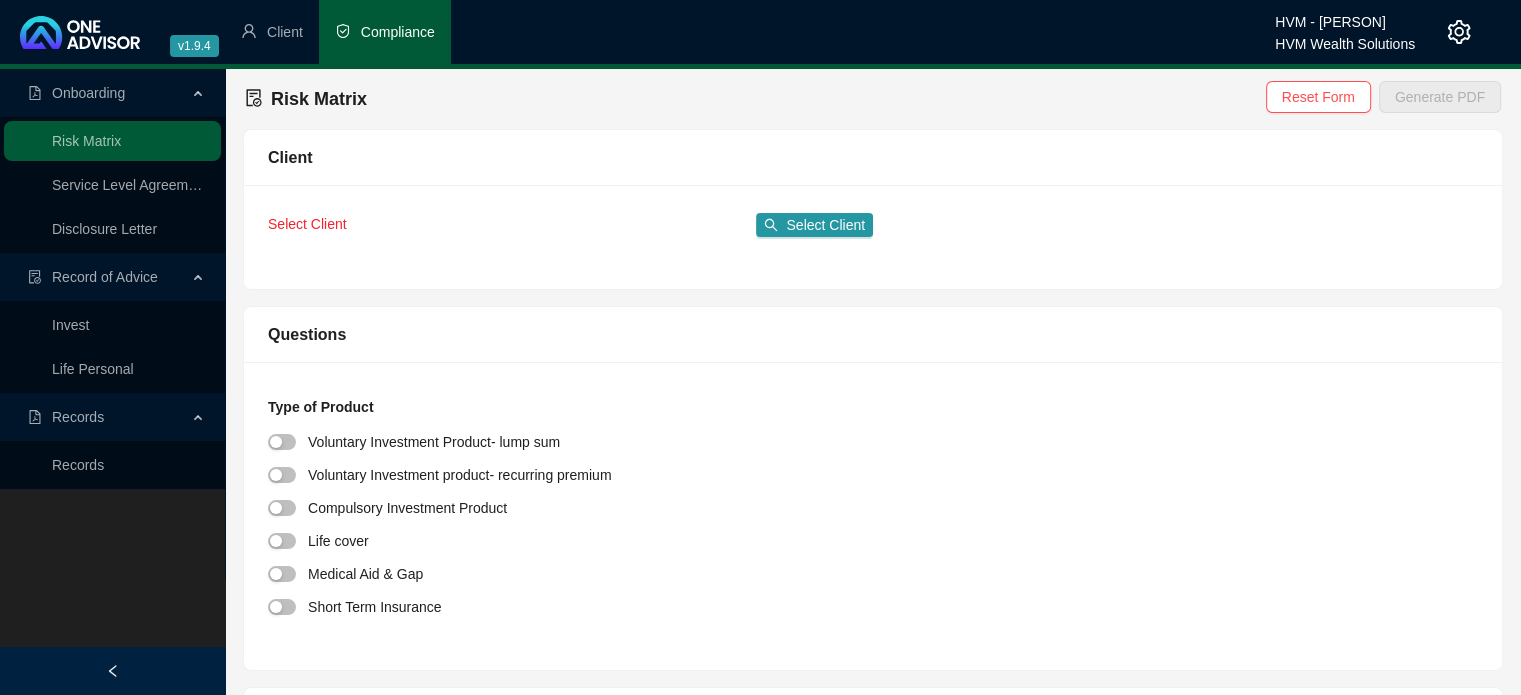 click on "Select Client Select Client" at bounding box center [570, 225] 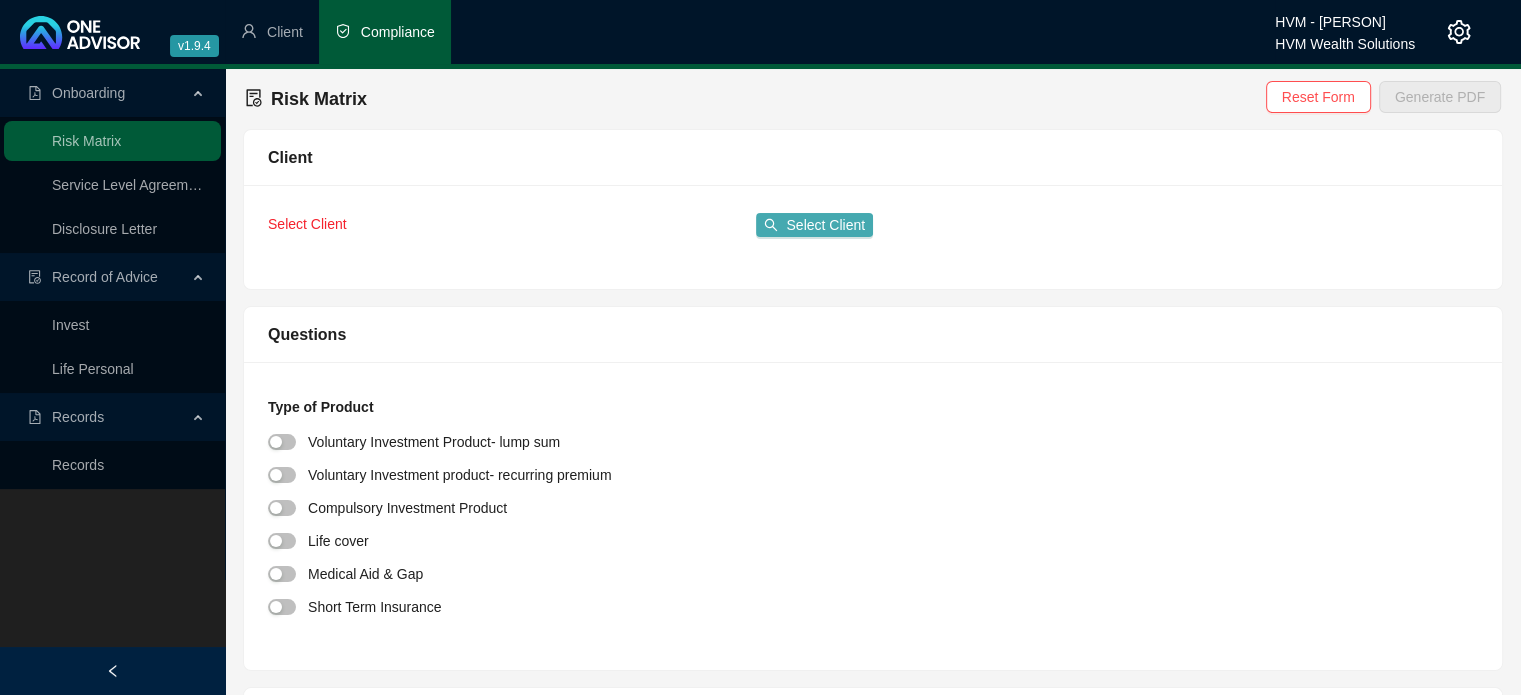 click on "Select Client" at bounding box center [825, 225] 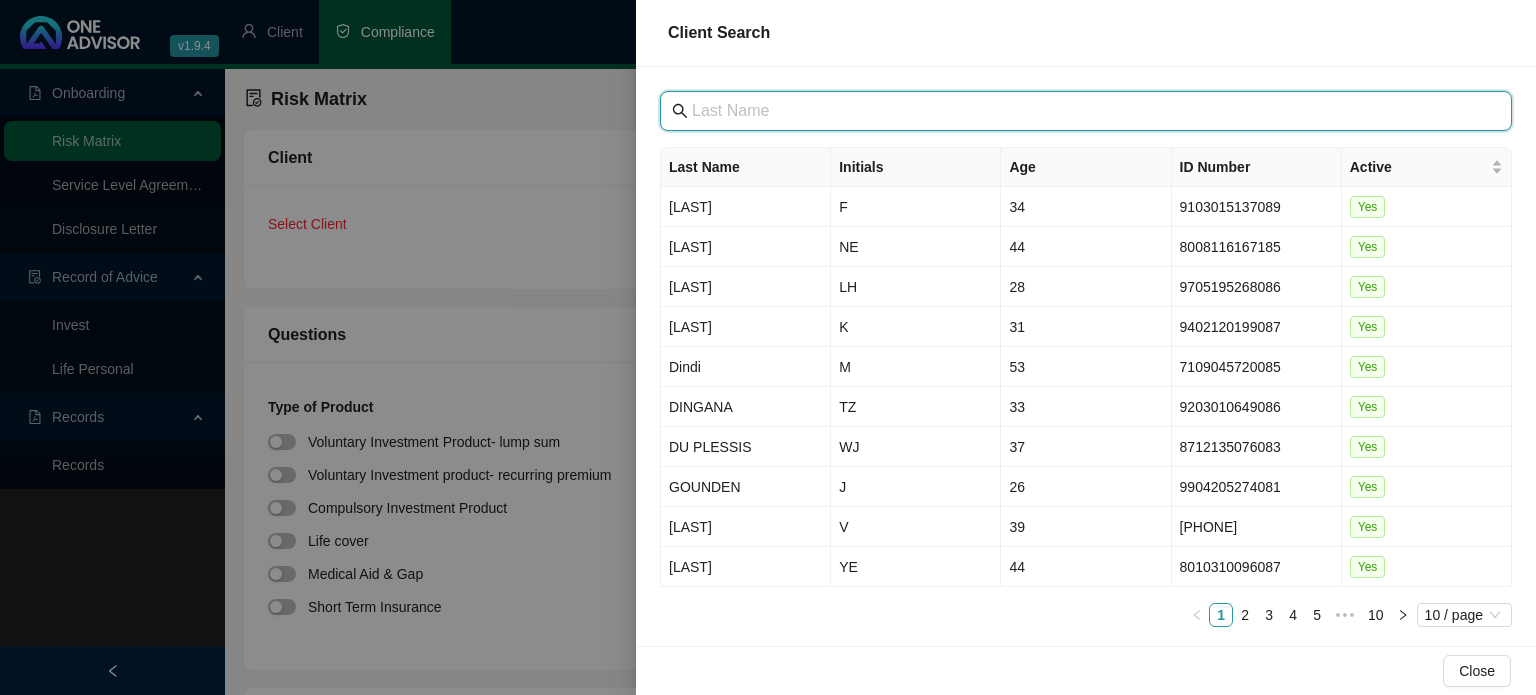 click at bounding box center [1088, 111] 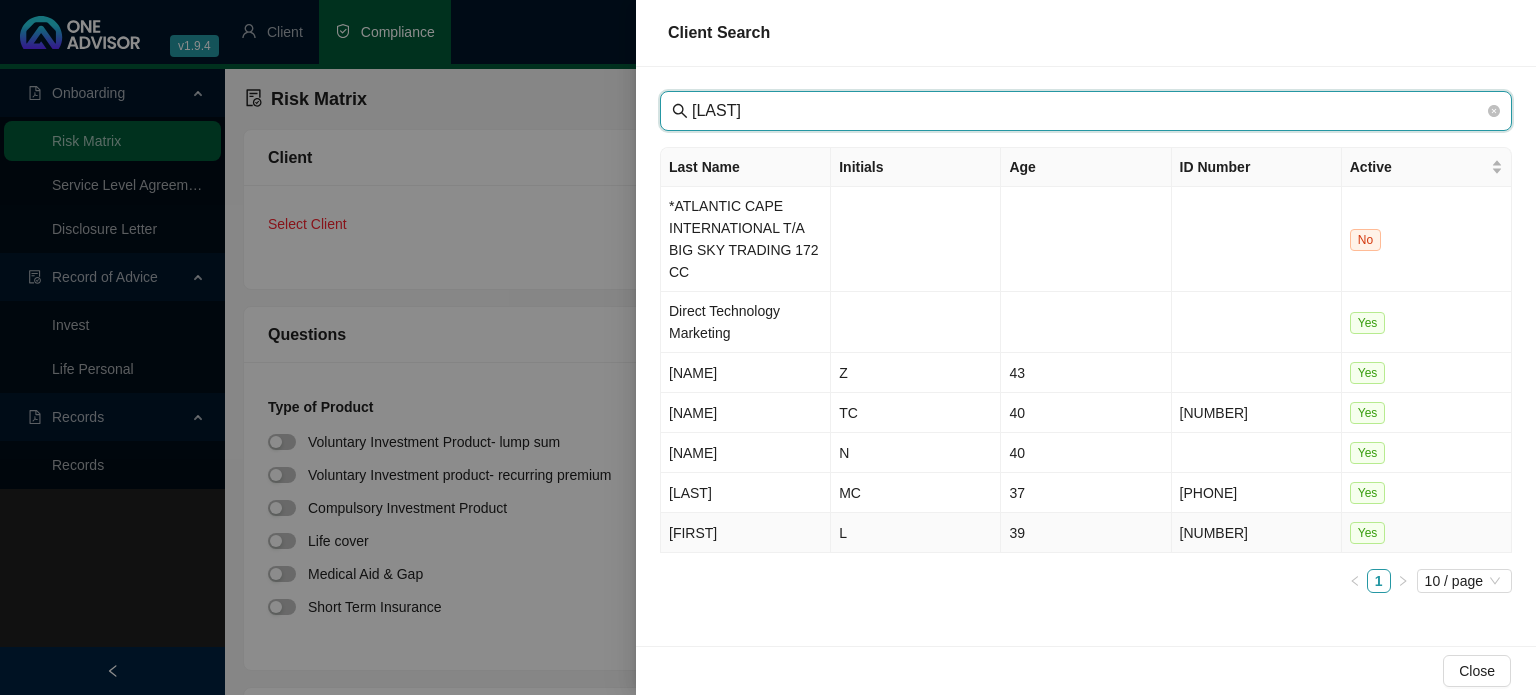 type on "[LAST]" 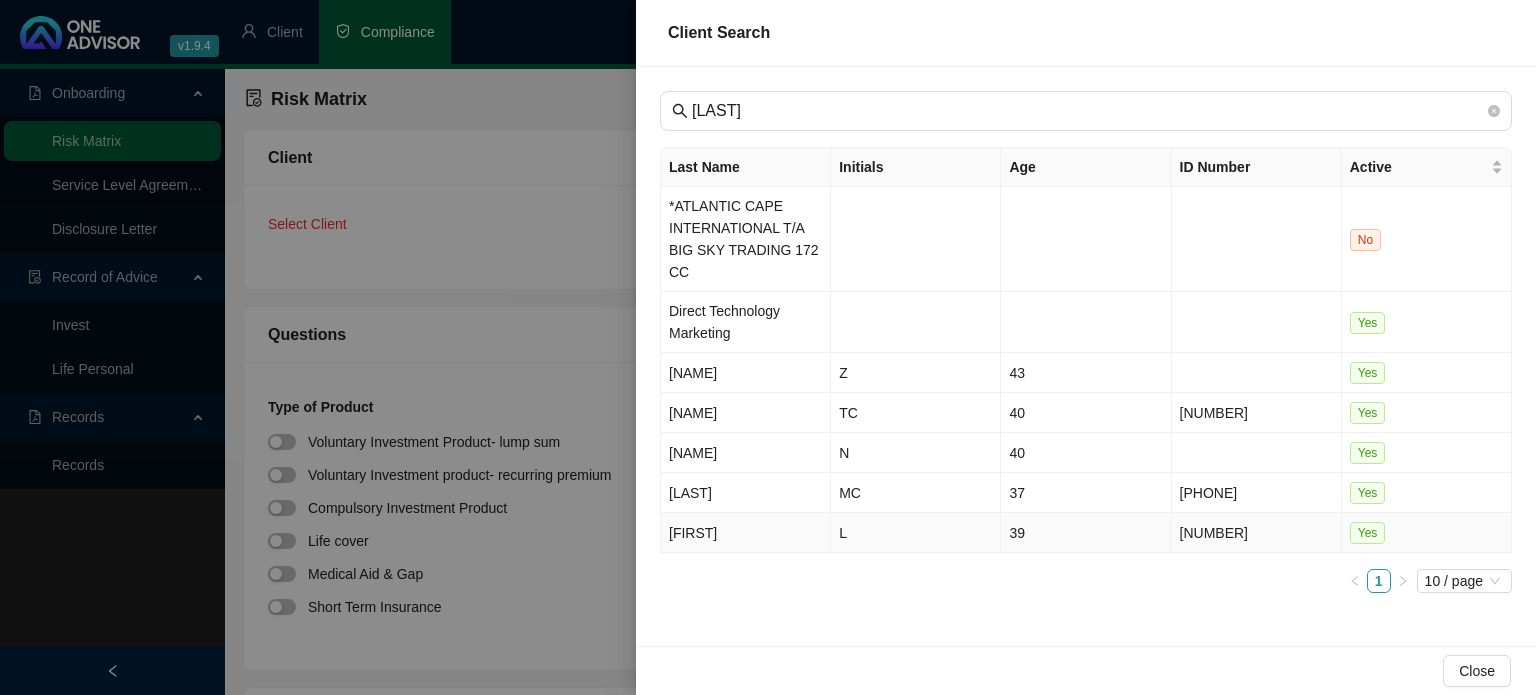 click on "[FIRST]" at bounding box center [746, 533] 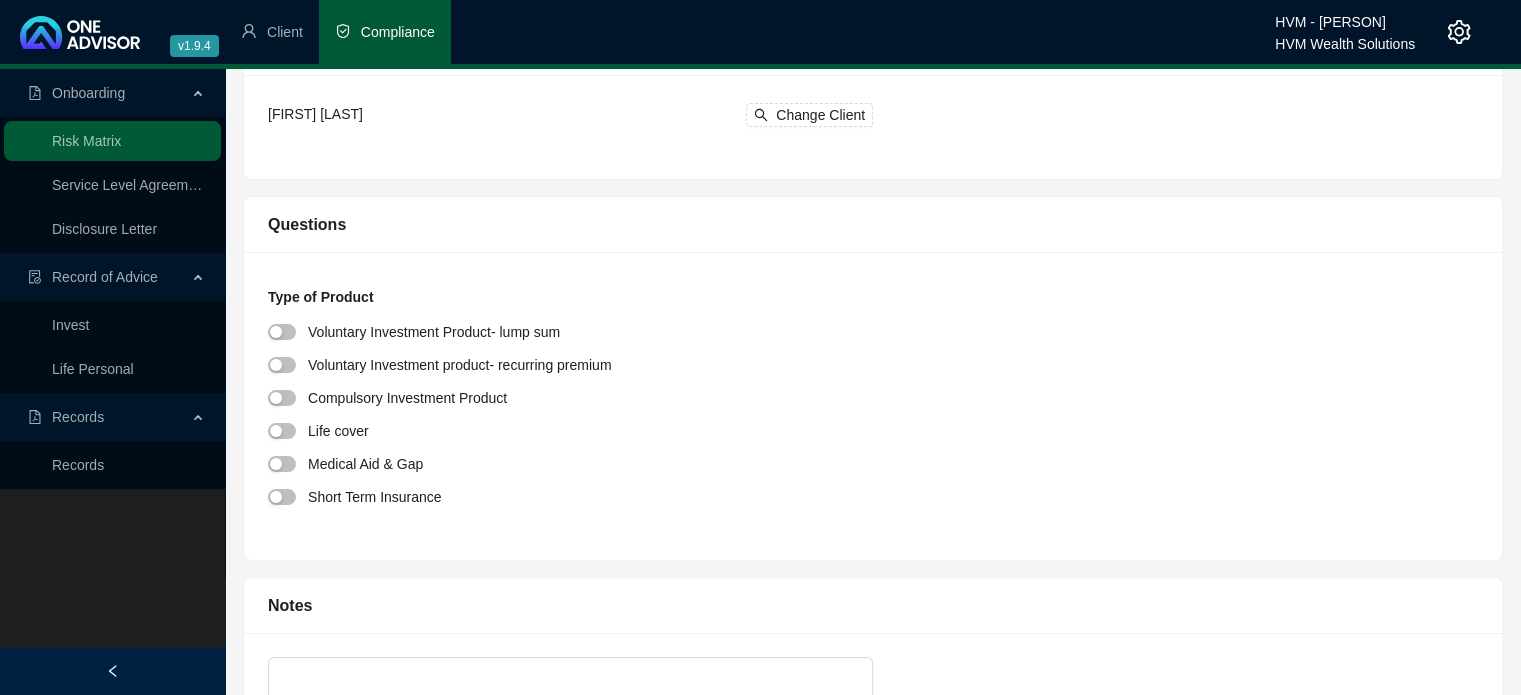 scroll, scrollTop: 0, scrollLeft: 0, axis: both 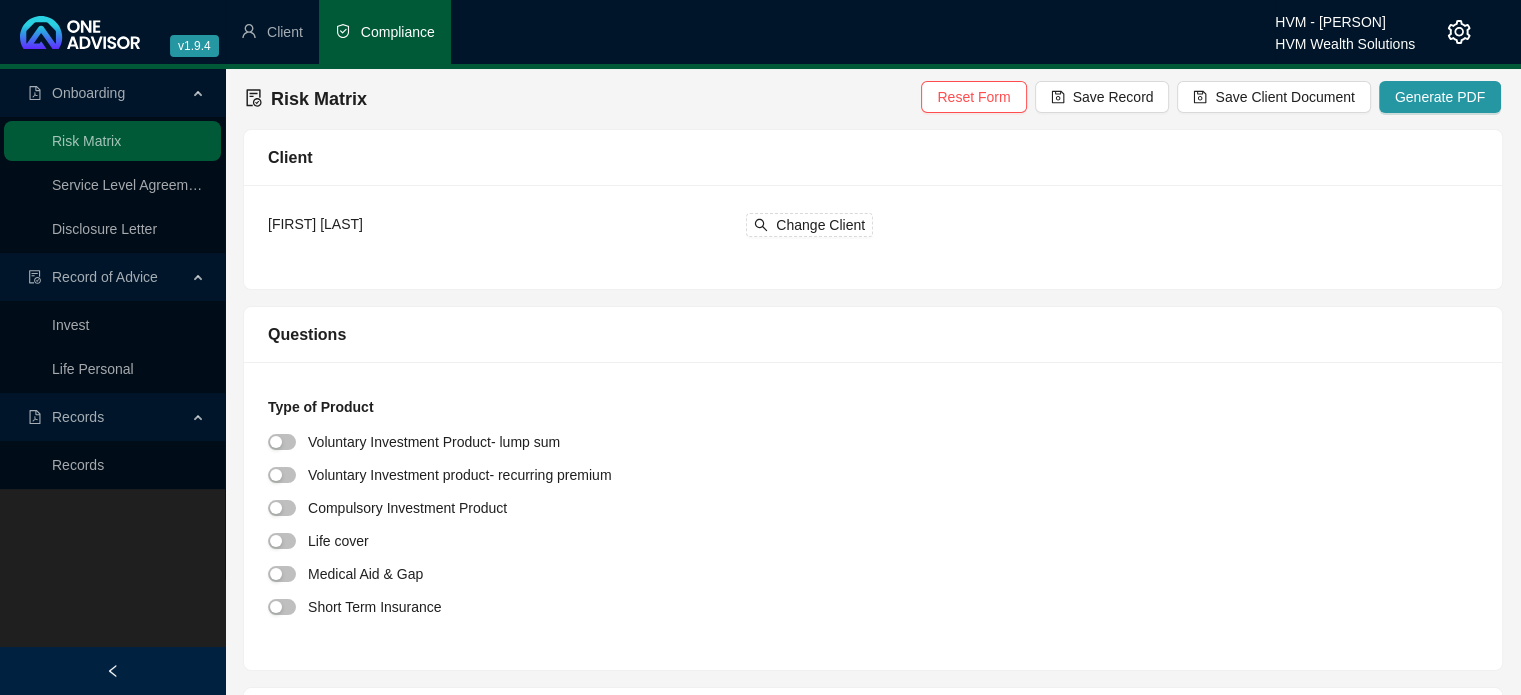 click on "Risk Matrix Reset Form Save Record Save Client Document Generate PDF Client [FIRST] [LAST] Change Client Questions Type of Product Voluntary Investment Product- lump sum  Voluntary Investment product- recurring premium  Compulsory Investment Product Life cover Medical Aid & Gap Short Term Insurance Notes" at bounding box center [873, 517] 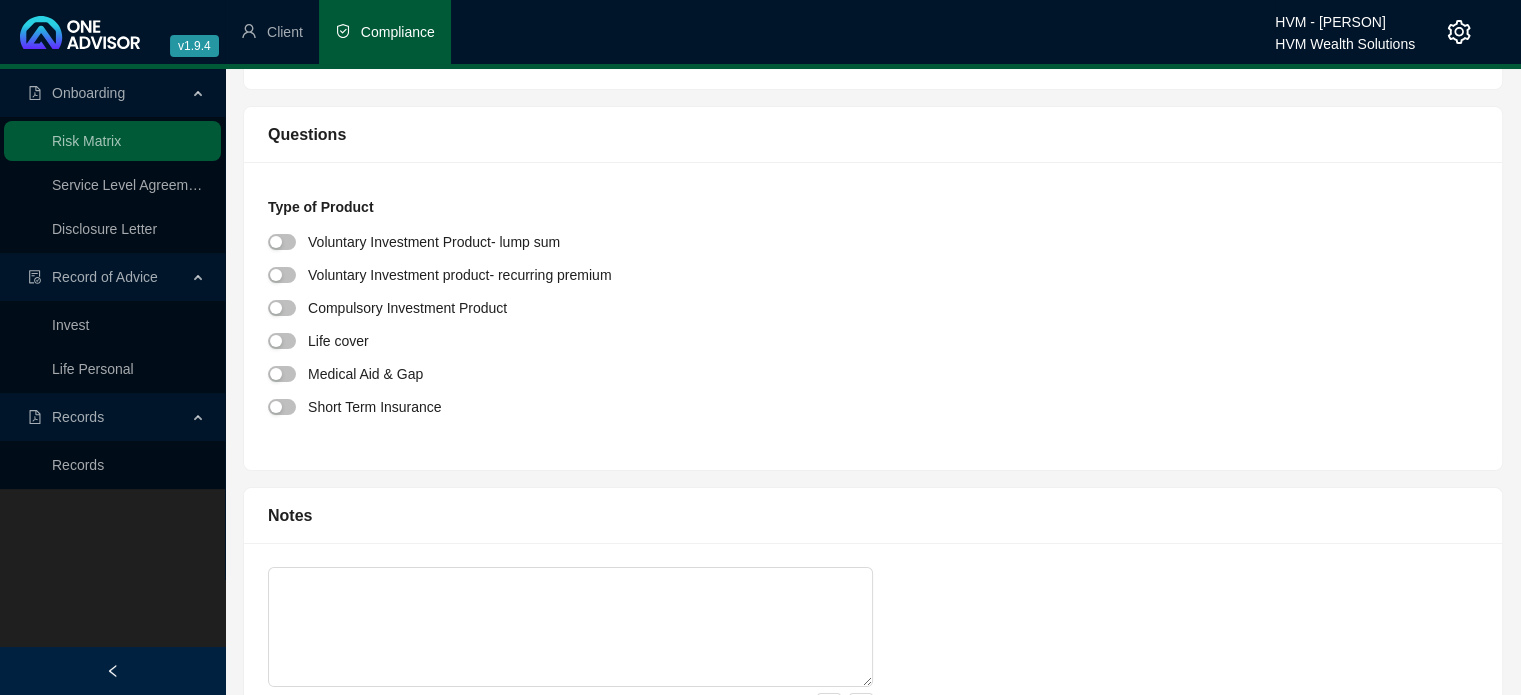 scroll, scrollTop: 285, scrollLeft: 0, axis: vertical 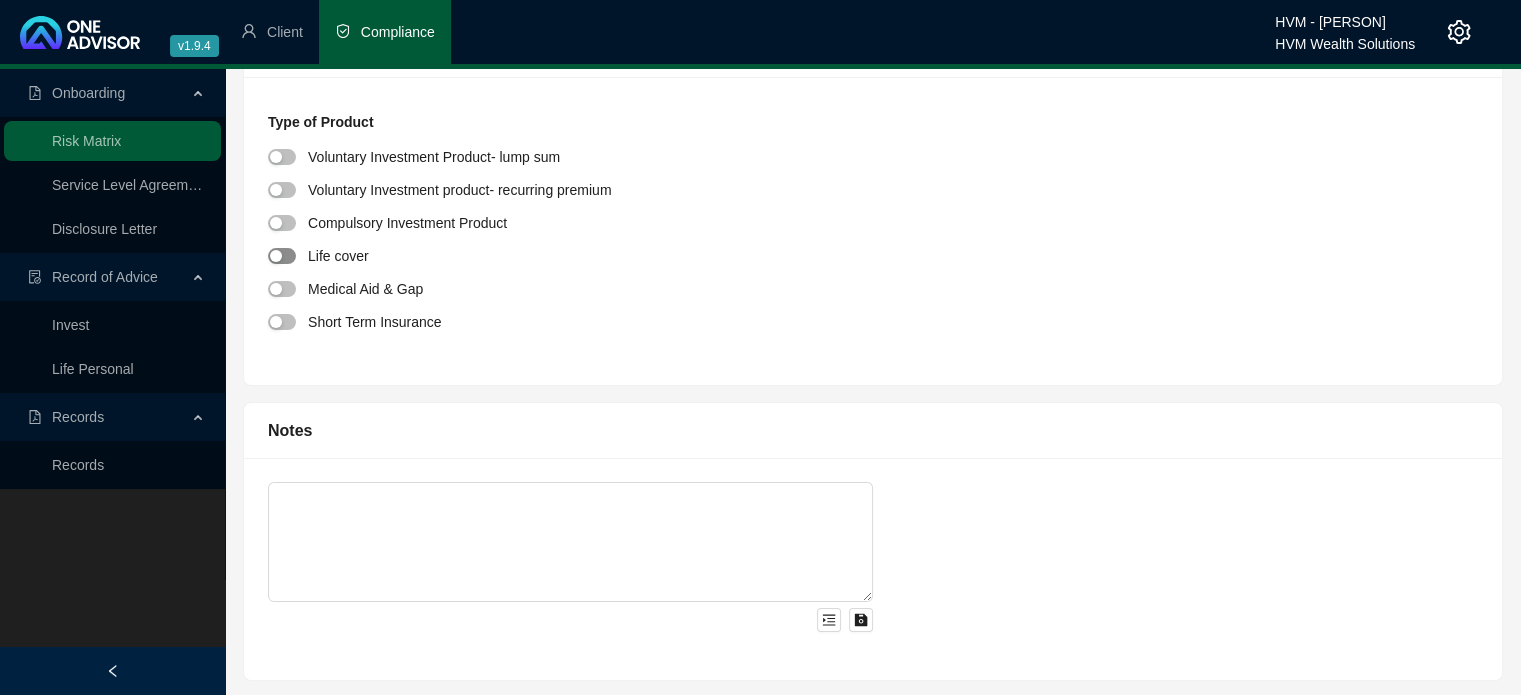 click at bounding box center (282, 256) 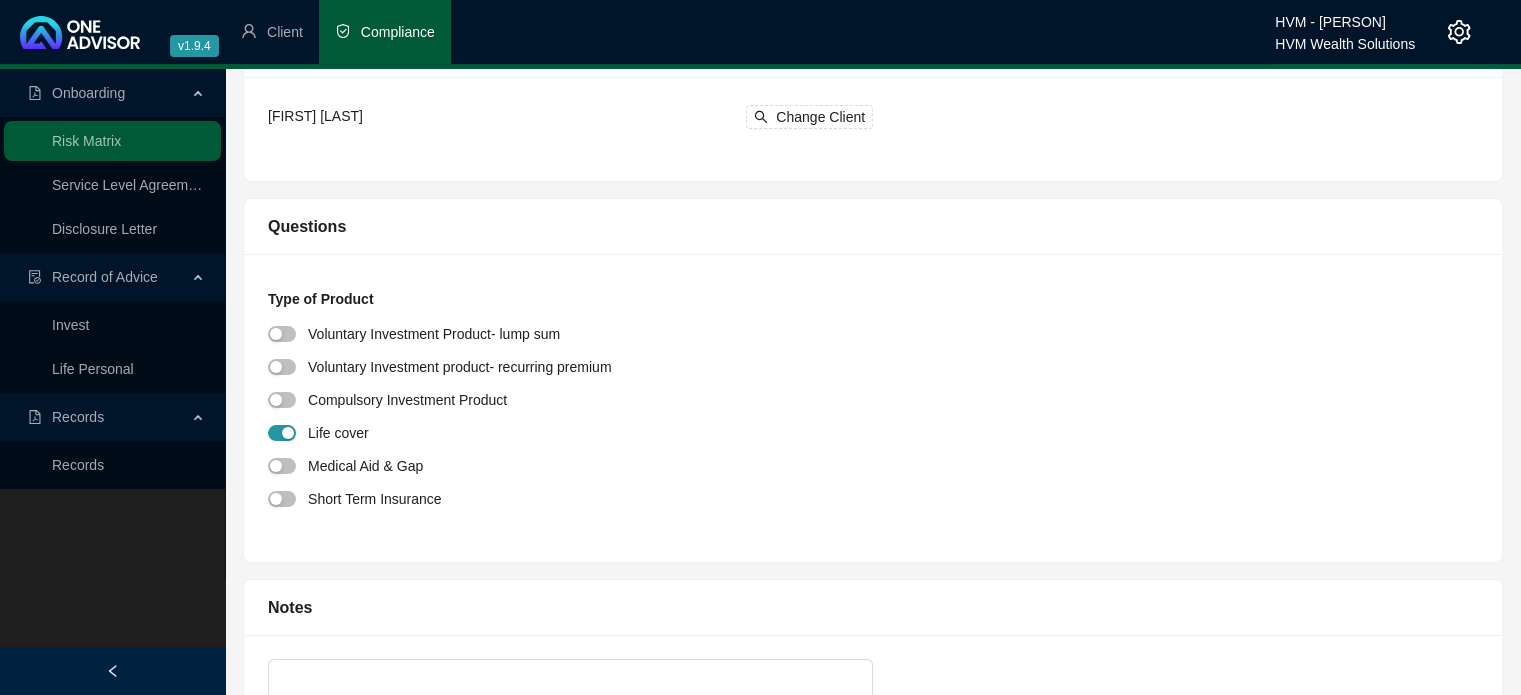 scroll, scrollTop: 200, scrollLeft: 0, axis: vertical 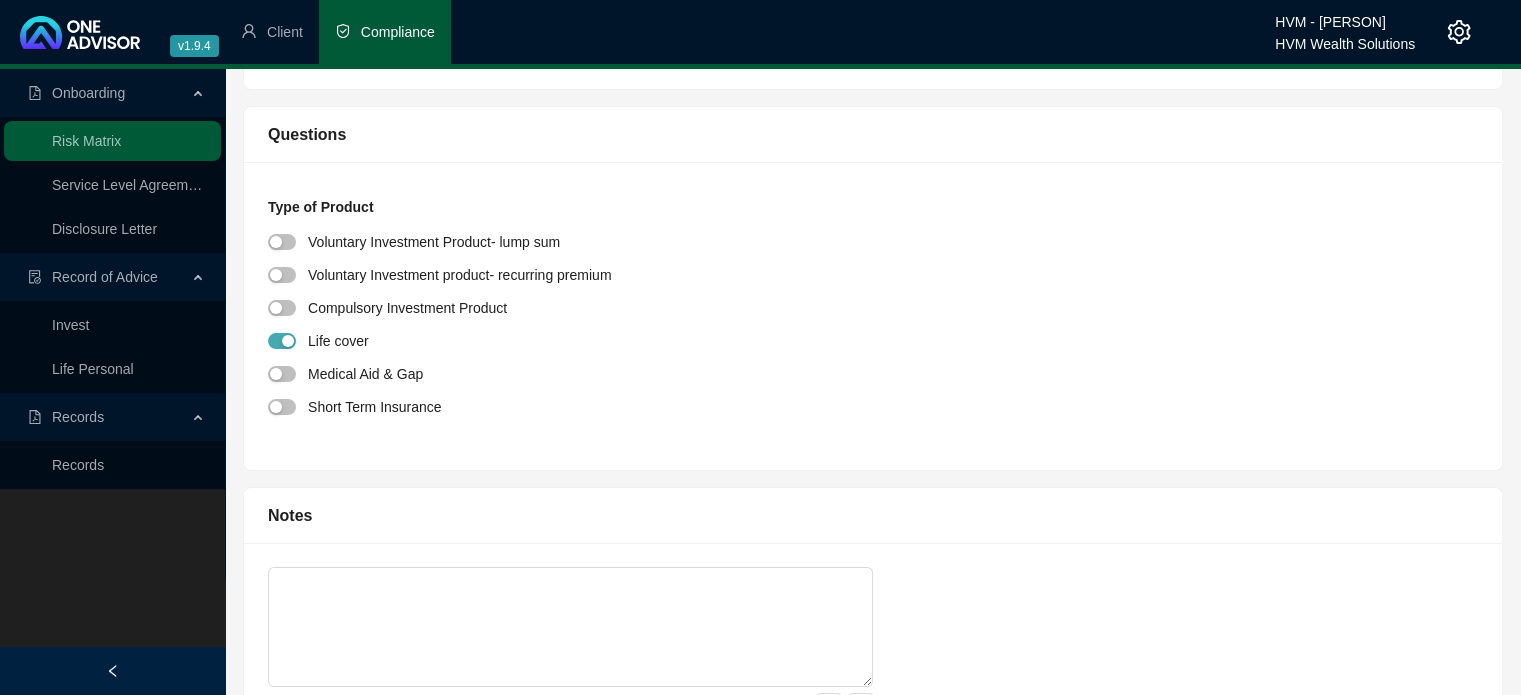 click at bounding box center (282, 341) 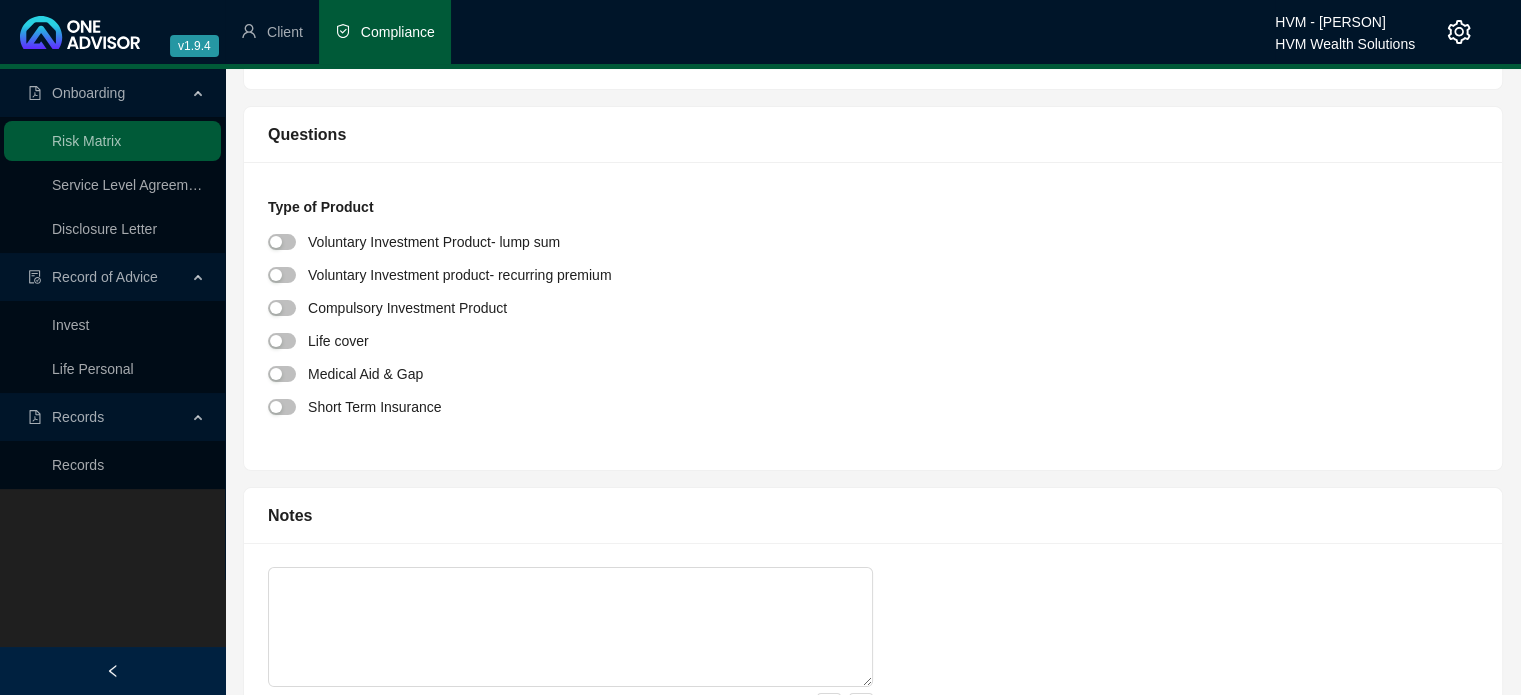 scroll, scrollTop: 0, scrollLeft: 0, axis: both 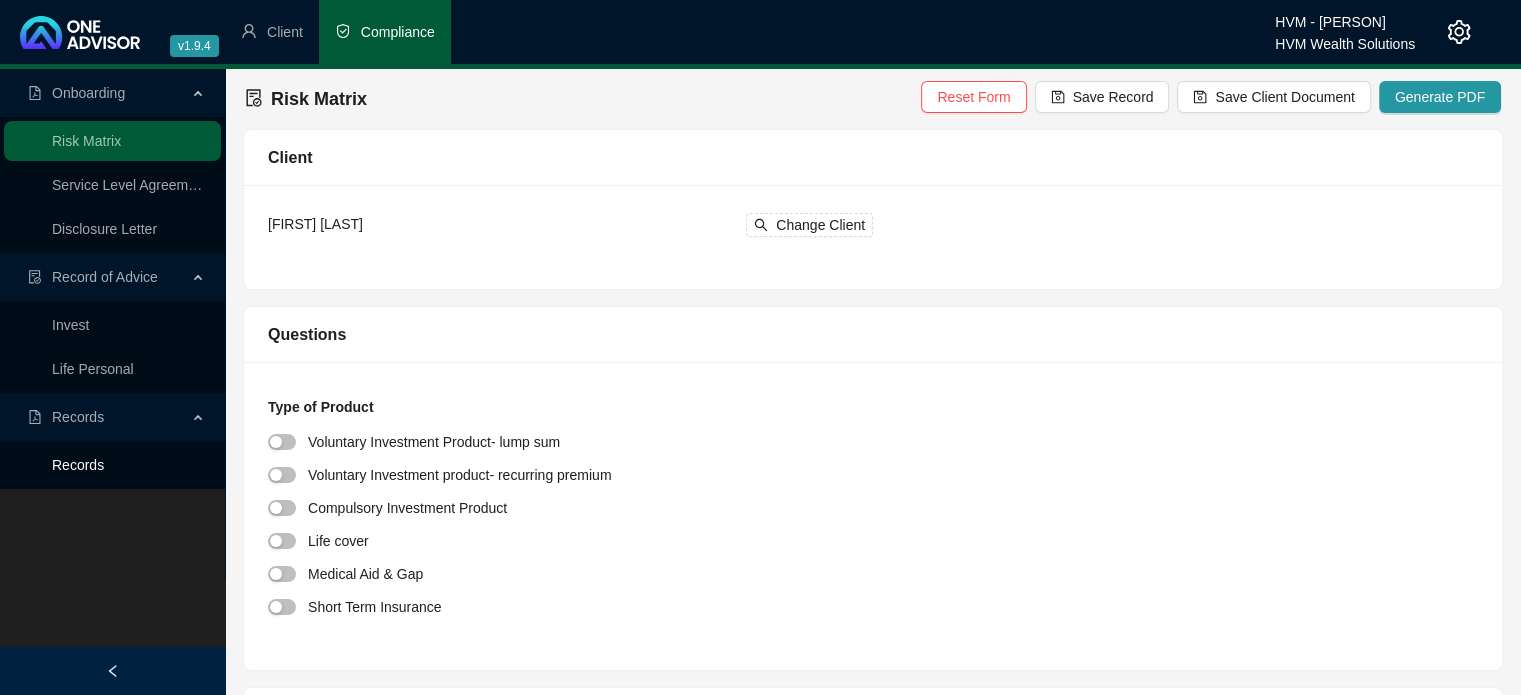 click on "Records" at bounding box center [78, 465] 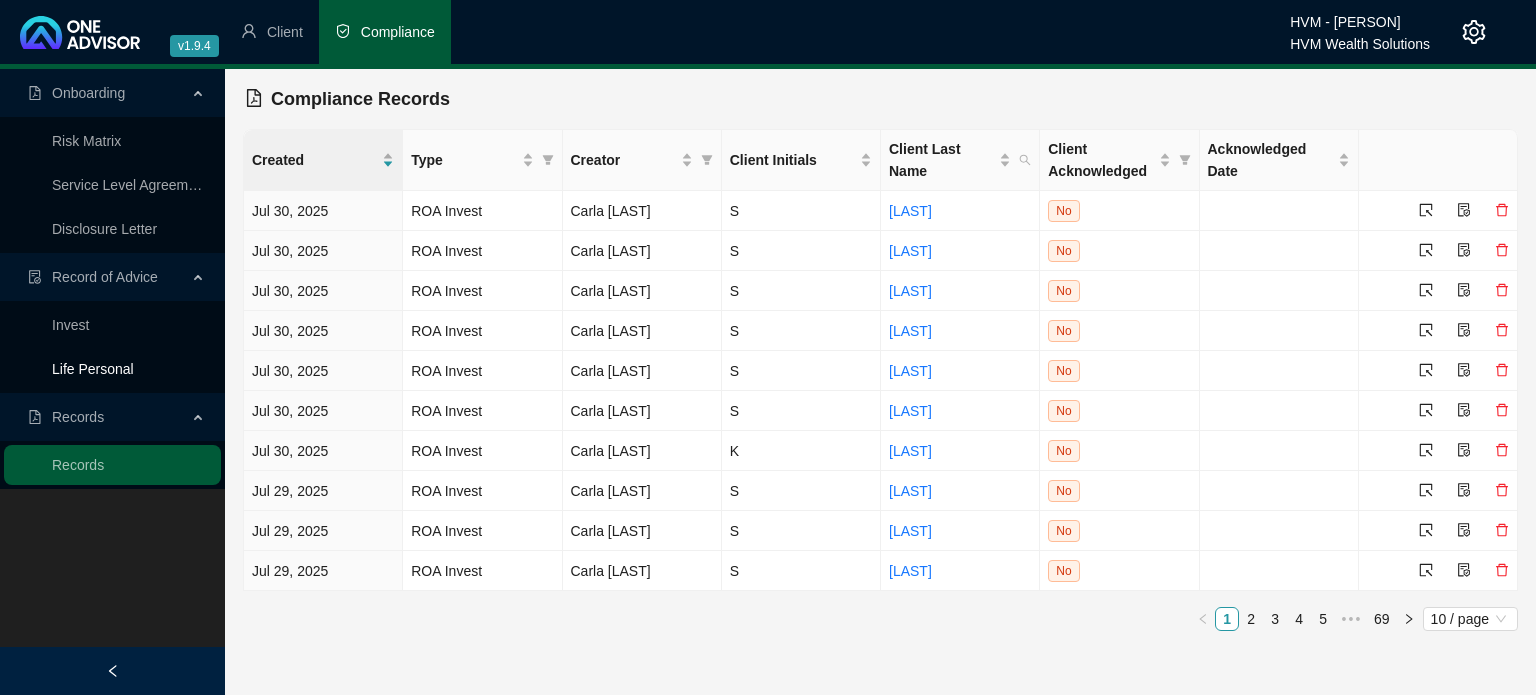 click on "Life Personal" at bounding box center (93, 369) 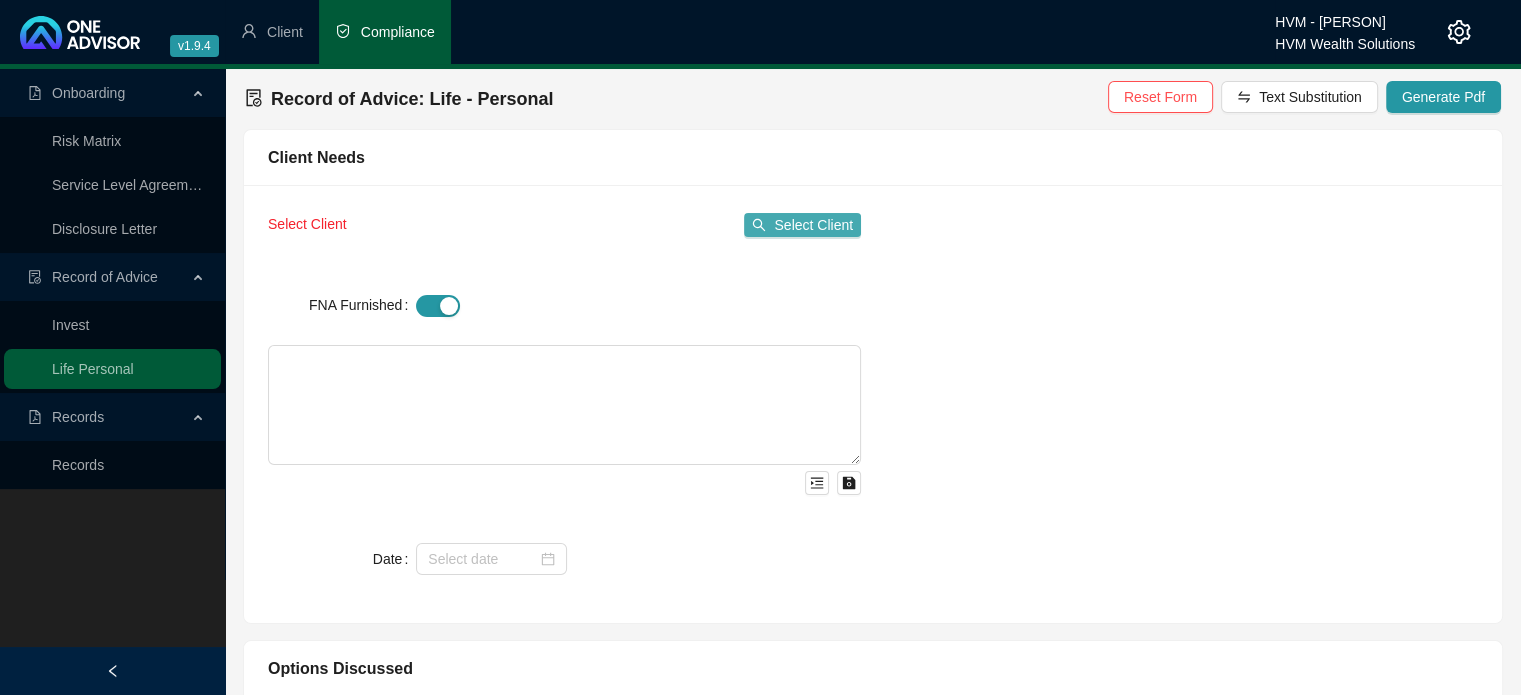 click on "Select Client" at bounding box center [813, 225] 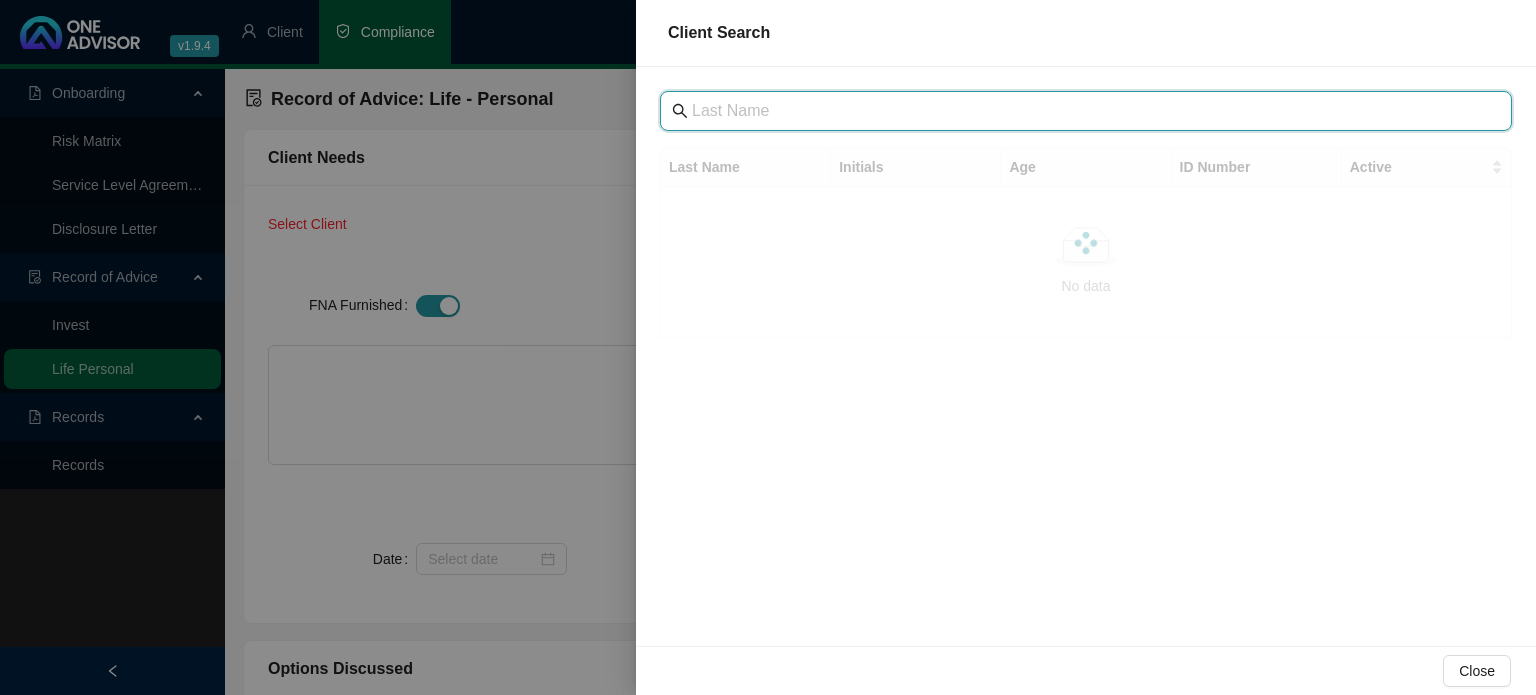 click at bounding box center [1088, 111] 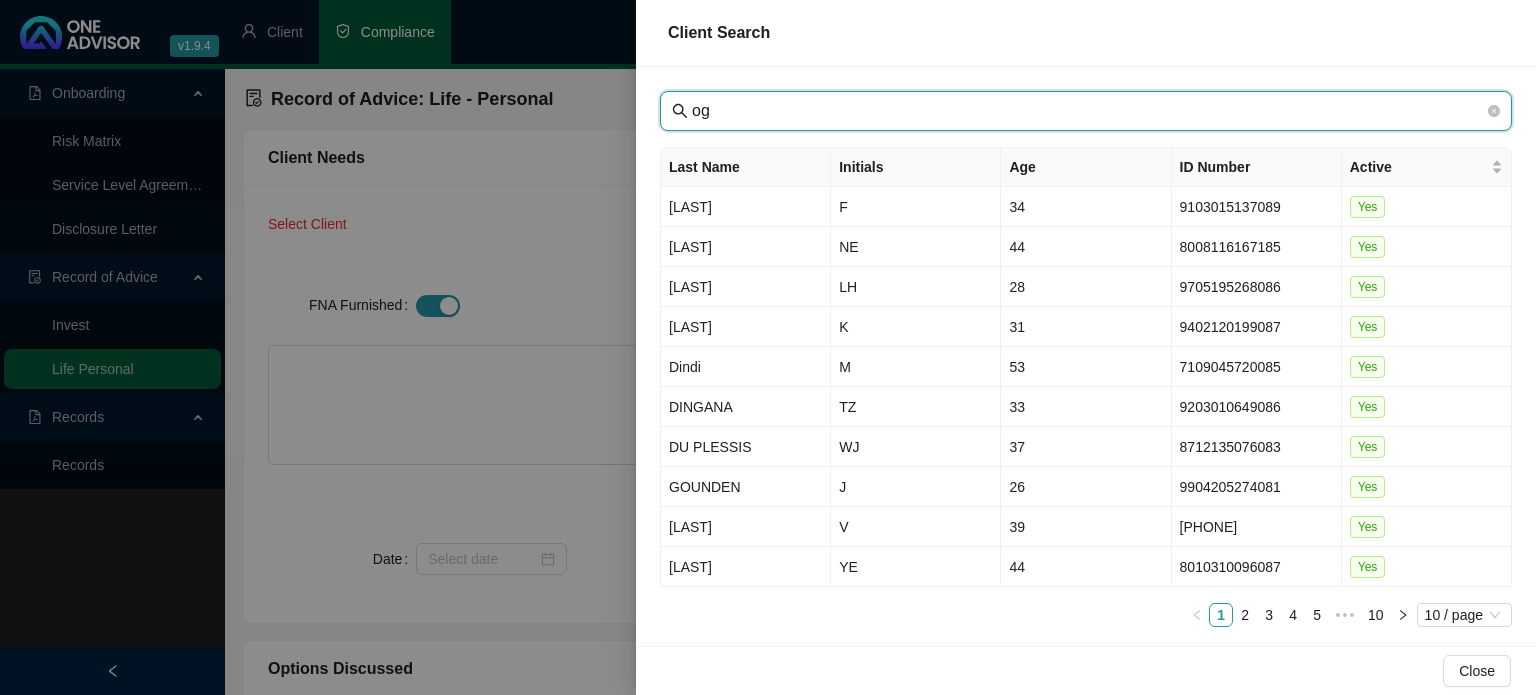 type on "o" 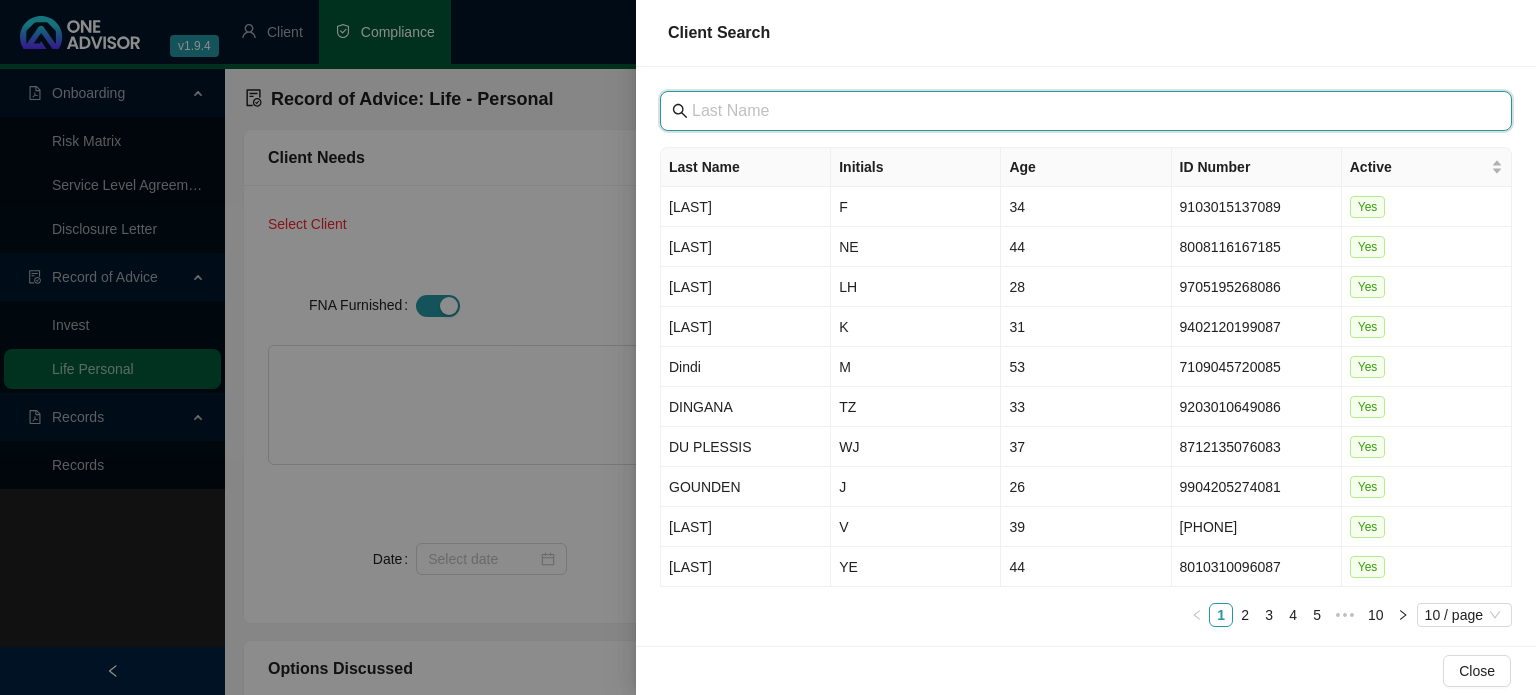 type on "o" 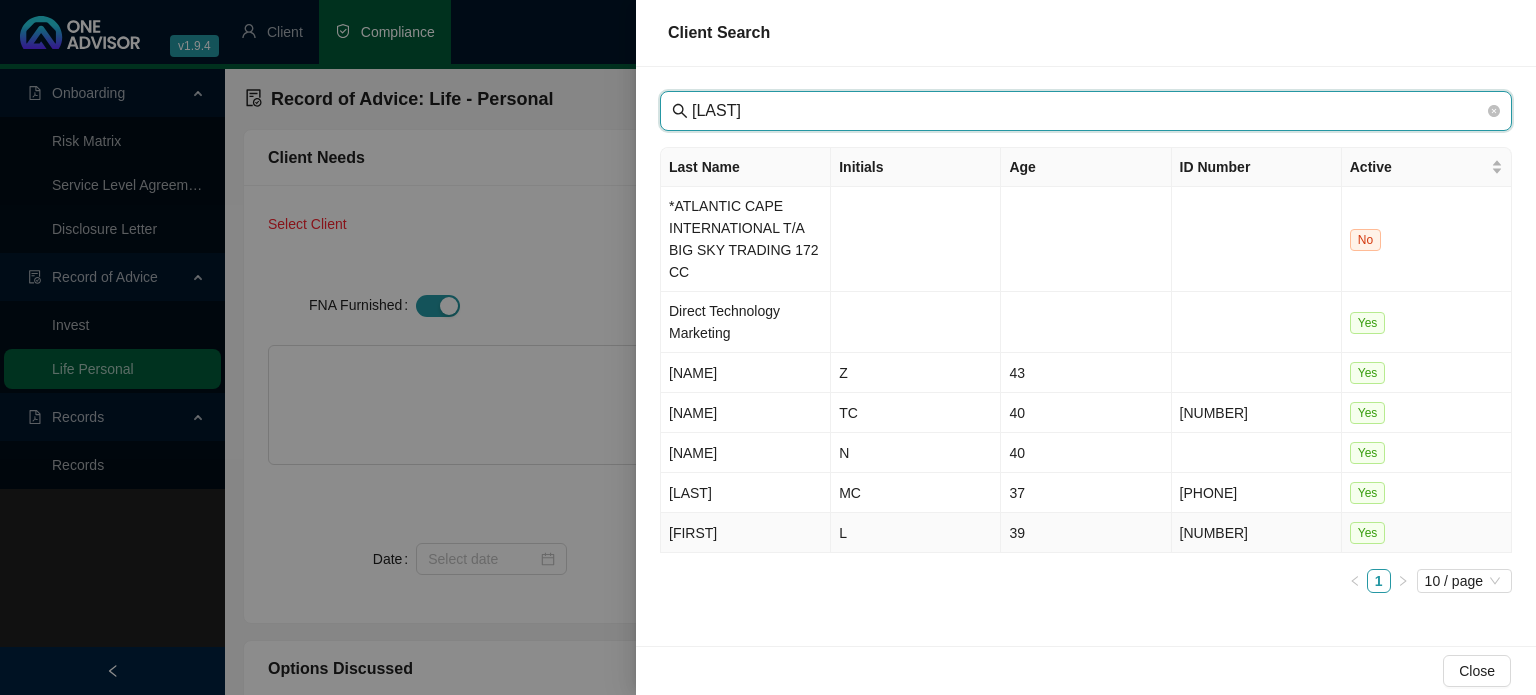 type on "[LAST]" 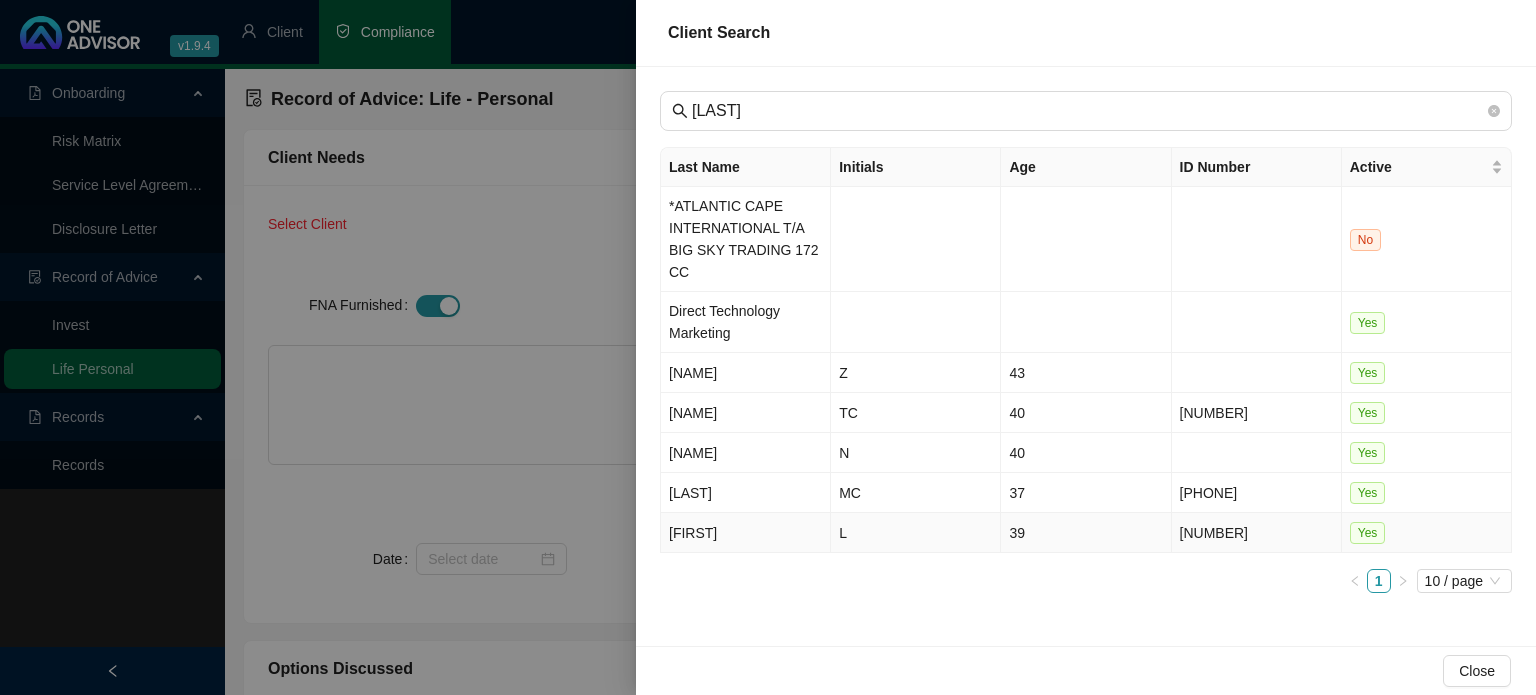 click on "[FIRST]" at bounding box center [746, 533] 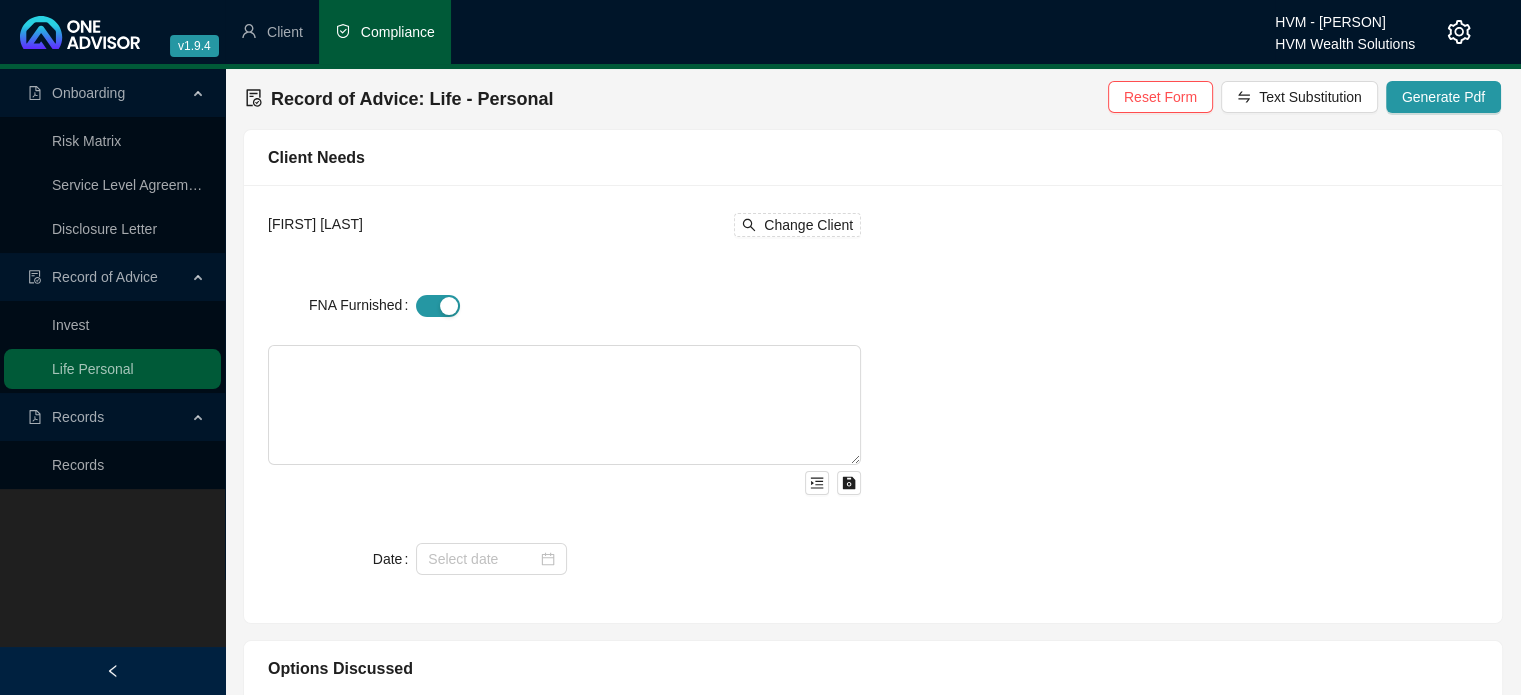 click on "[NAME] Change Client FNA Furnished Date" at bounding box center [564, 404] 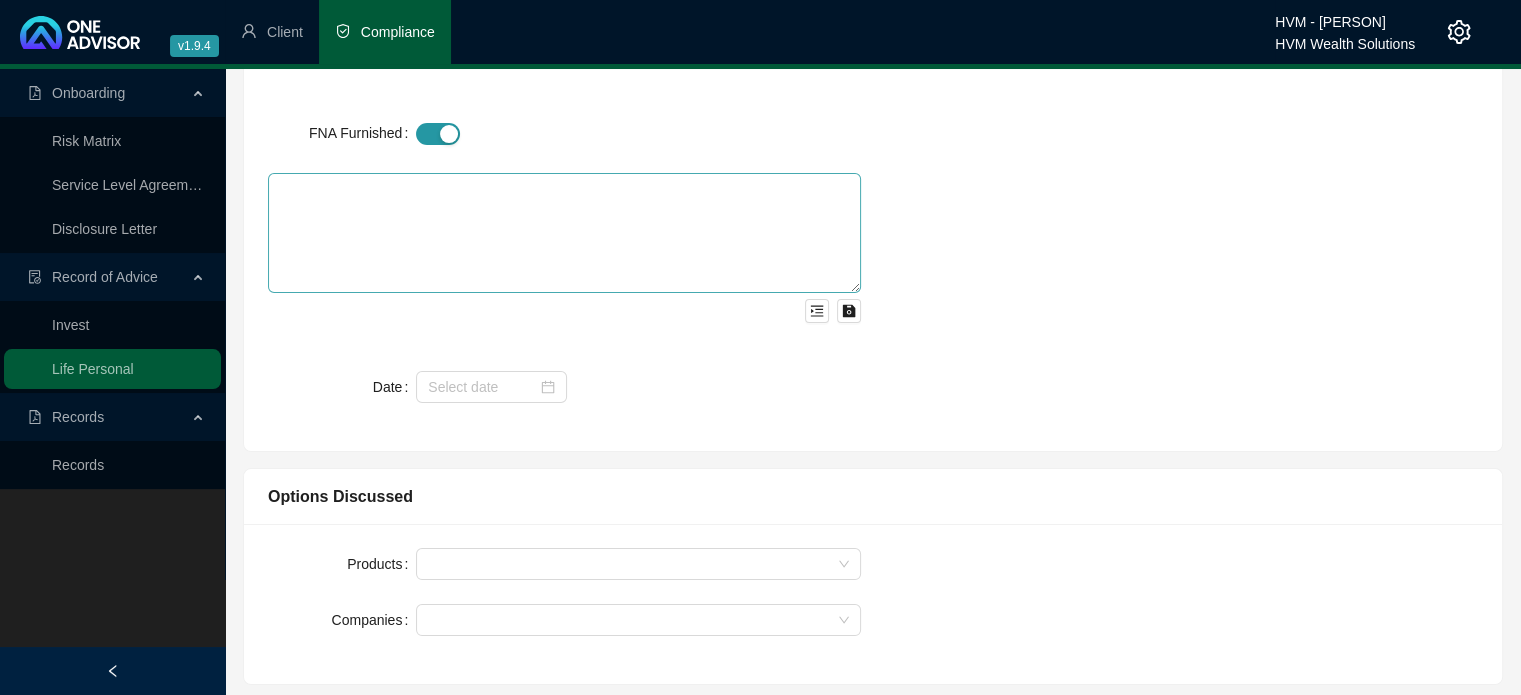 scroll, scrollTop: 0, scrollLeft: 0, axis: both 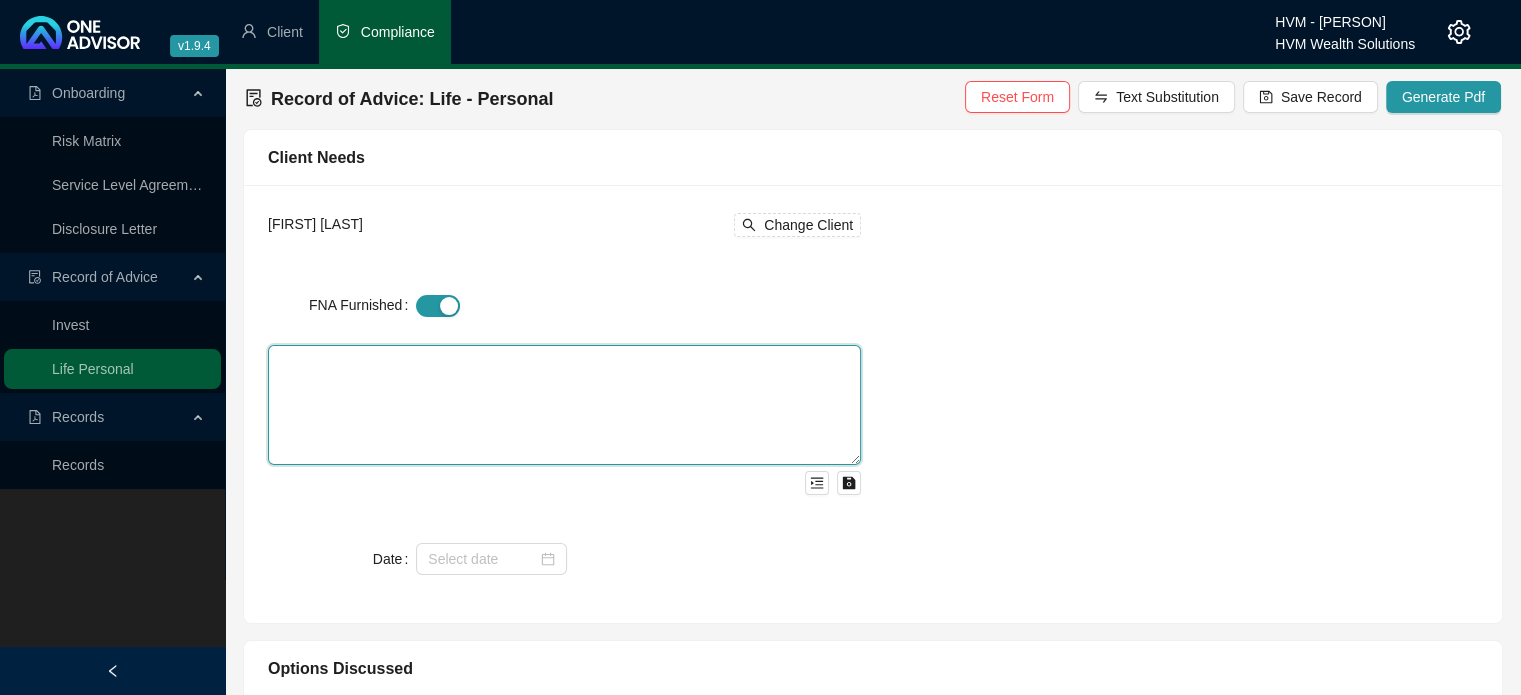 click at bounding box center [564, 405] 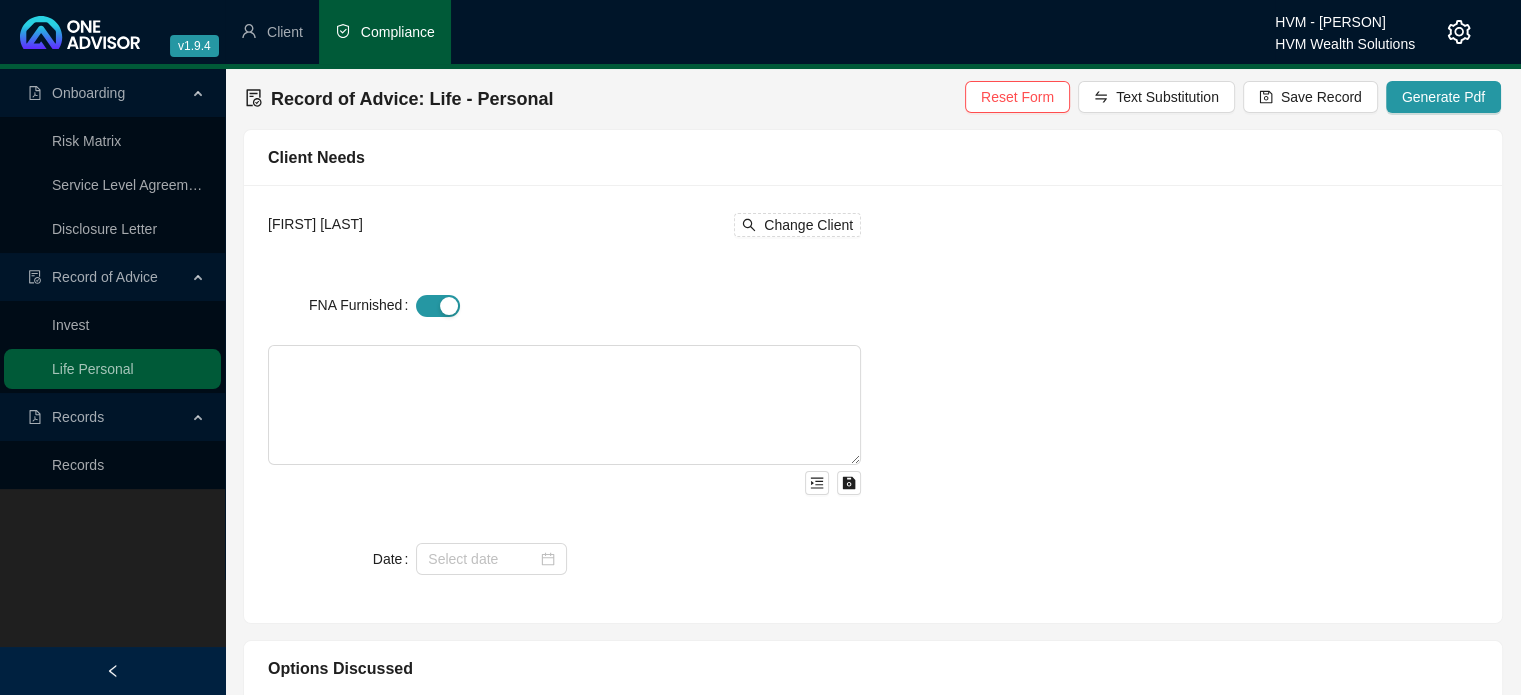 click at bounding box center (638, 304) 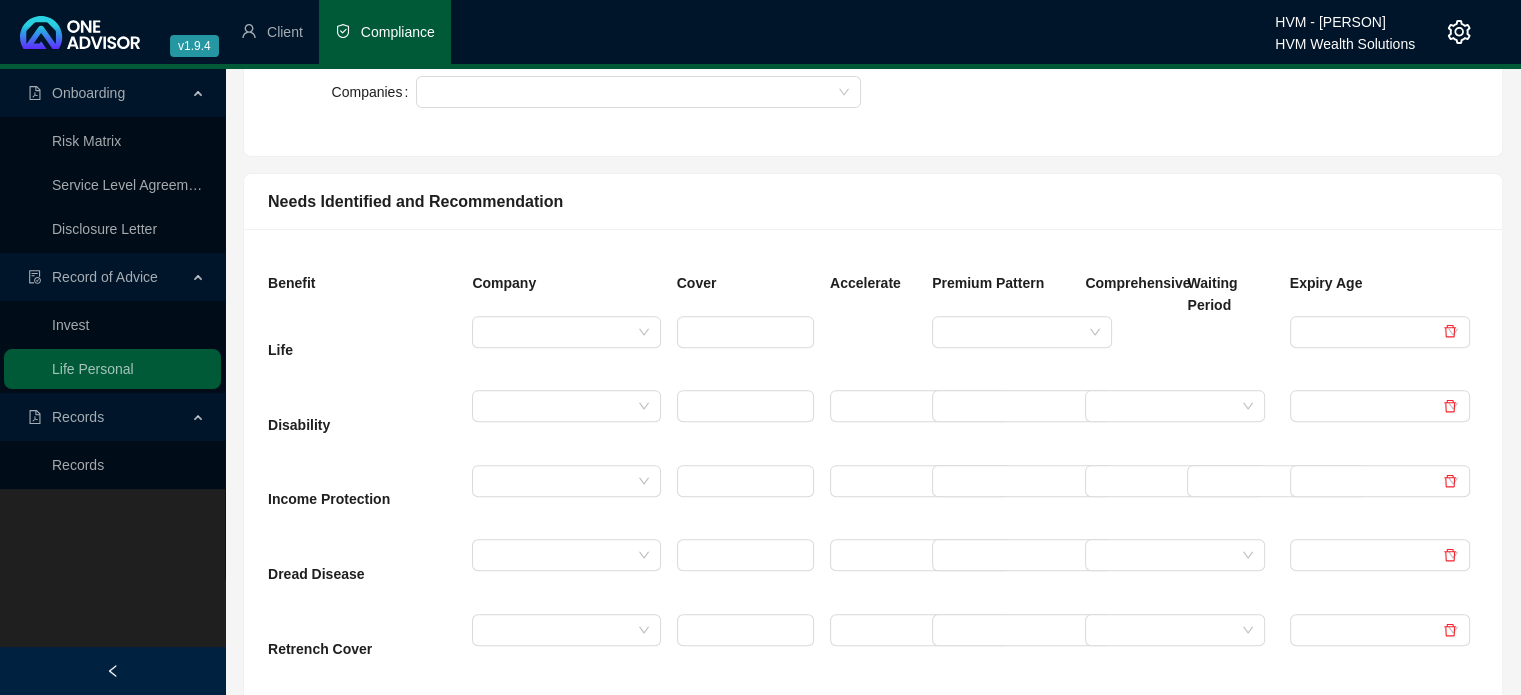 scroll, scrollTop: 800, scrollLeft: 0, axis: vertical 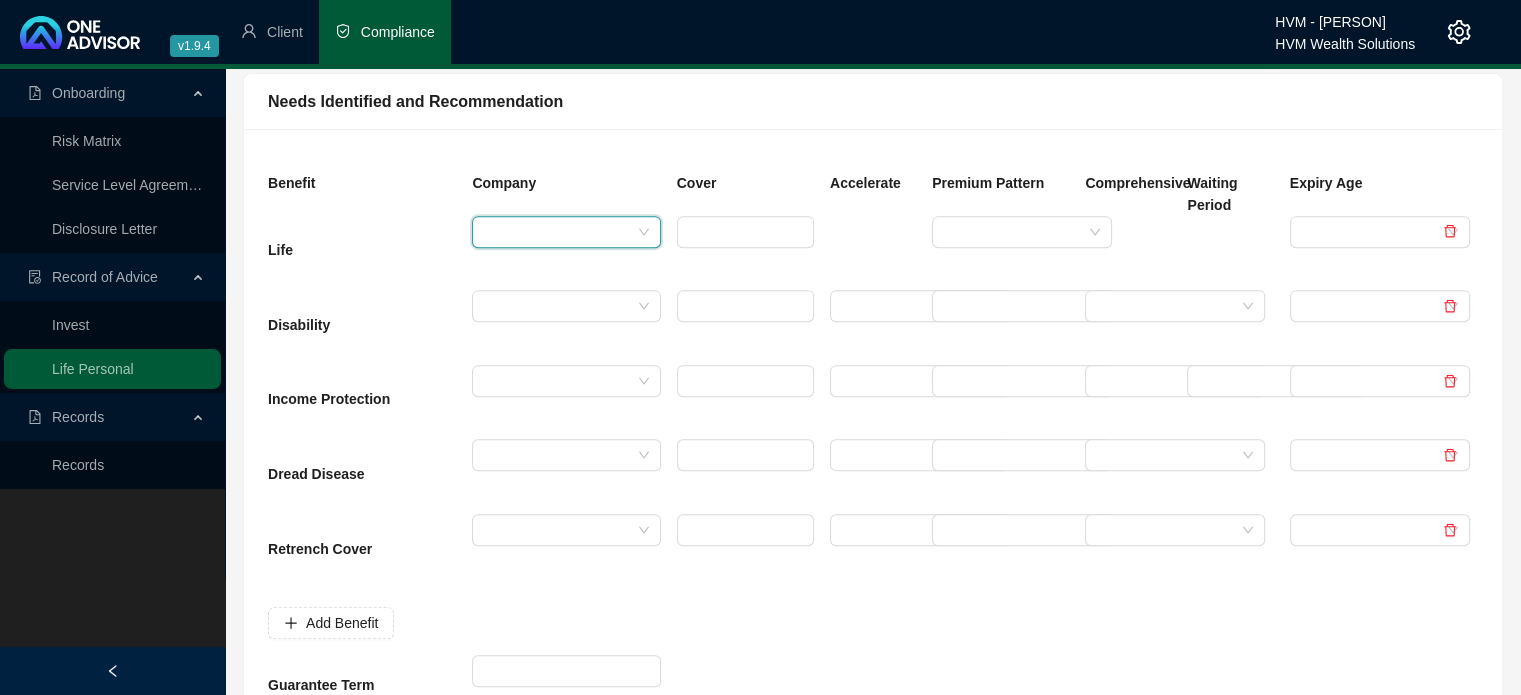 click at bounding box center (557, 232) 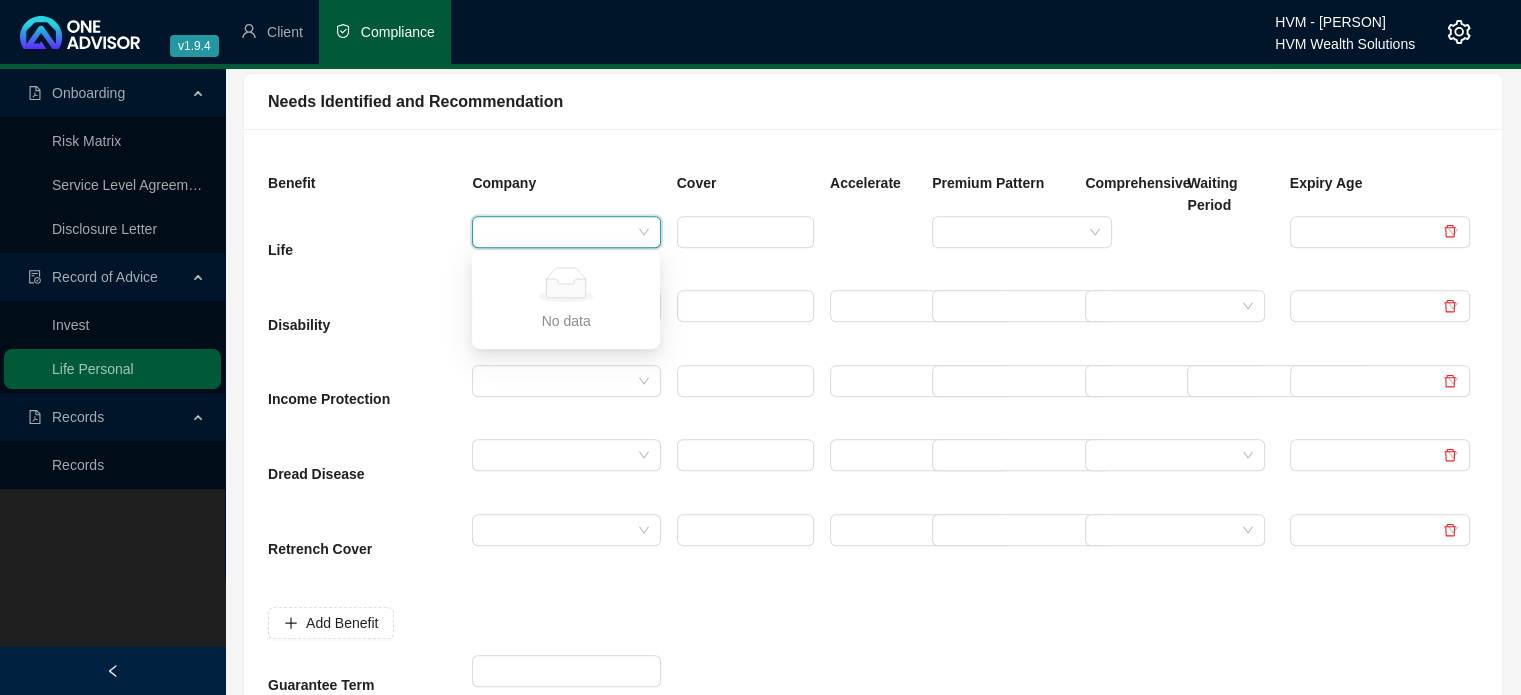 click at bounding box center [566, 232] 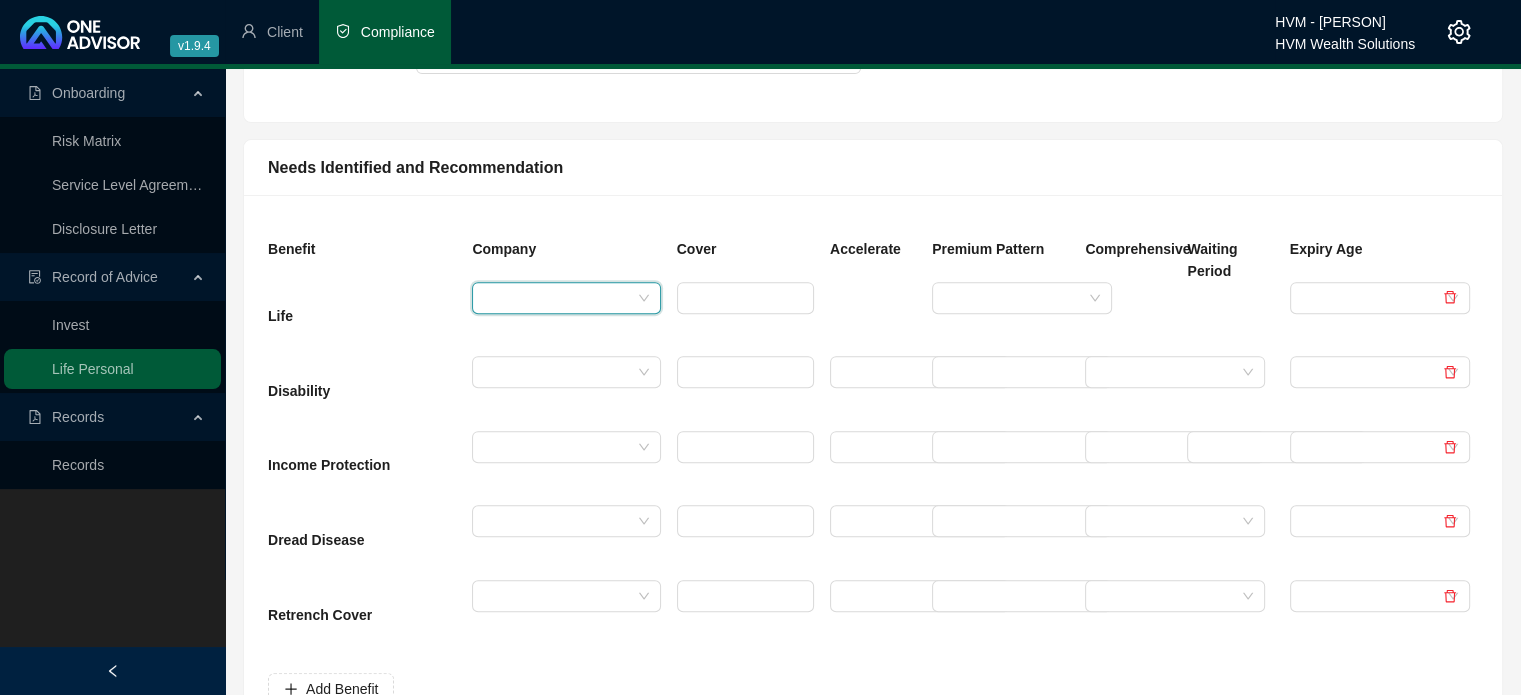 scroll, scrollTop: 700, scrollLeft: 0, axis: vertical 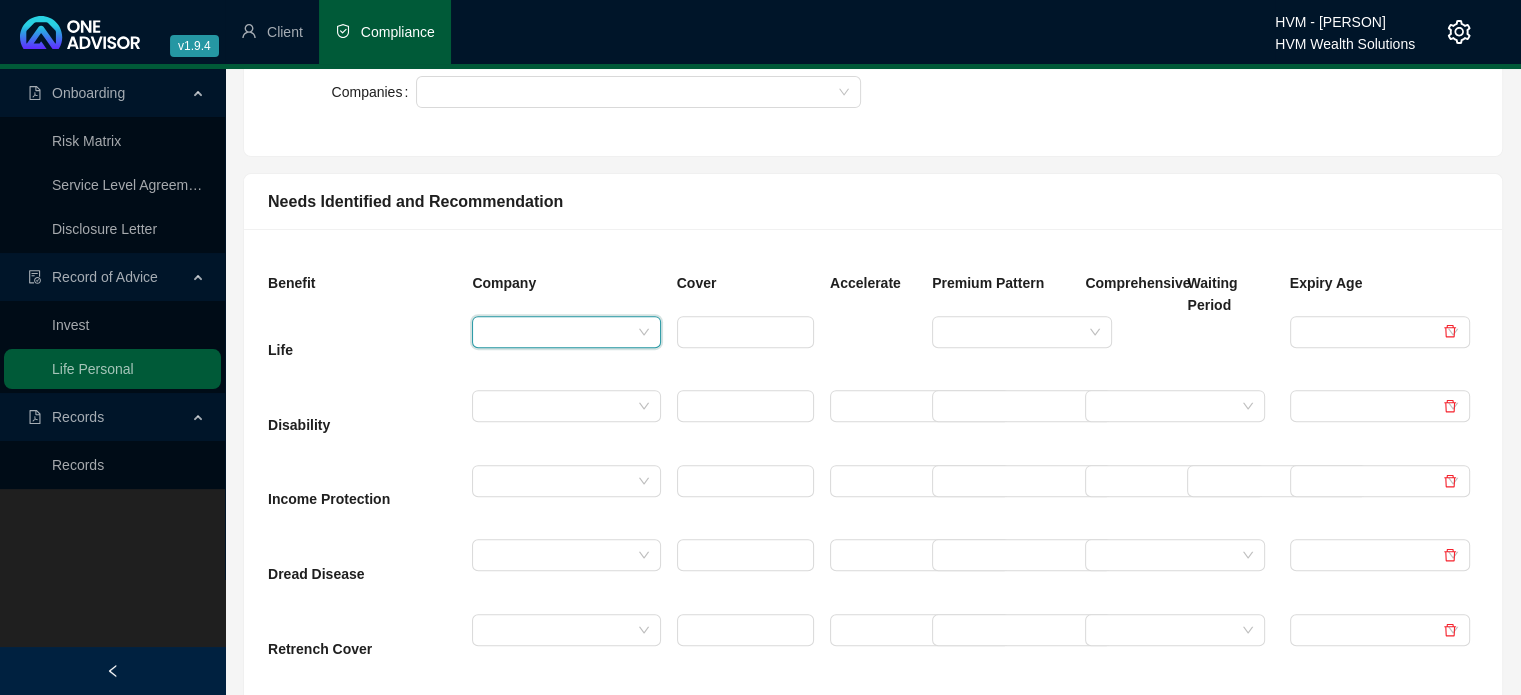 click at bounding box center [566, 332] 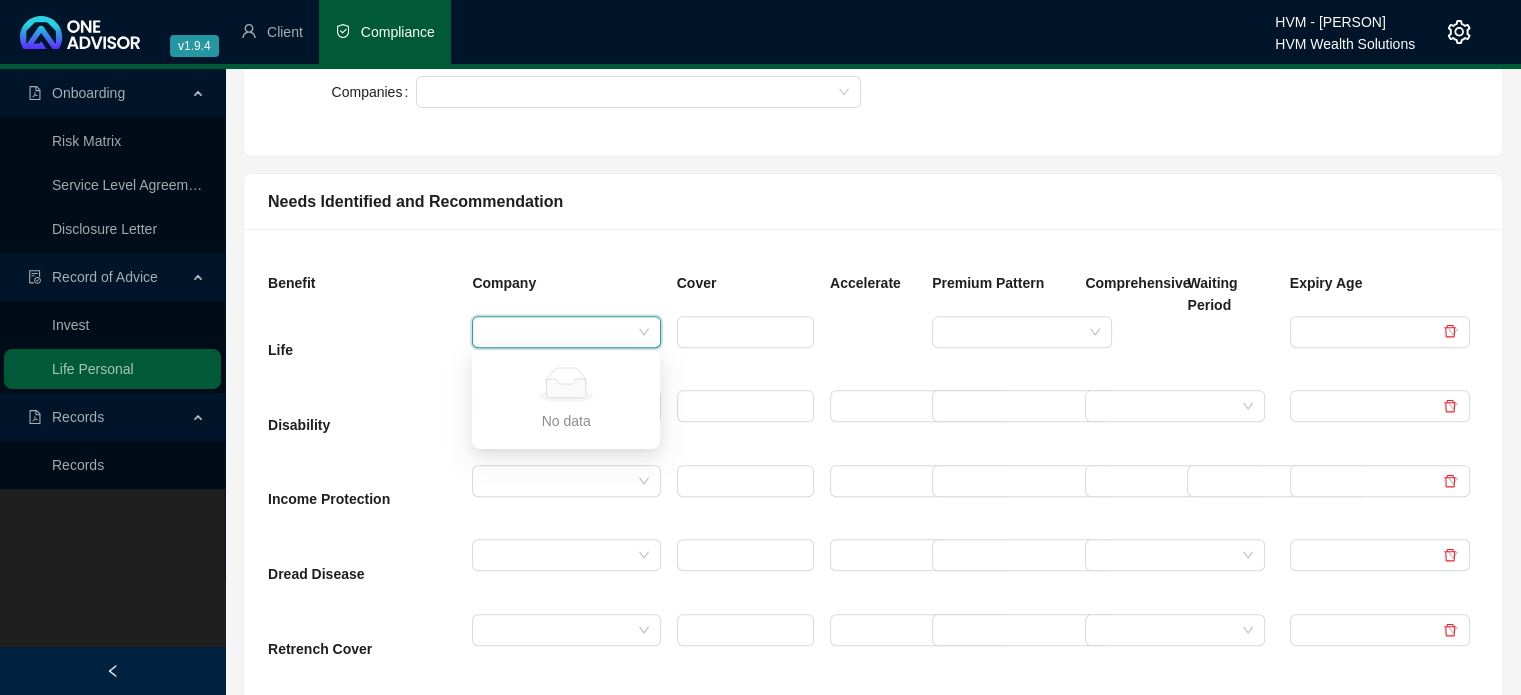 click at bounding box center [566, 332] 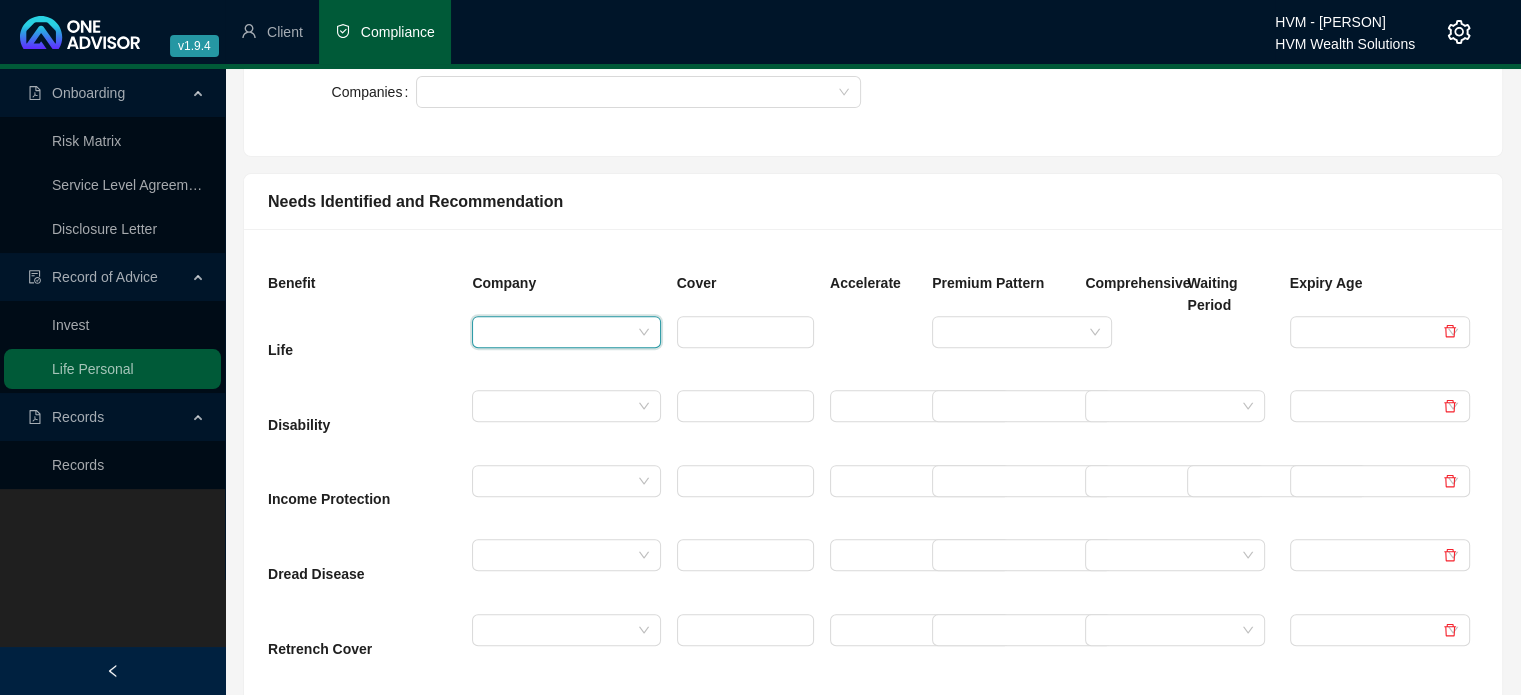 click at bounding box center (557, 332) 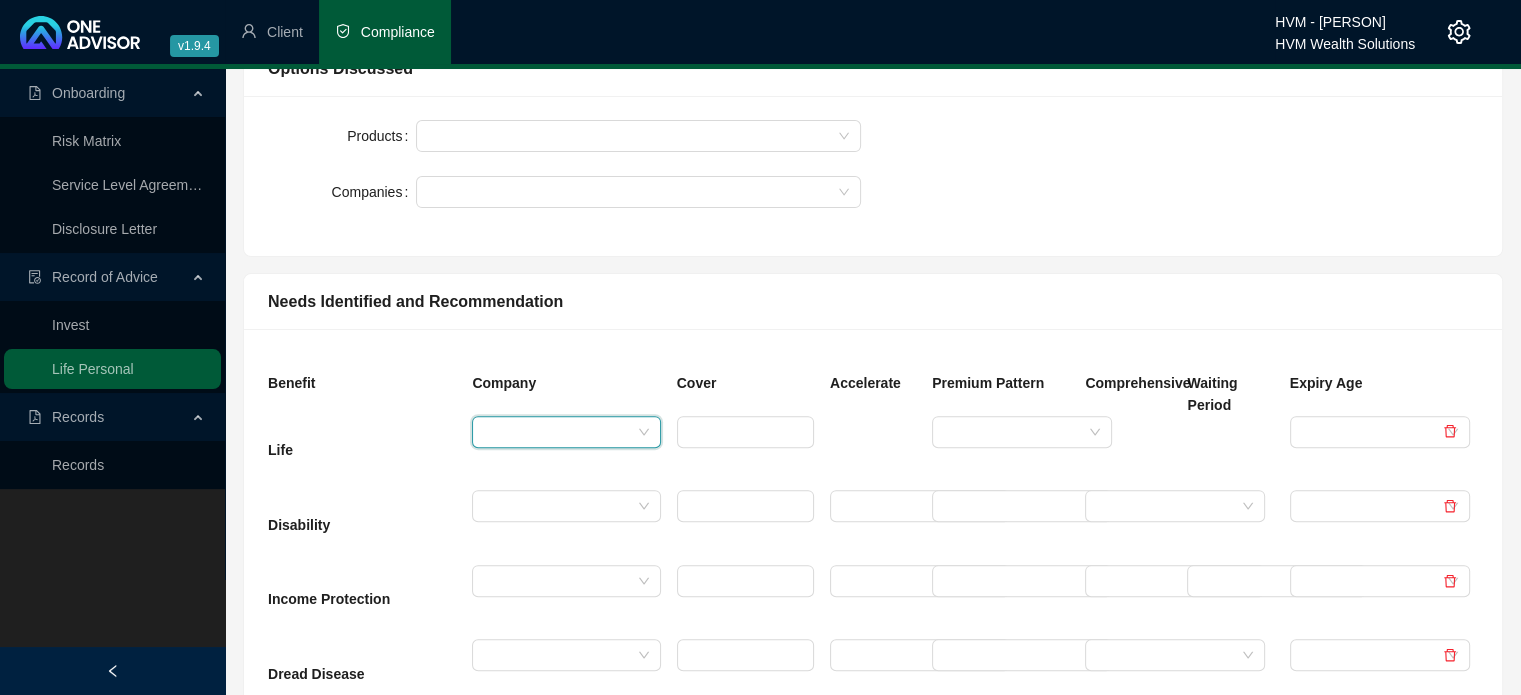 scroll, scrollTop: 200, scrollLeft: 0, axis: vertical 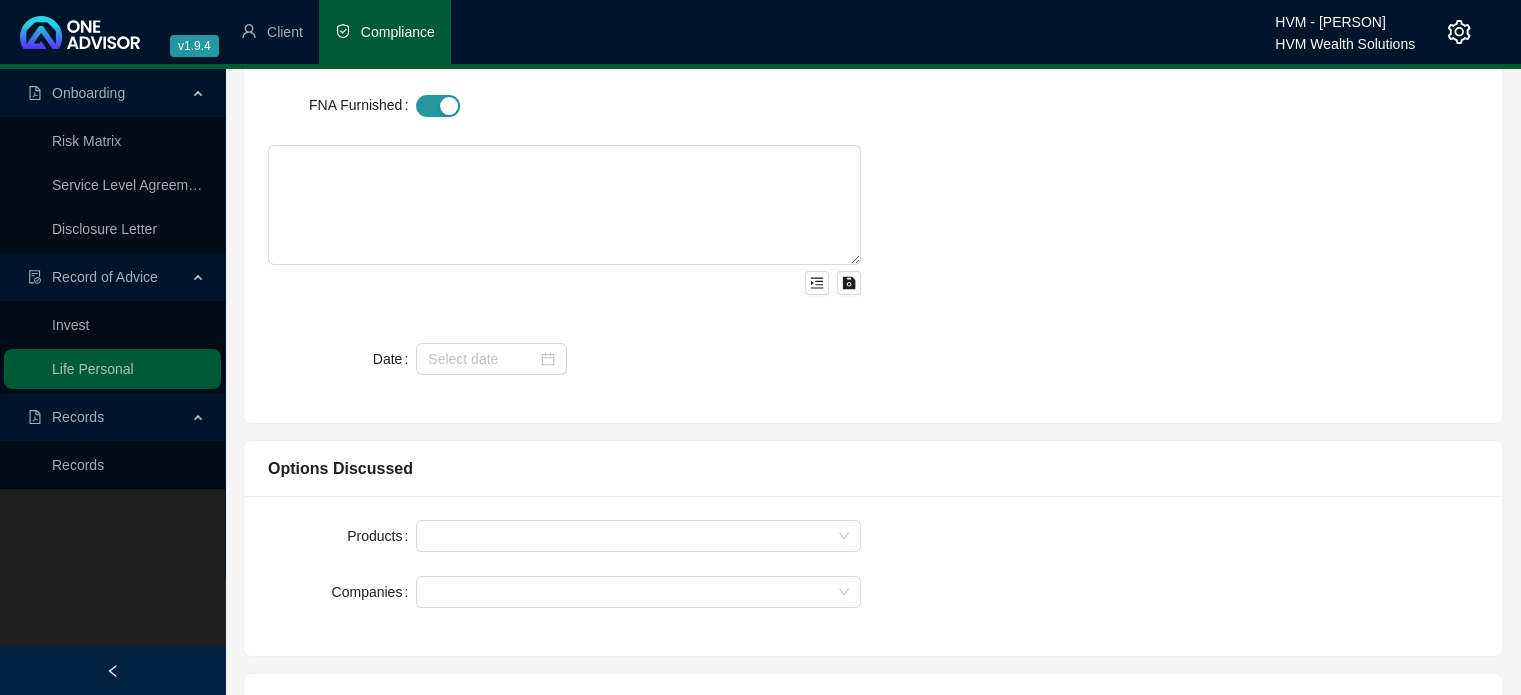 click on "[NAME] Change Client FNA Furnished Date" at bounding box center [873, 204] 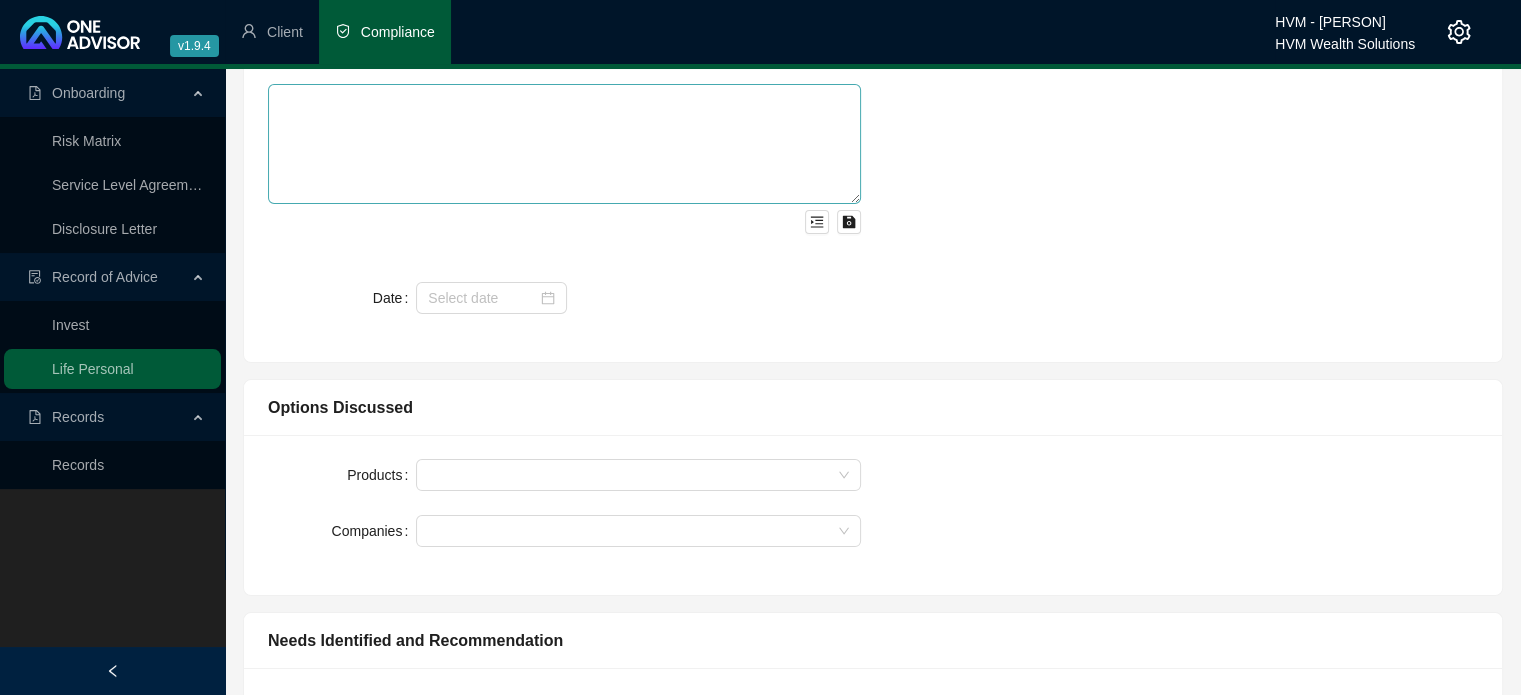 scroll, scrollTop: 100, scrollLeft: 0, axis: vertical 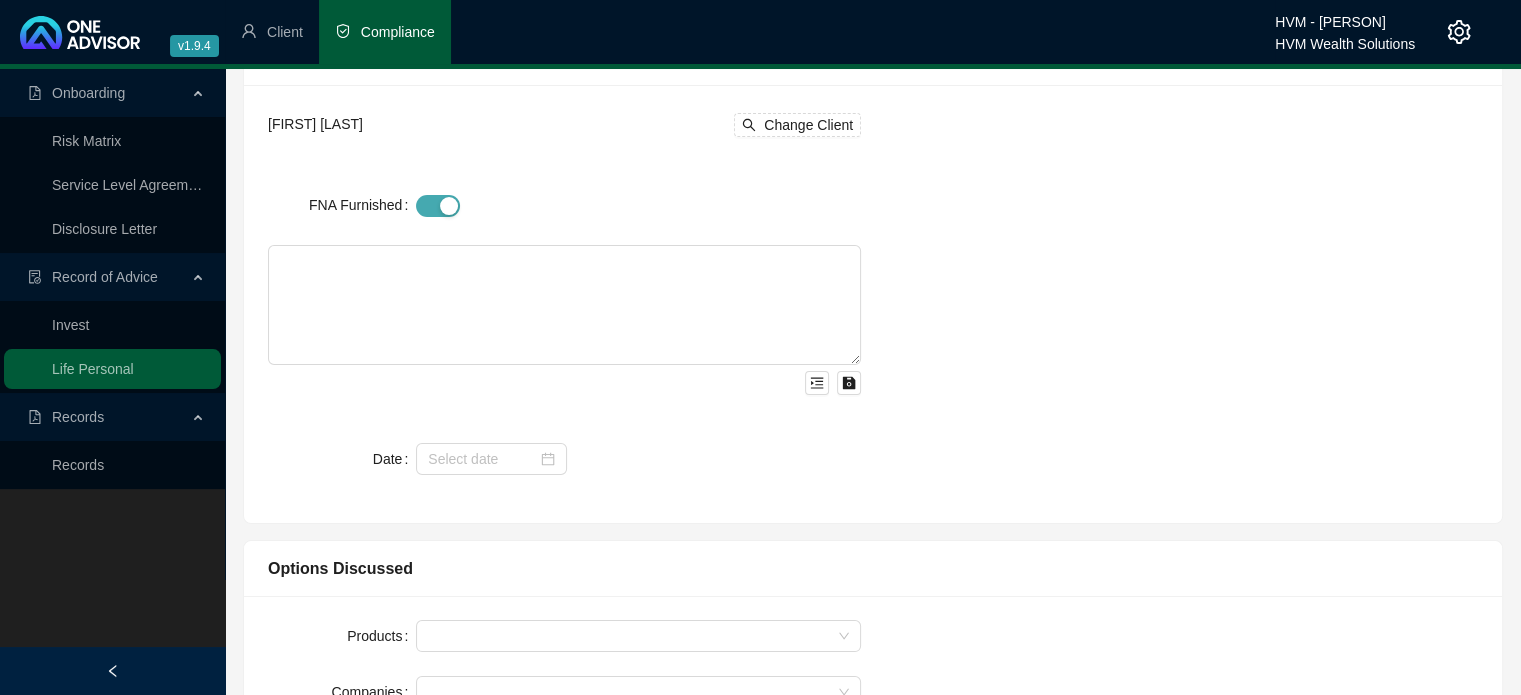 click at bounding box center (438, 206) 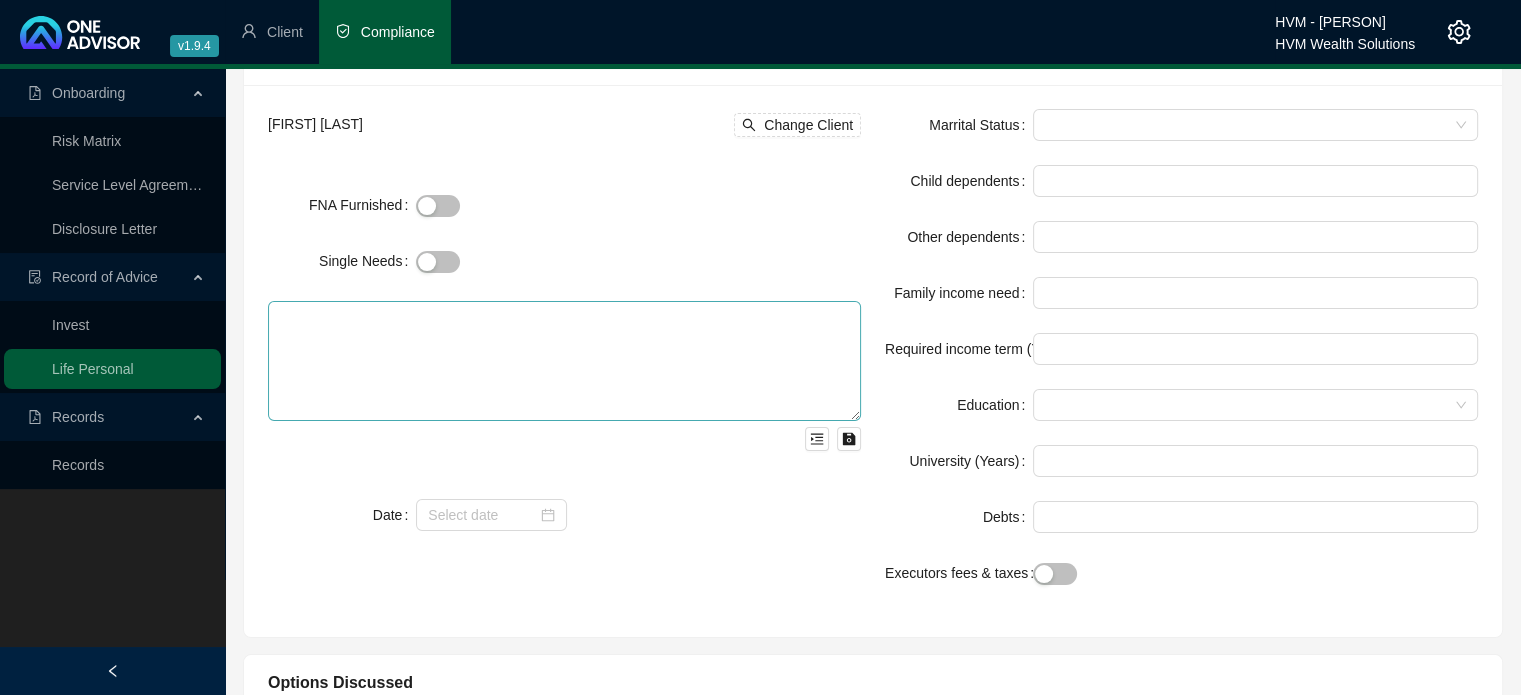 scroll, scrollTop: 0, scrollLeft: 0, axis: both 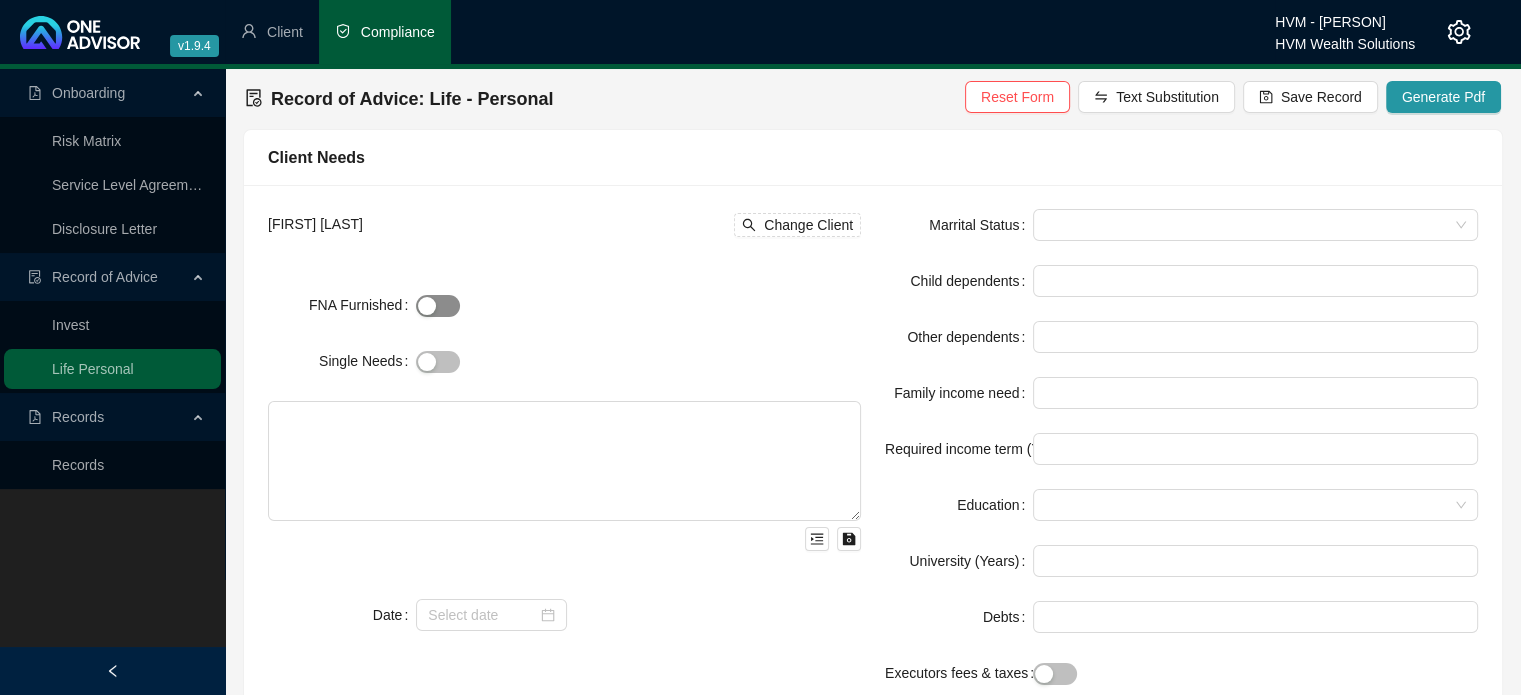 click at bounding box center [438, 306] 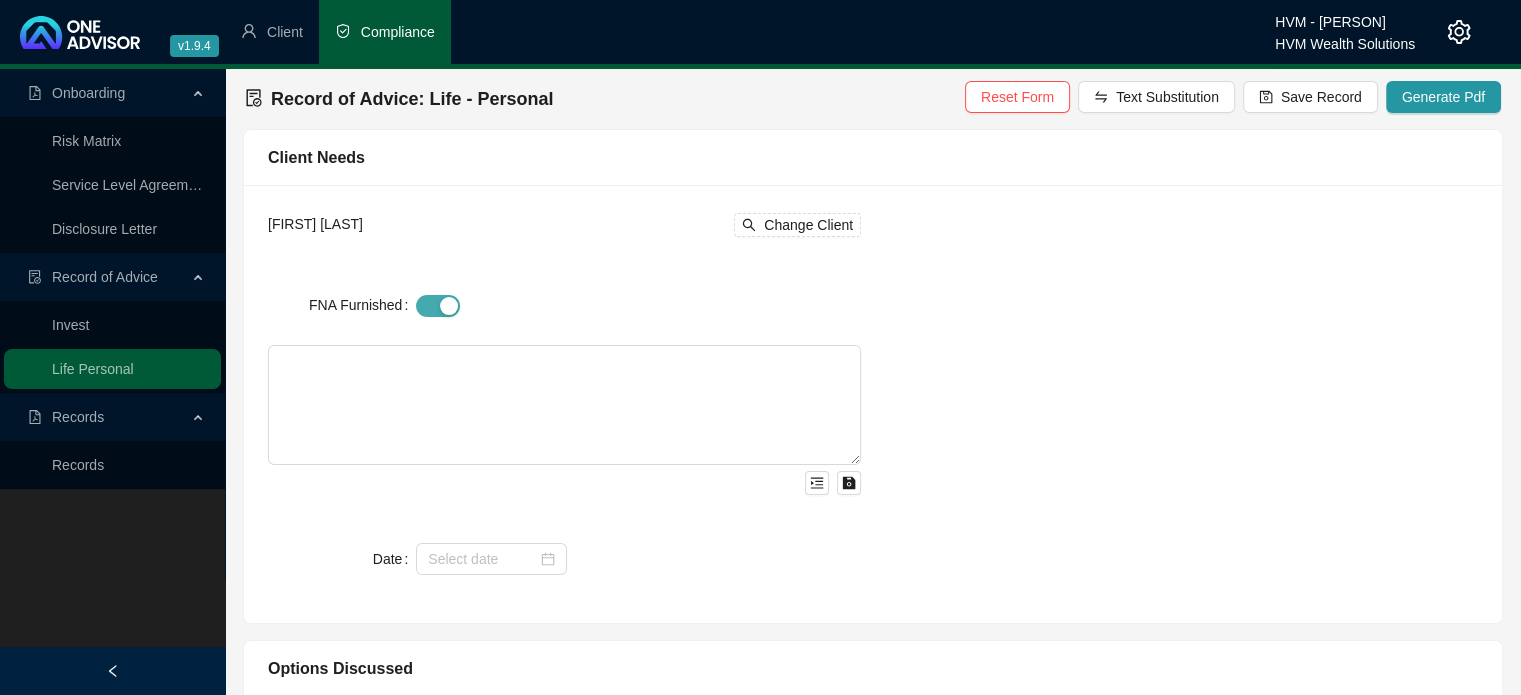 click at bounding box center (438, 306) 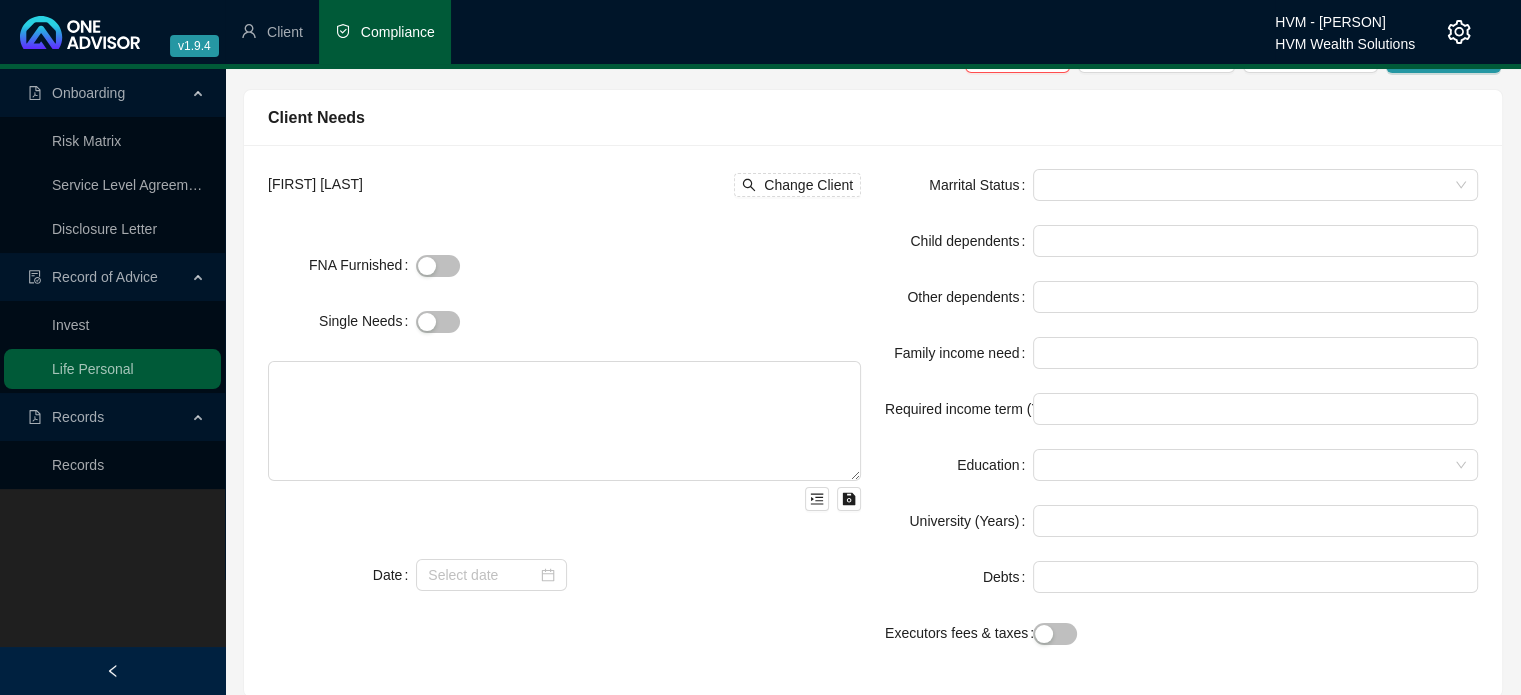 scroll, scrollTop: 100, scrollLeft: 0, axis: vertical 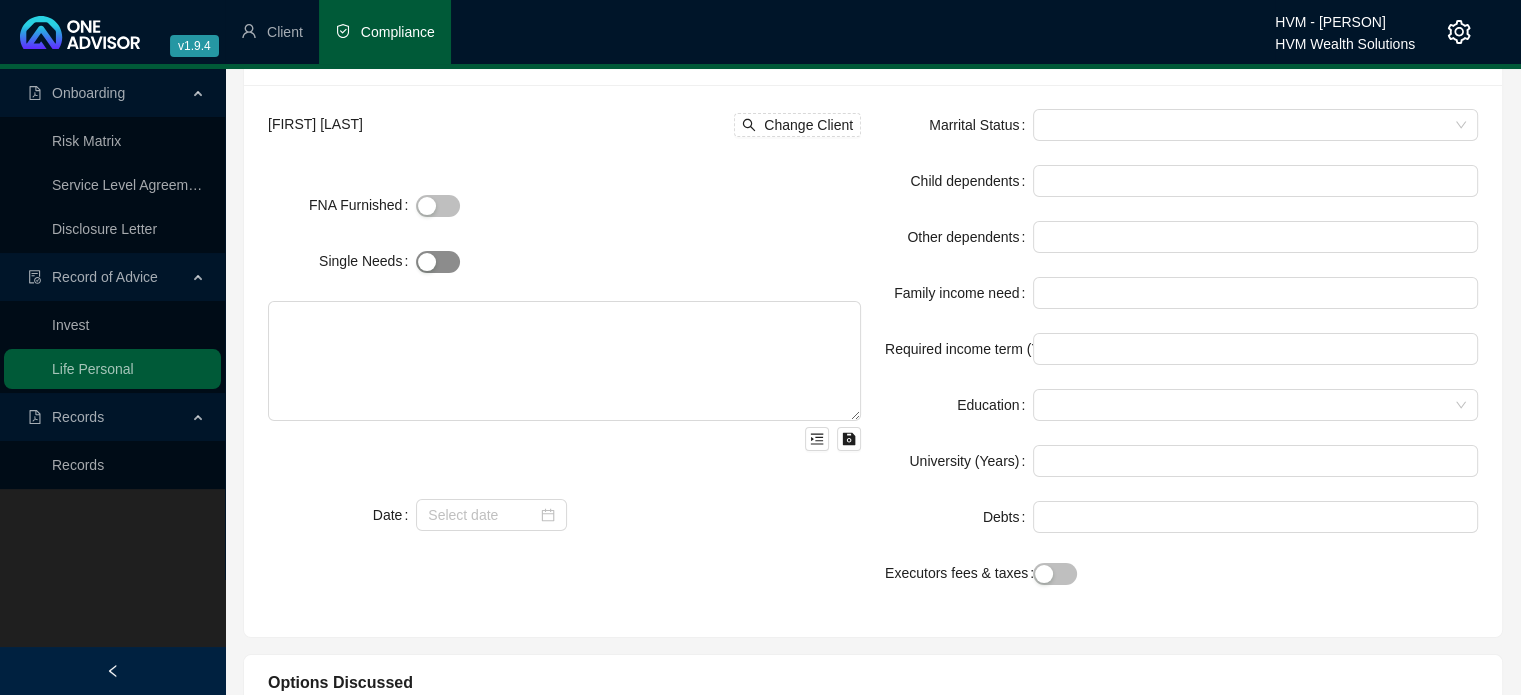 click at bounding box center [438, 262] 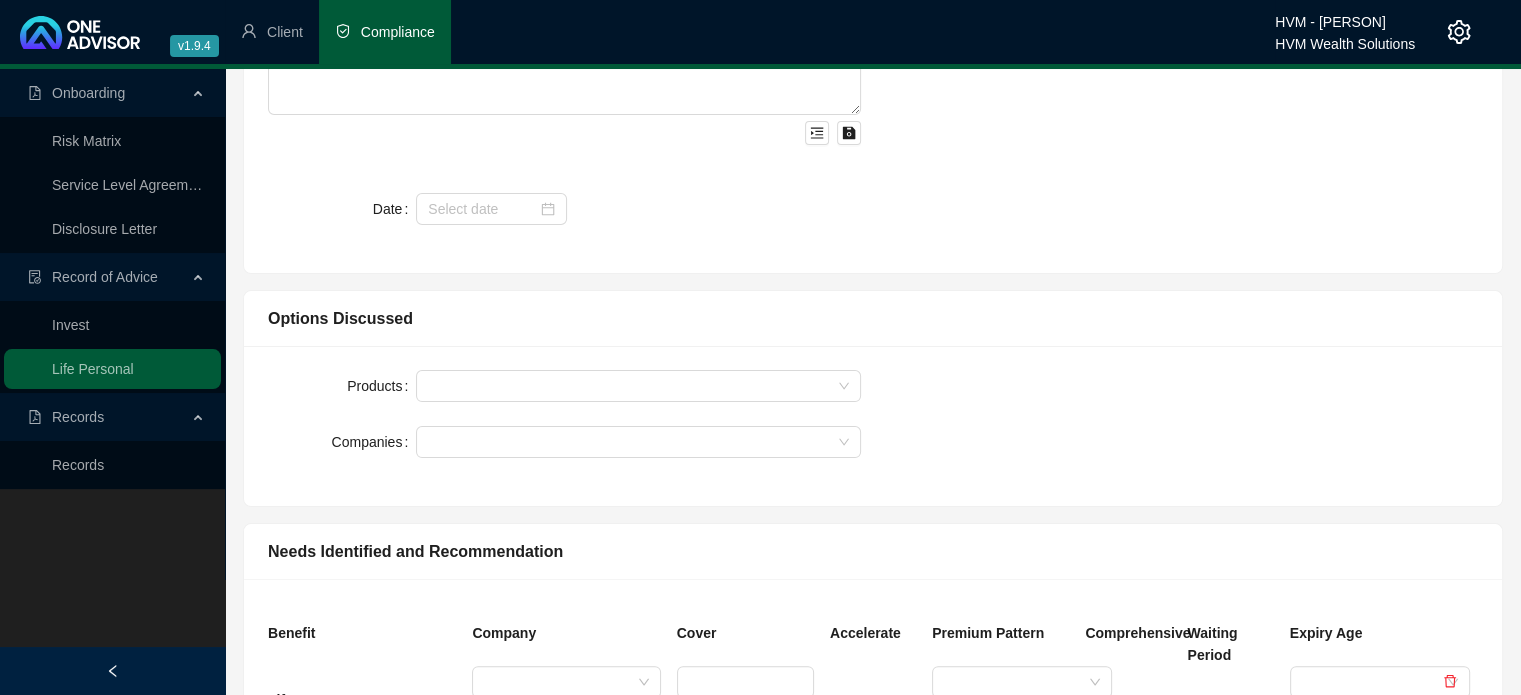 scroll, scrollTop: 800, scrollLeft: 0, axis: vertical 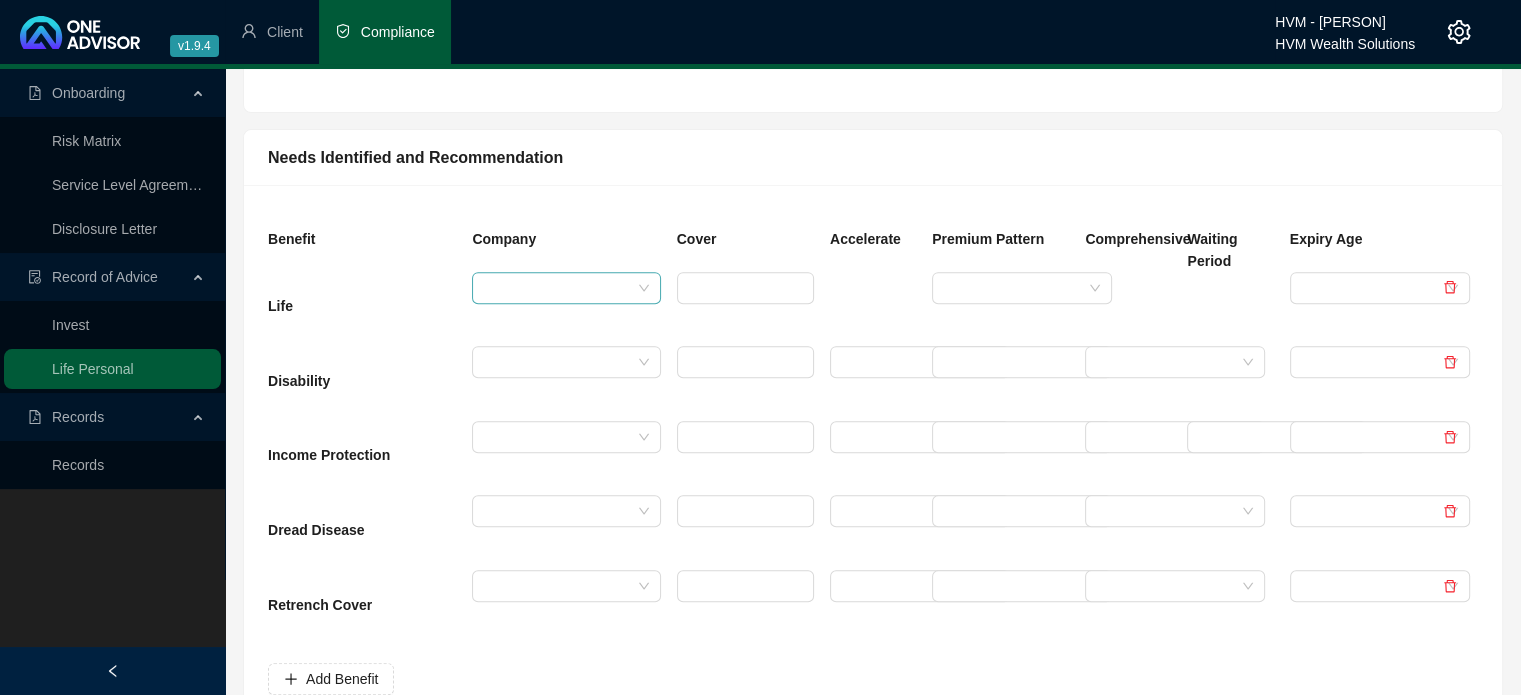 click at bounding box center (557, 288) 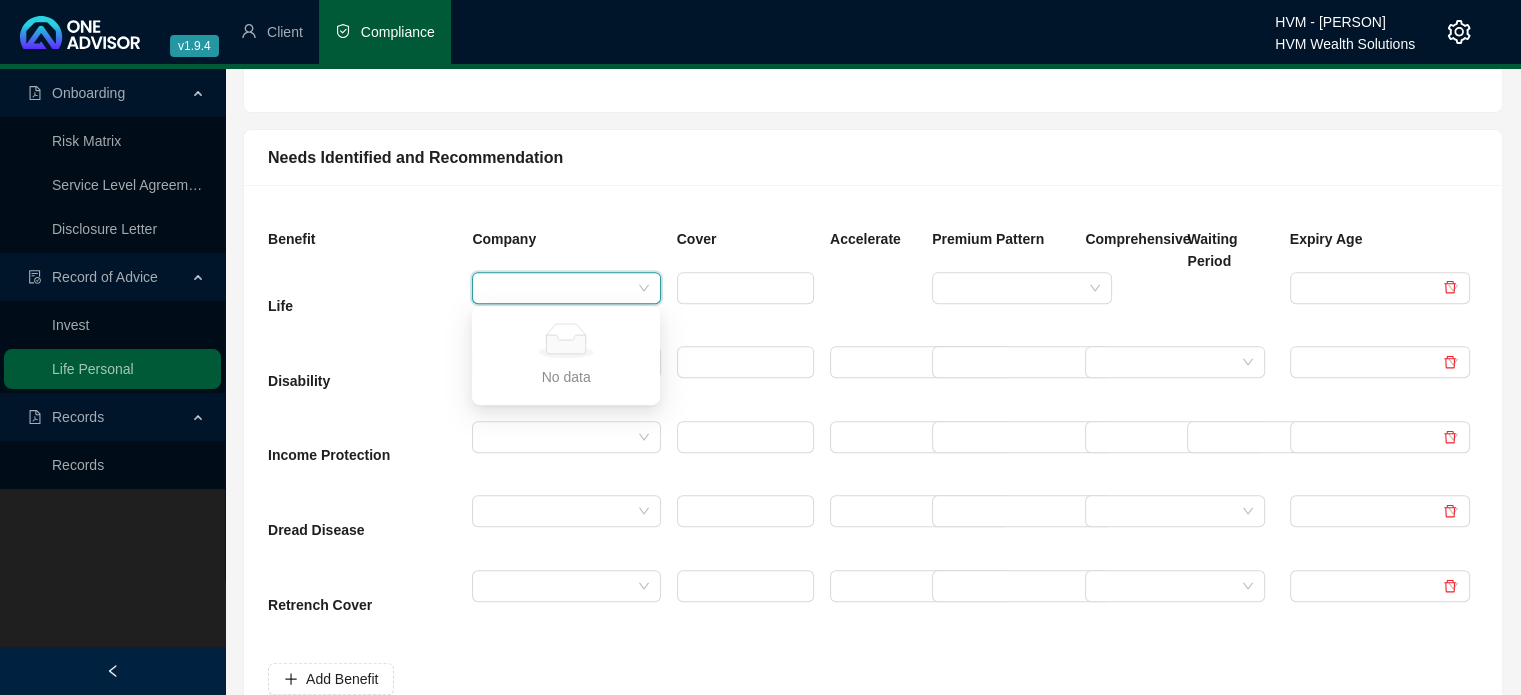 drag, startPoint x: 616, startPoint y: 287, endPoint x: 668, endPoint y: 283, distance: 52.153618 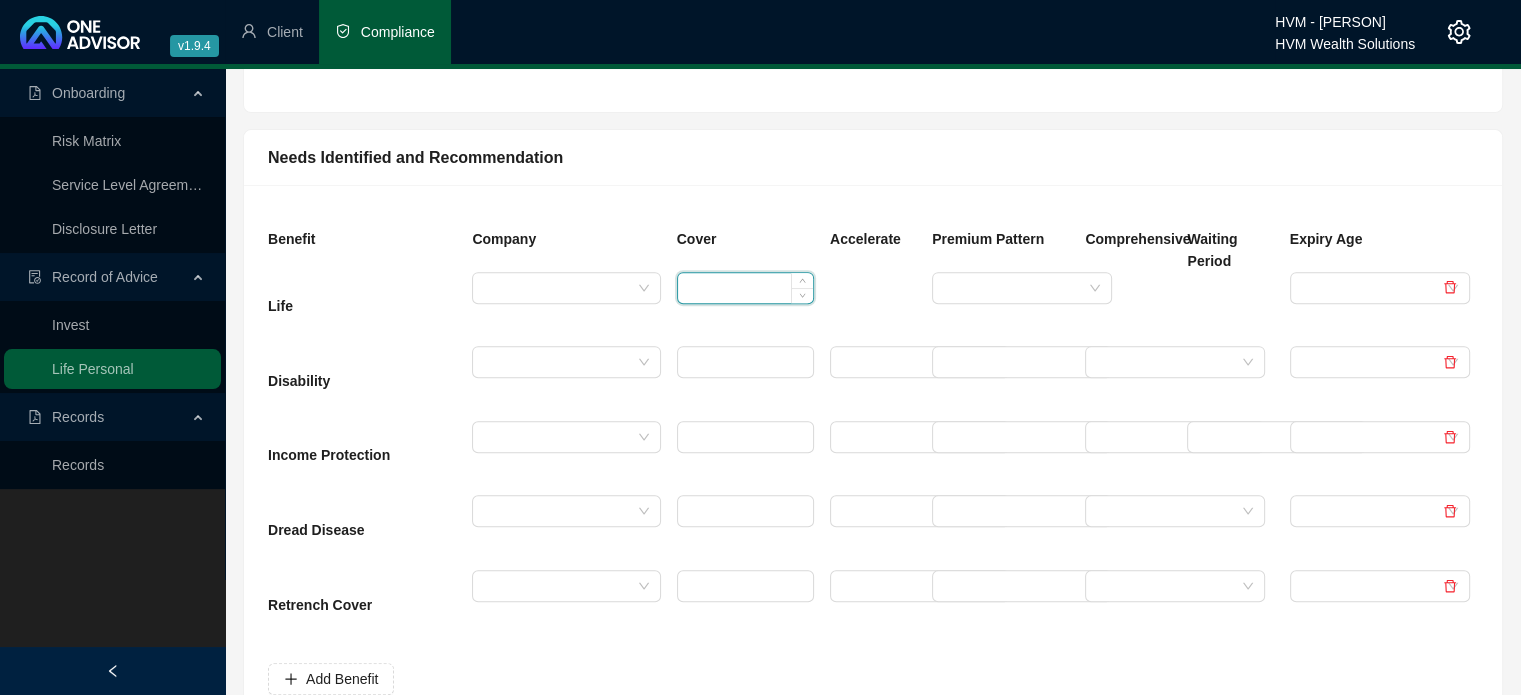 click at bounding box center (745, 288) 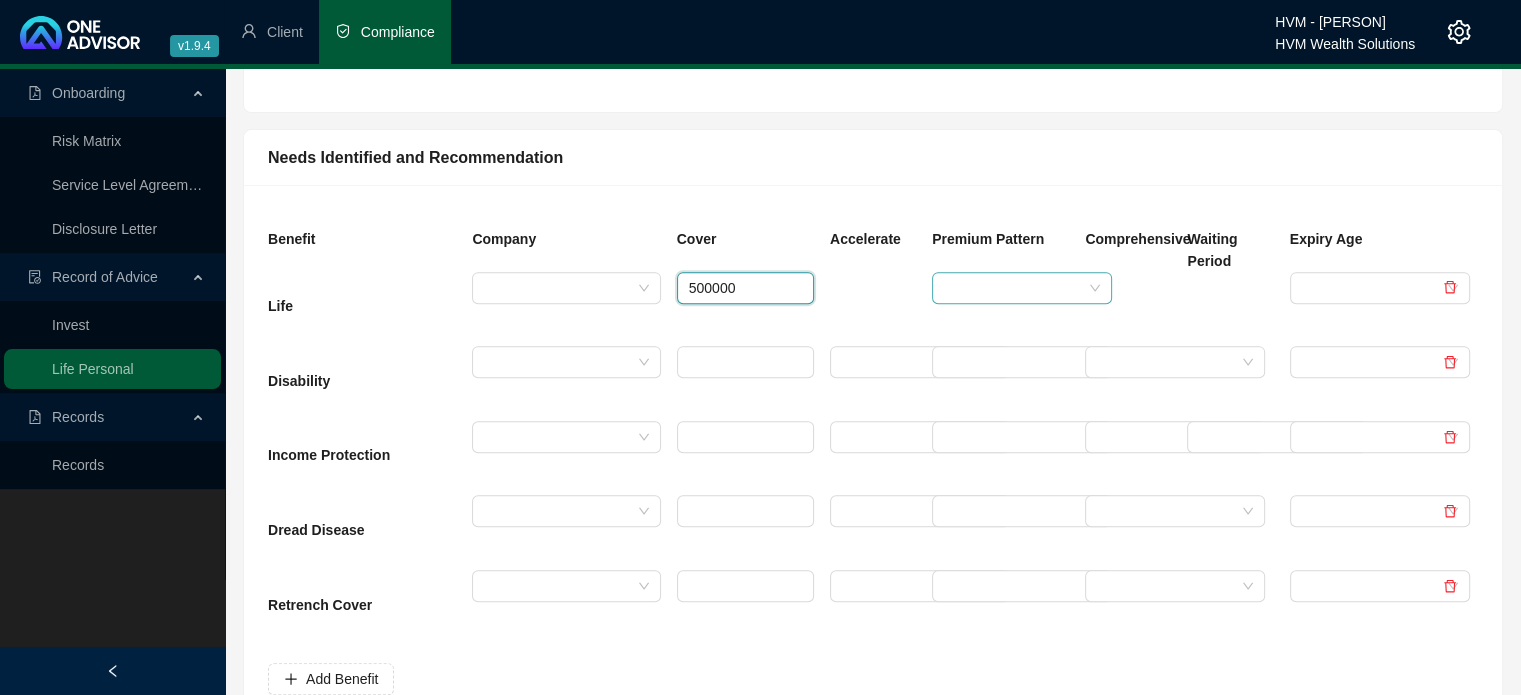 type on "500000" 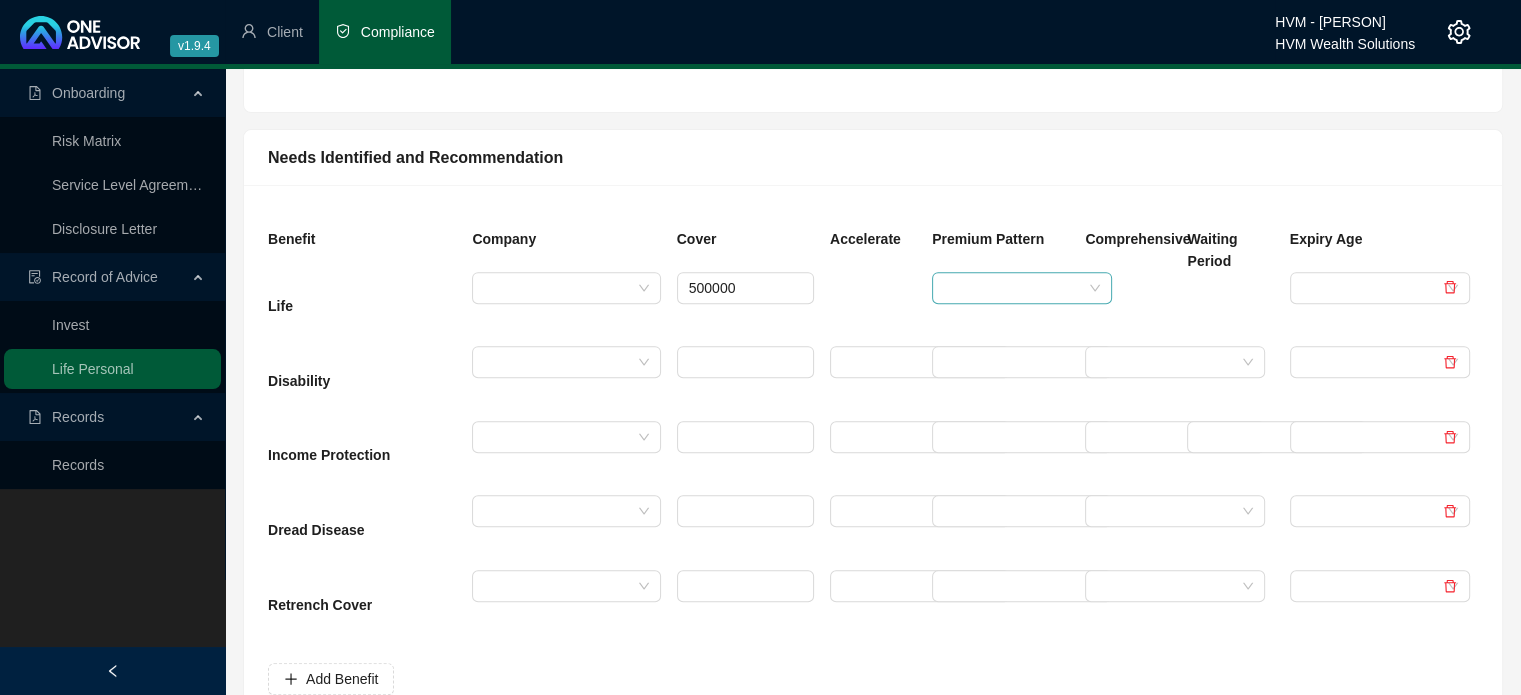 click at bounding box center (1013, 288) 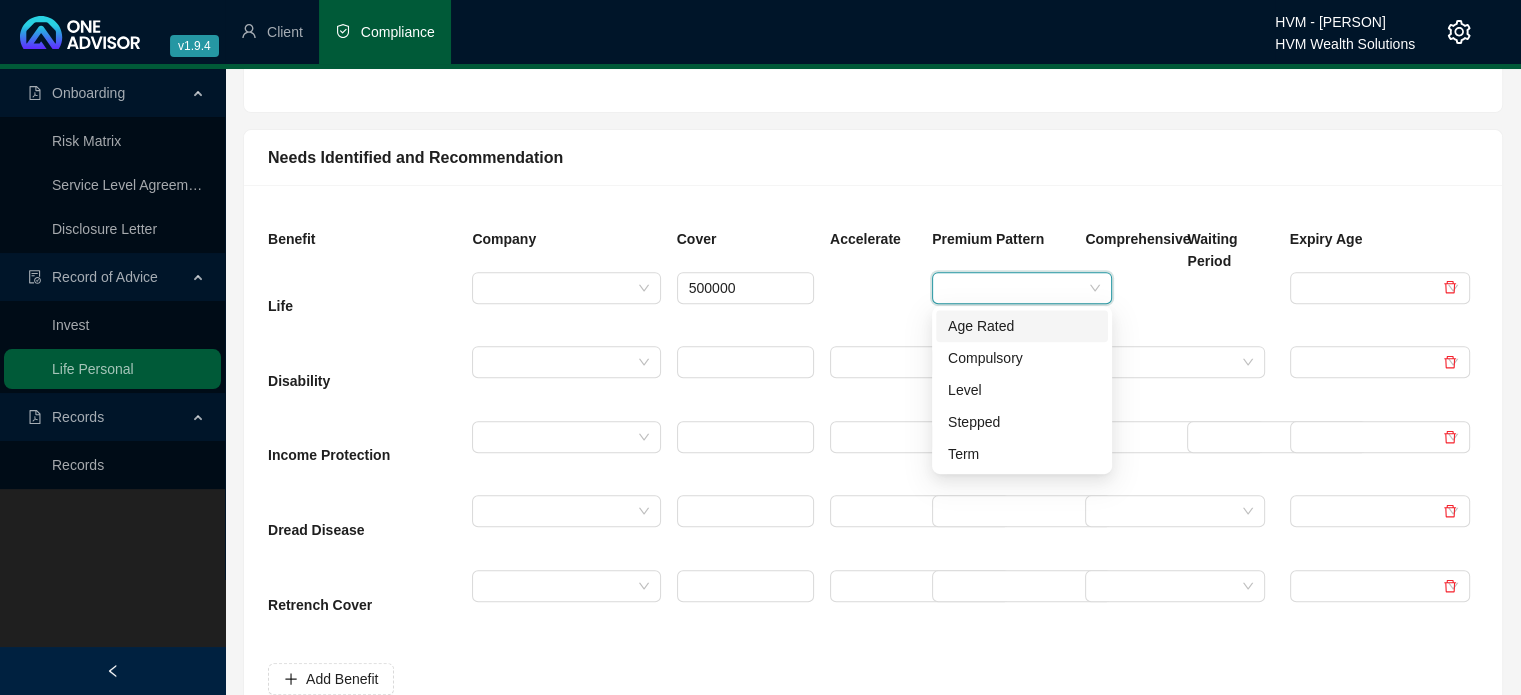 click at bounding box center [1013, 288] 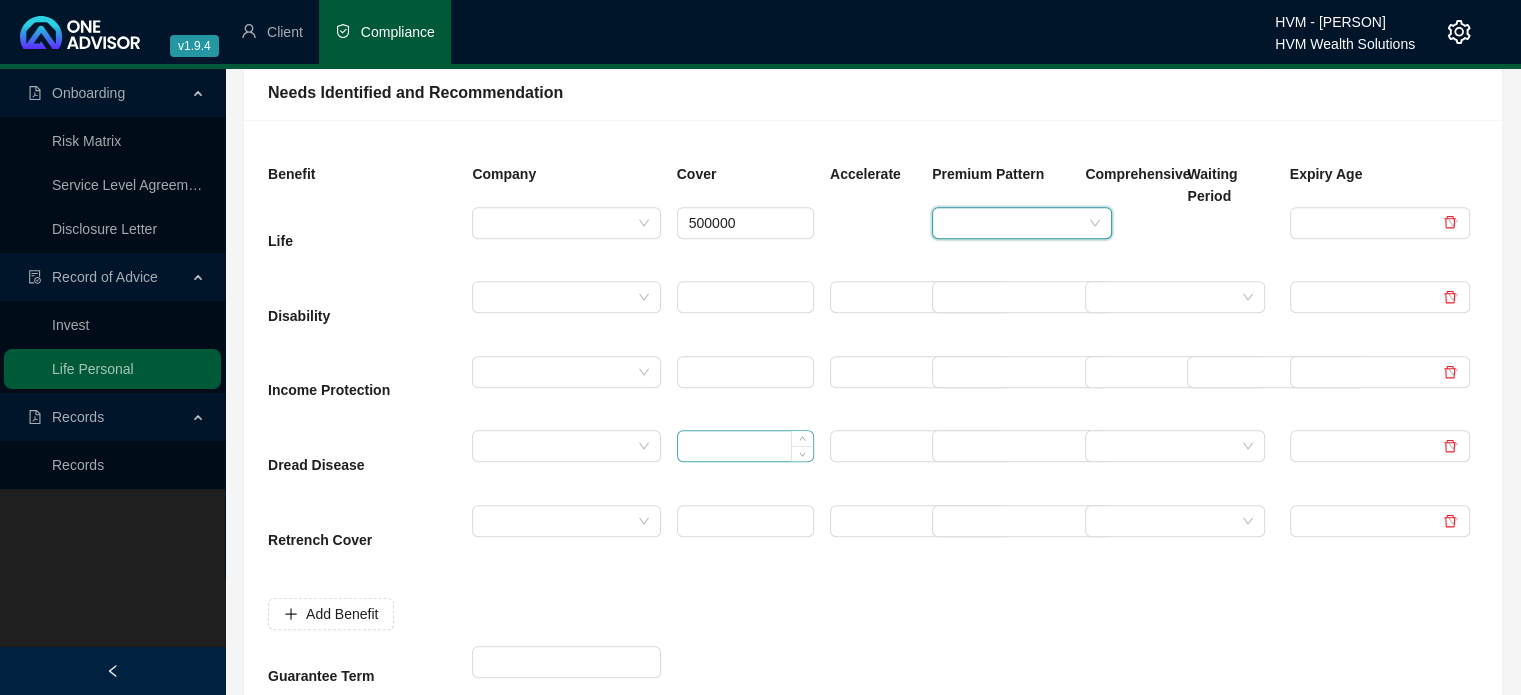 scroll, scrollTop: 900, scrollLeft: 0, axis: vertical 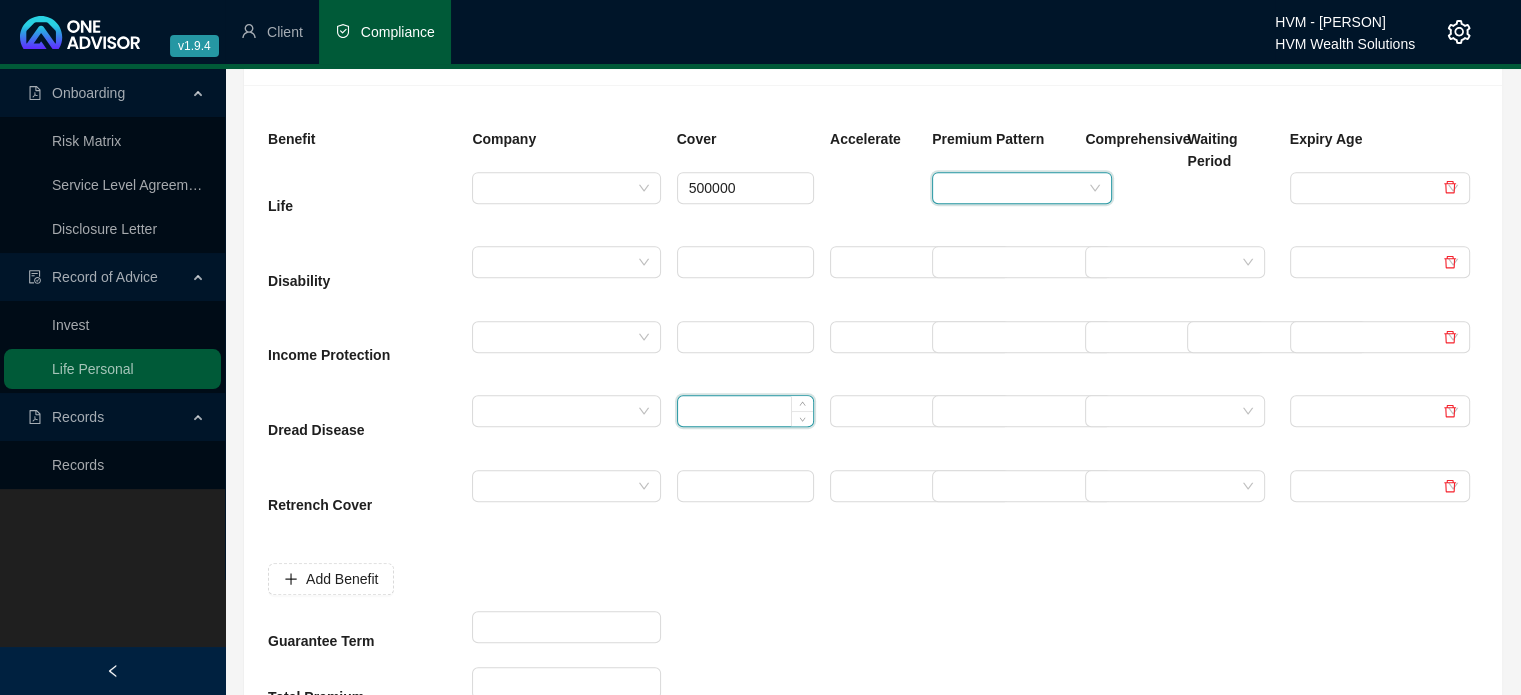 click at bounding box center [745, 411] 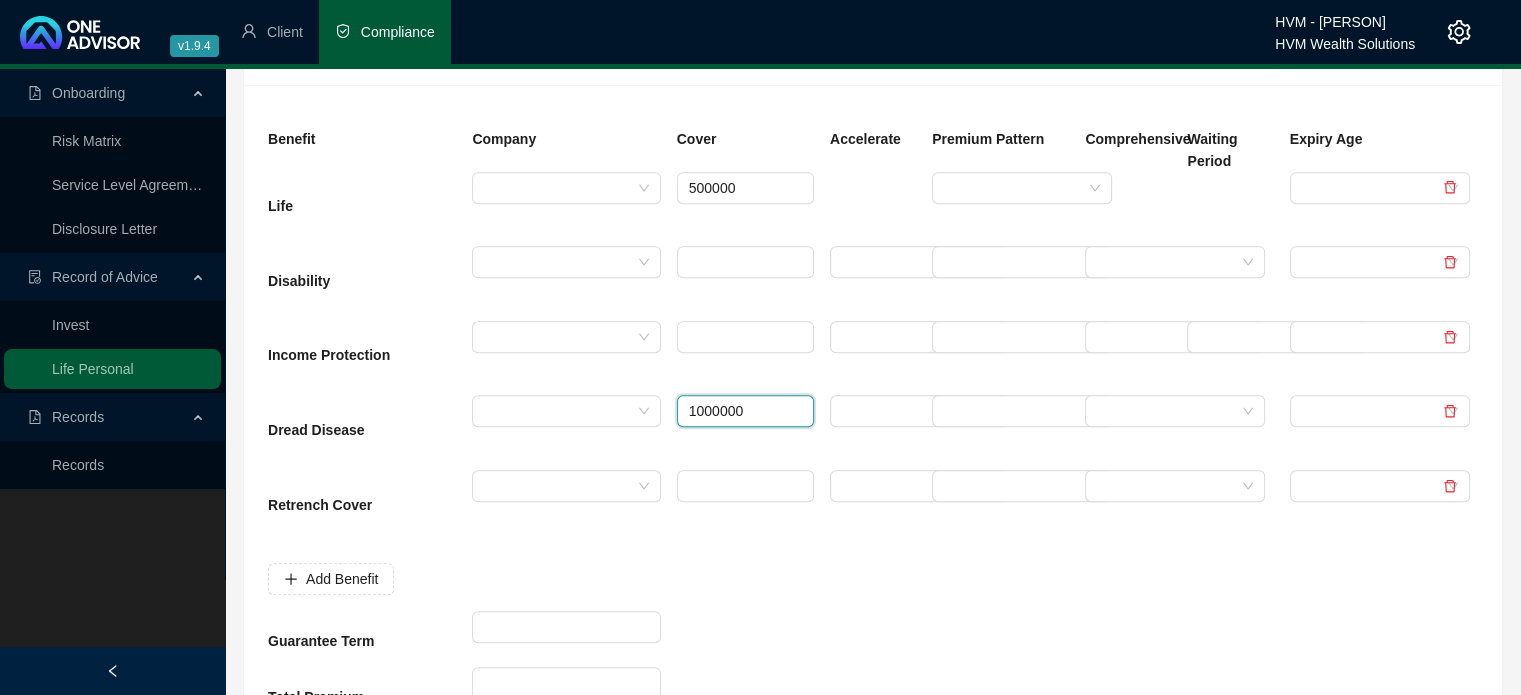 type on "1000000" 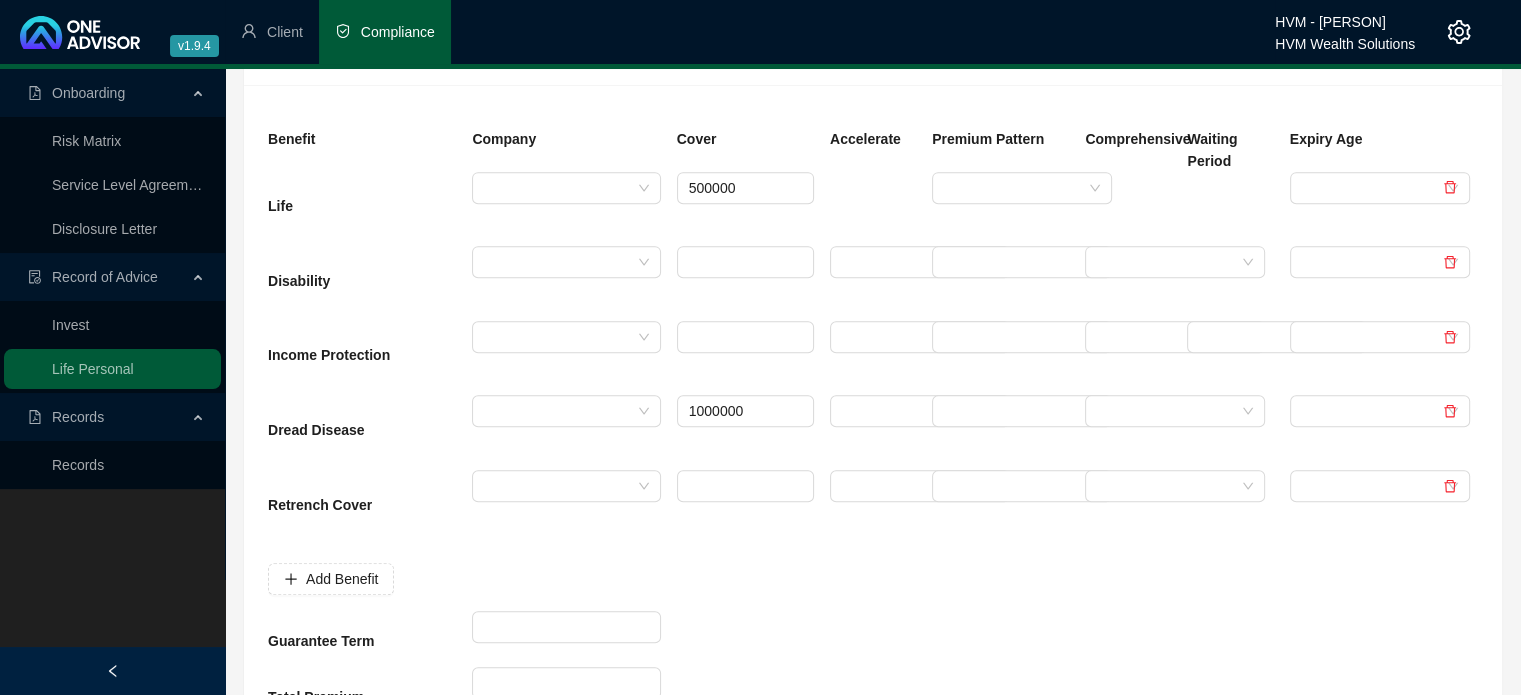 click at bounding box center [873, 432] 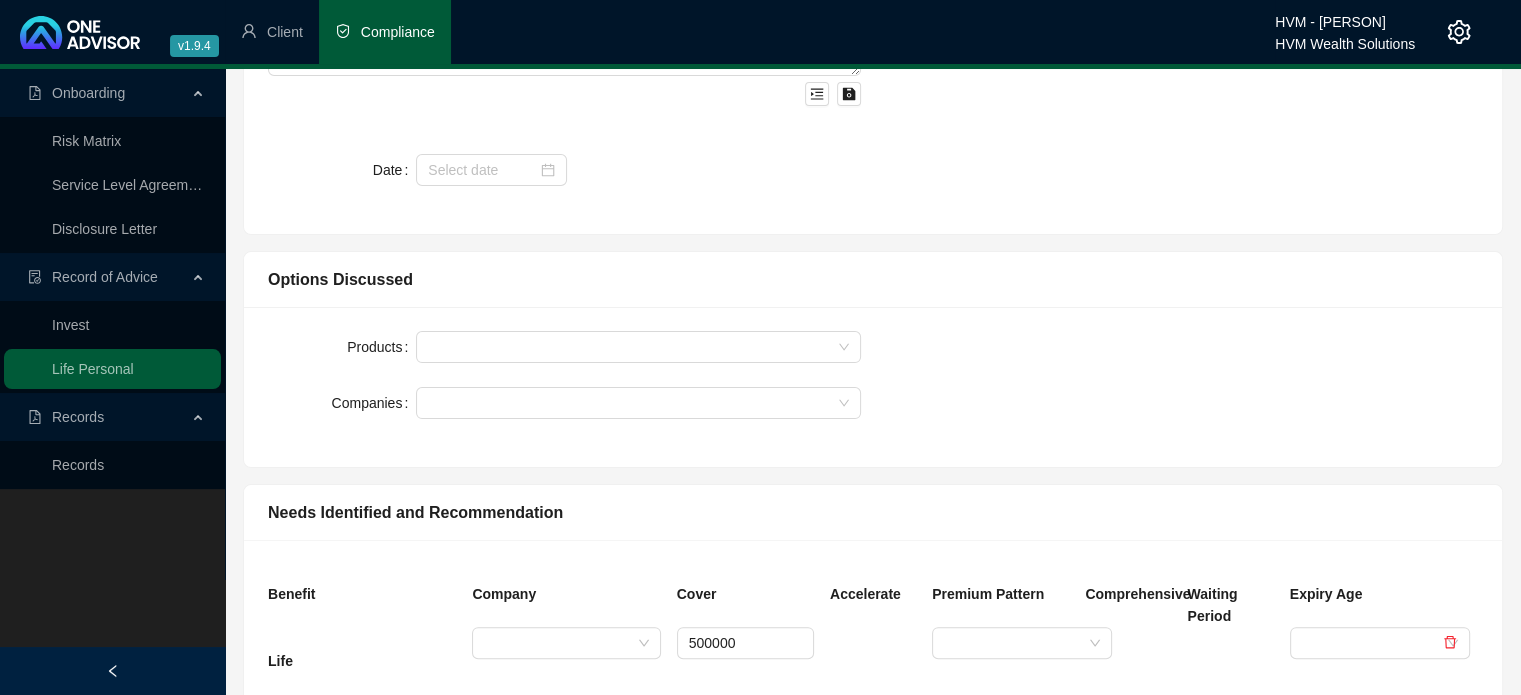 scroll, scrollTop: 400, scrollLeft: 0, axis: vertical 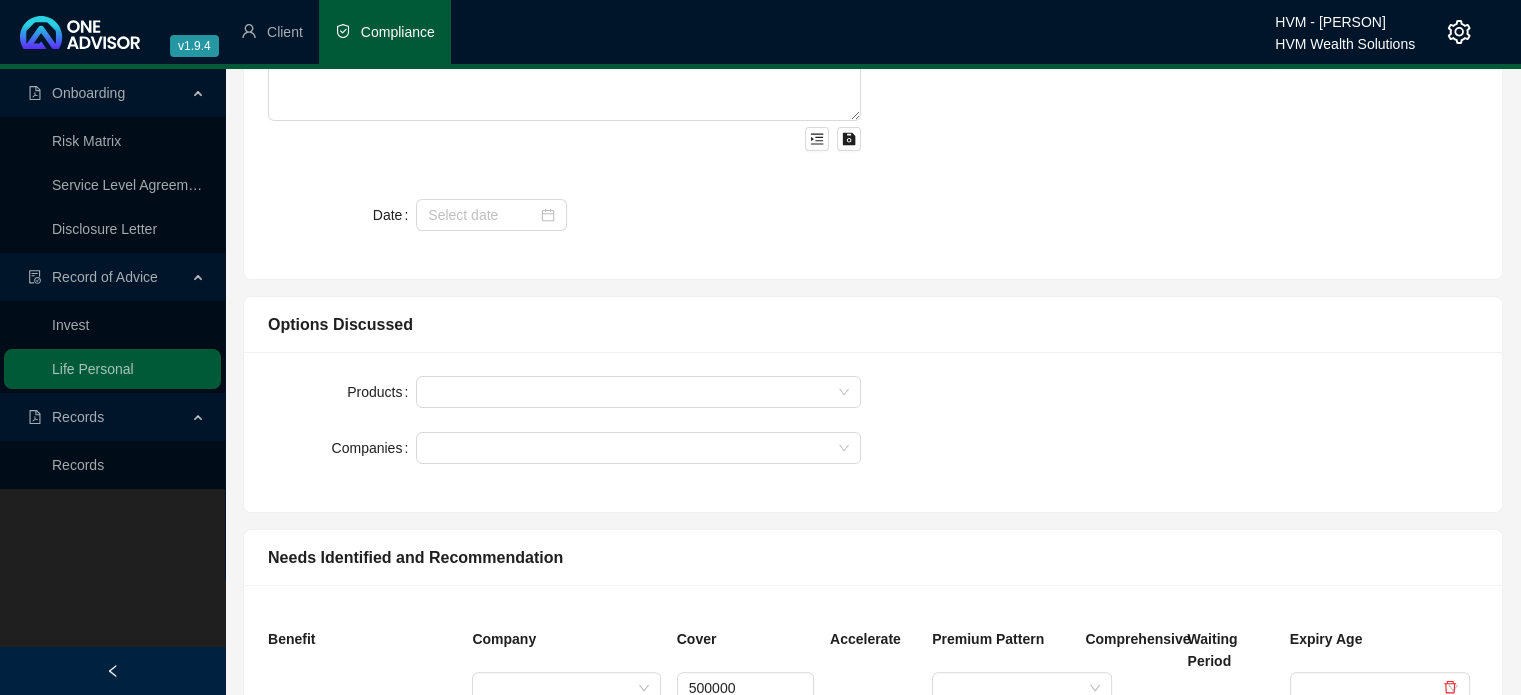 click on "[FIRST] [LAST] Change Client FNA Furnished Single Needs Date" at bounding box center [873, 32] 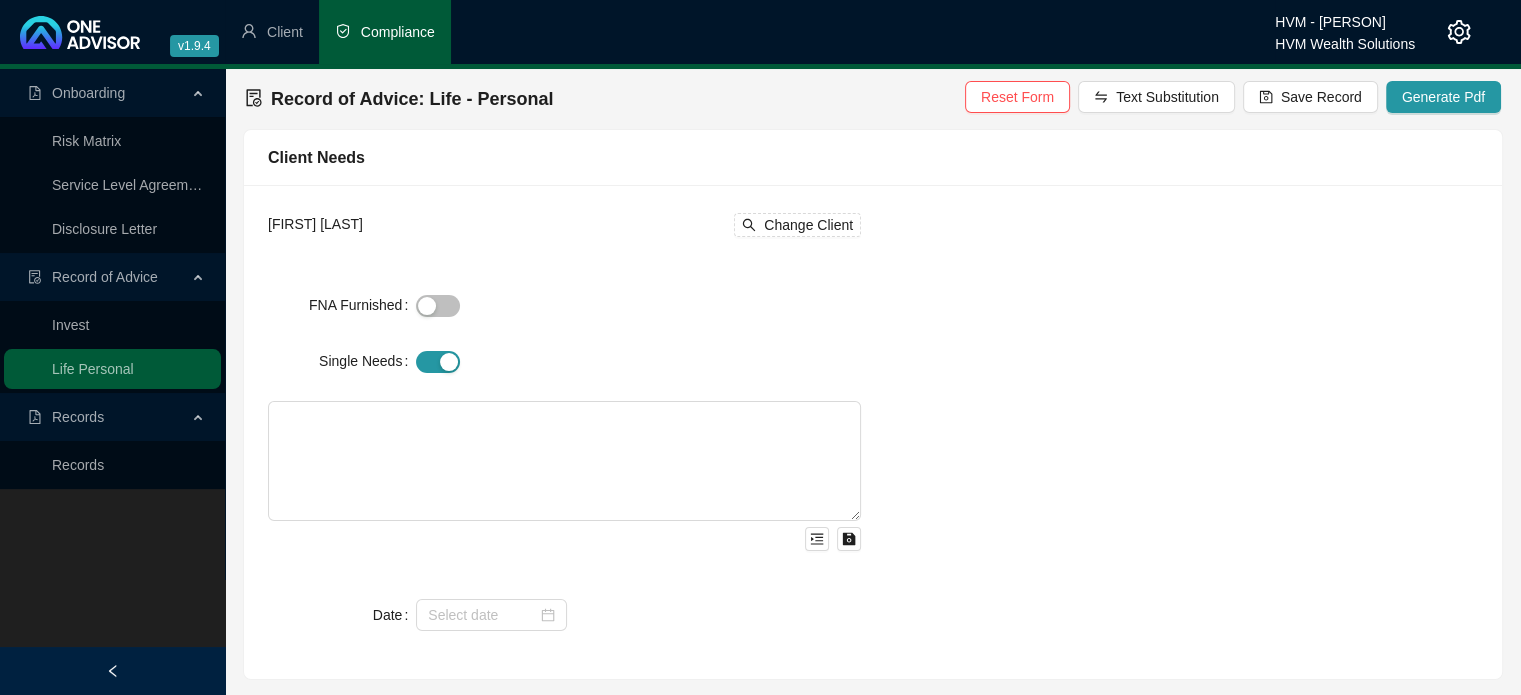 click on "[FIRST] [LAST] Change Client FNA Furnished Single Needs Date" at bounding box center [873, 432] 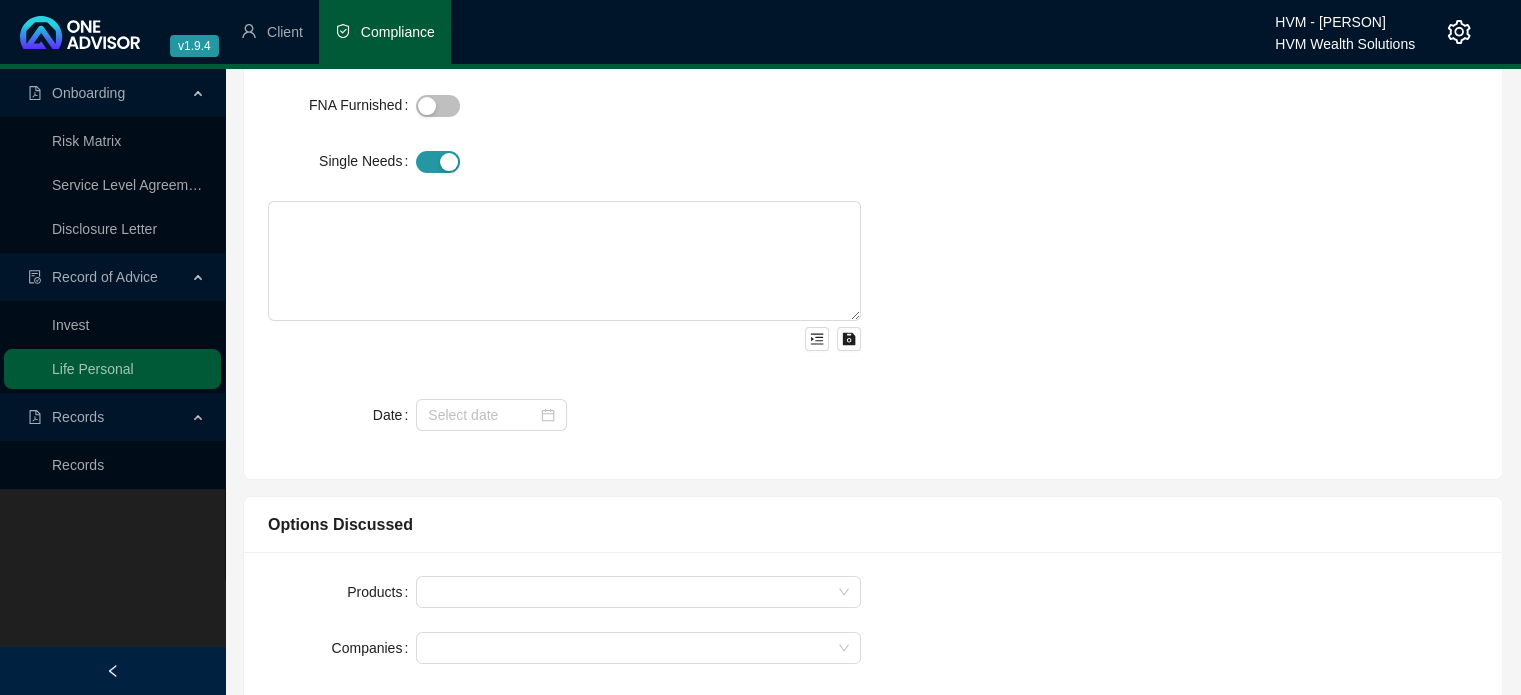 scroll, scrollTop: 0, scrollLeft: 0, axis: both 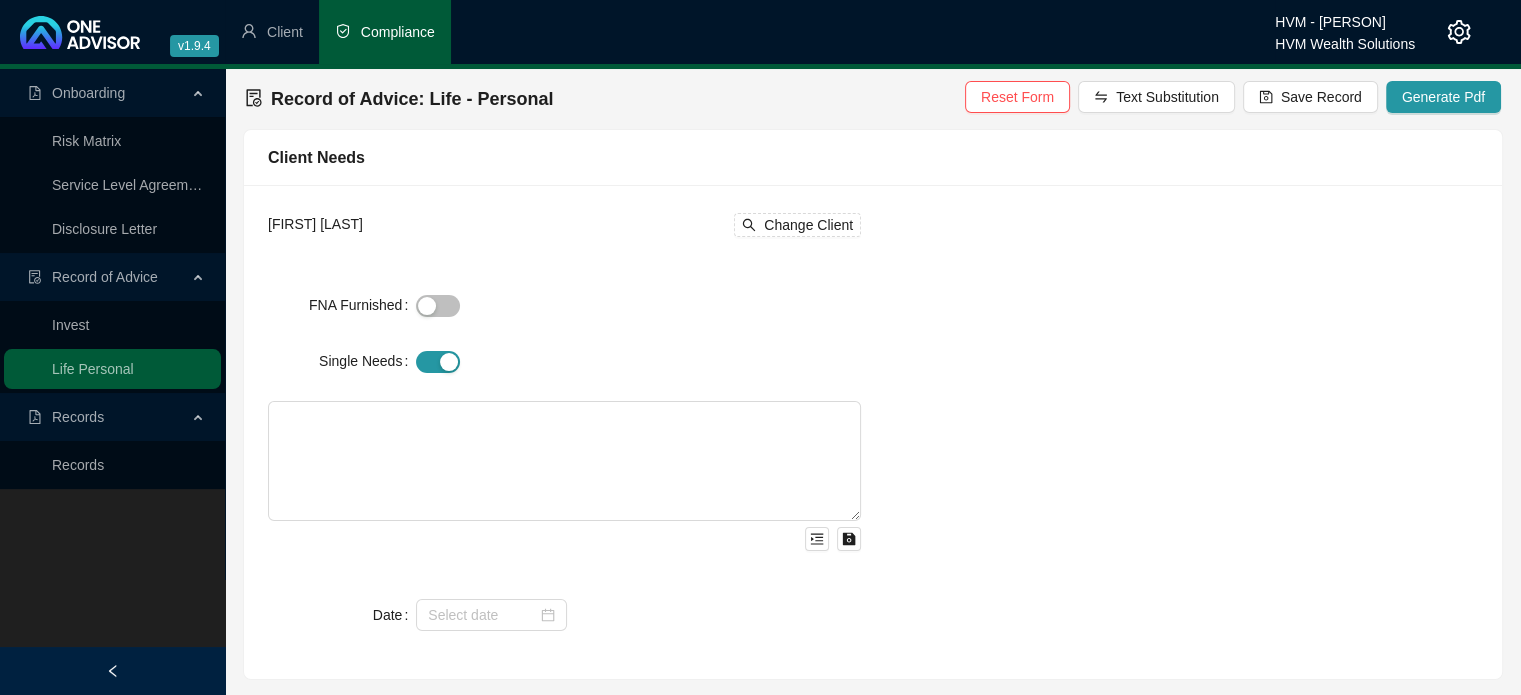 click on "[FIRST] [LAST] Change Client FNA Furnished Single Needs Date" at bounding box center [873, 432] 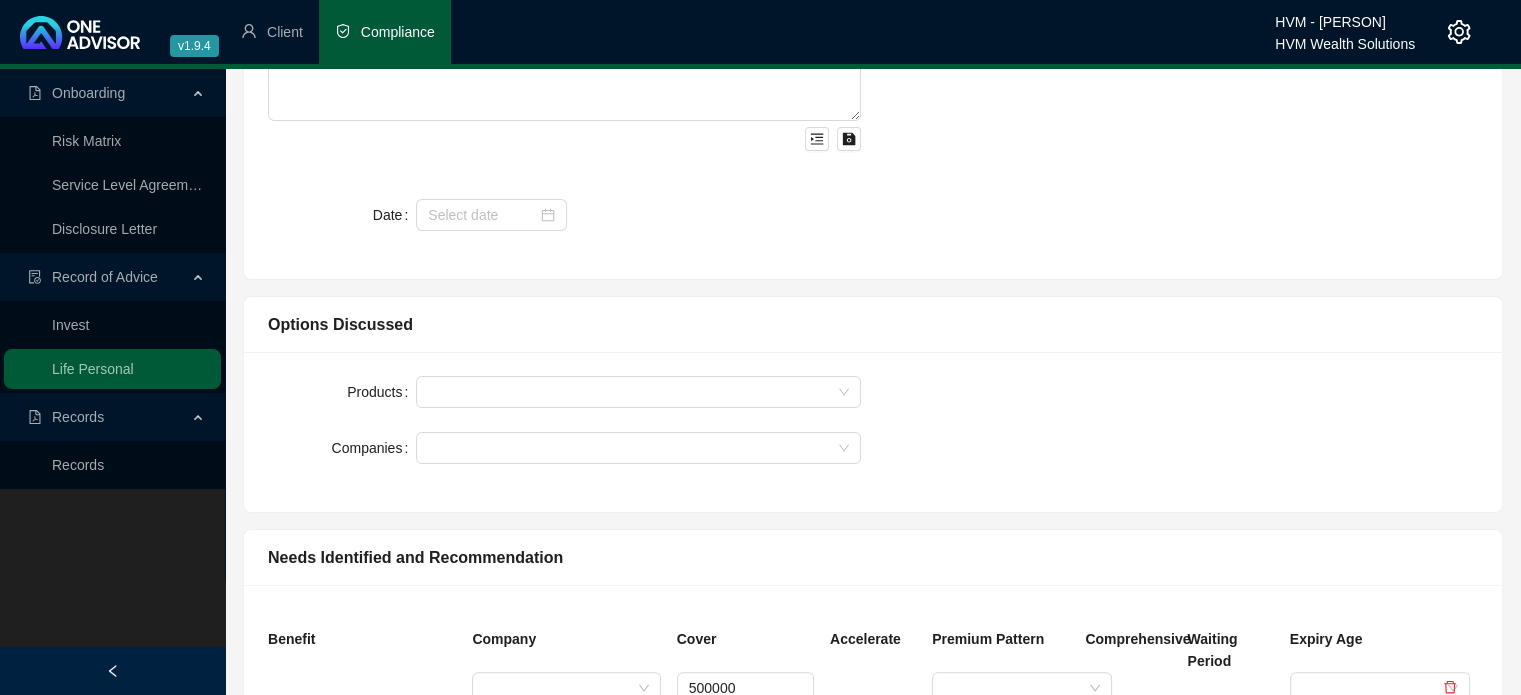scroll, scrollTop: 0, scrollLeft: 0, axis: both 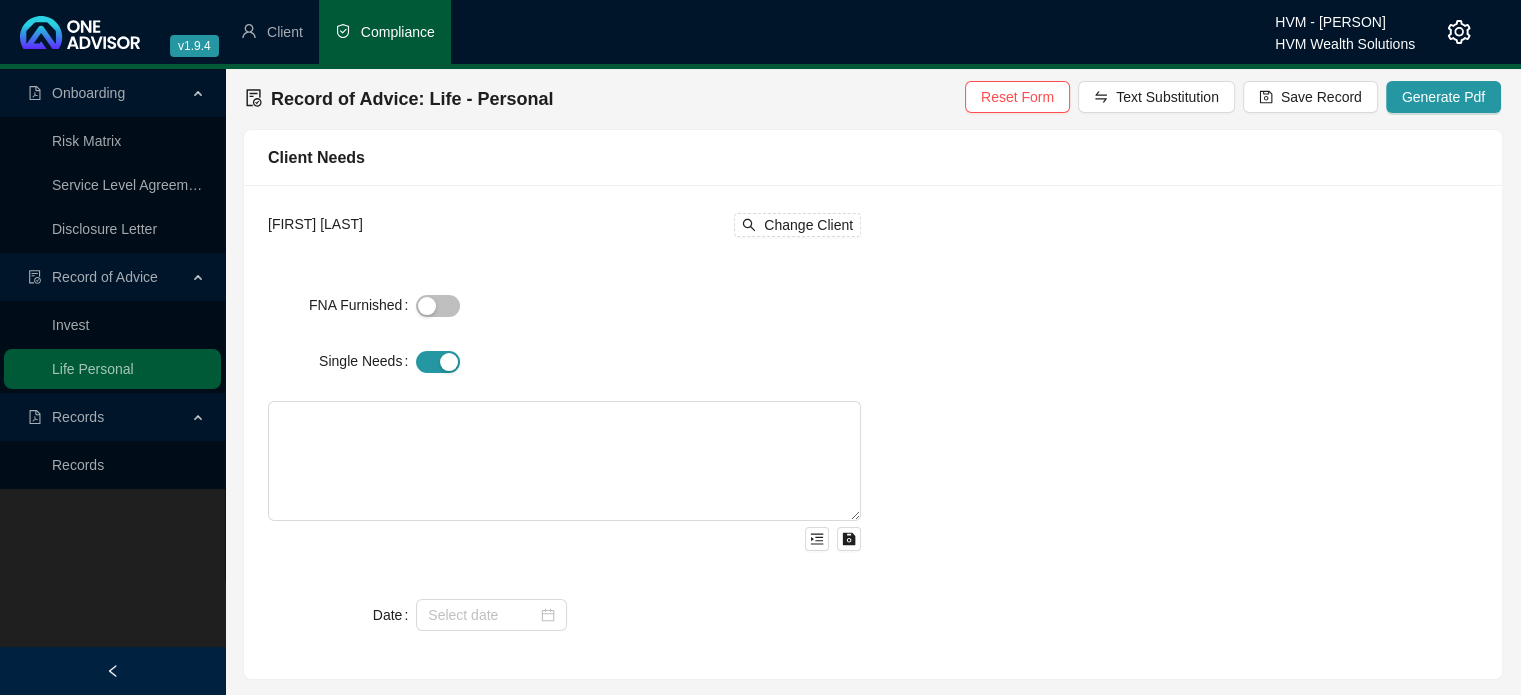 click on "[FIRST] [LAST] Change Client FNA Furnished Single Needs Date" at bounding box center (873, 432) 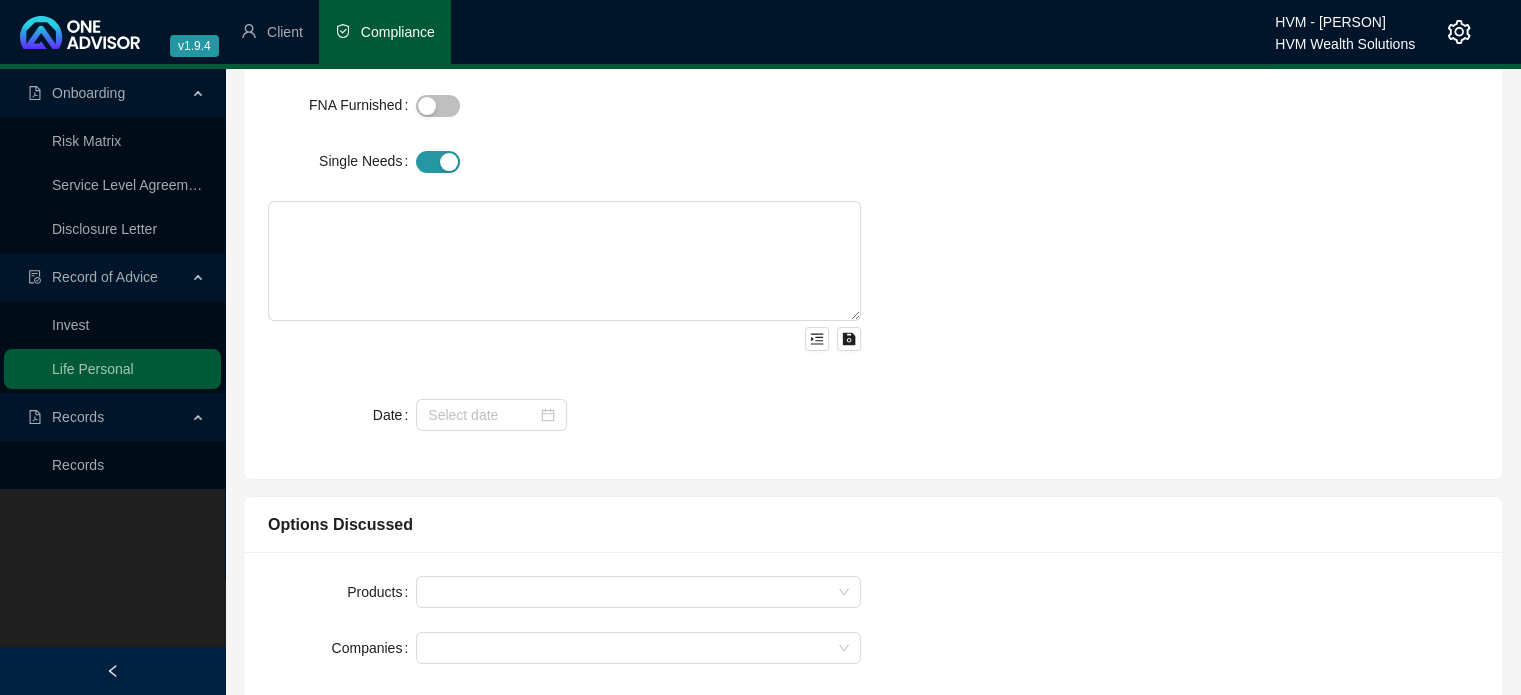scroll, scrollTop: 0, scrollLeft: 0, axis: both 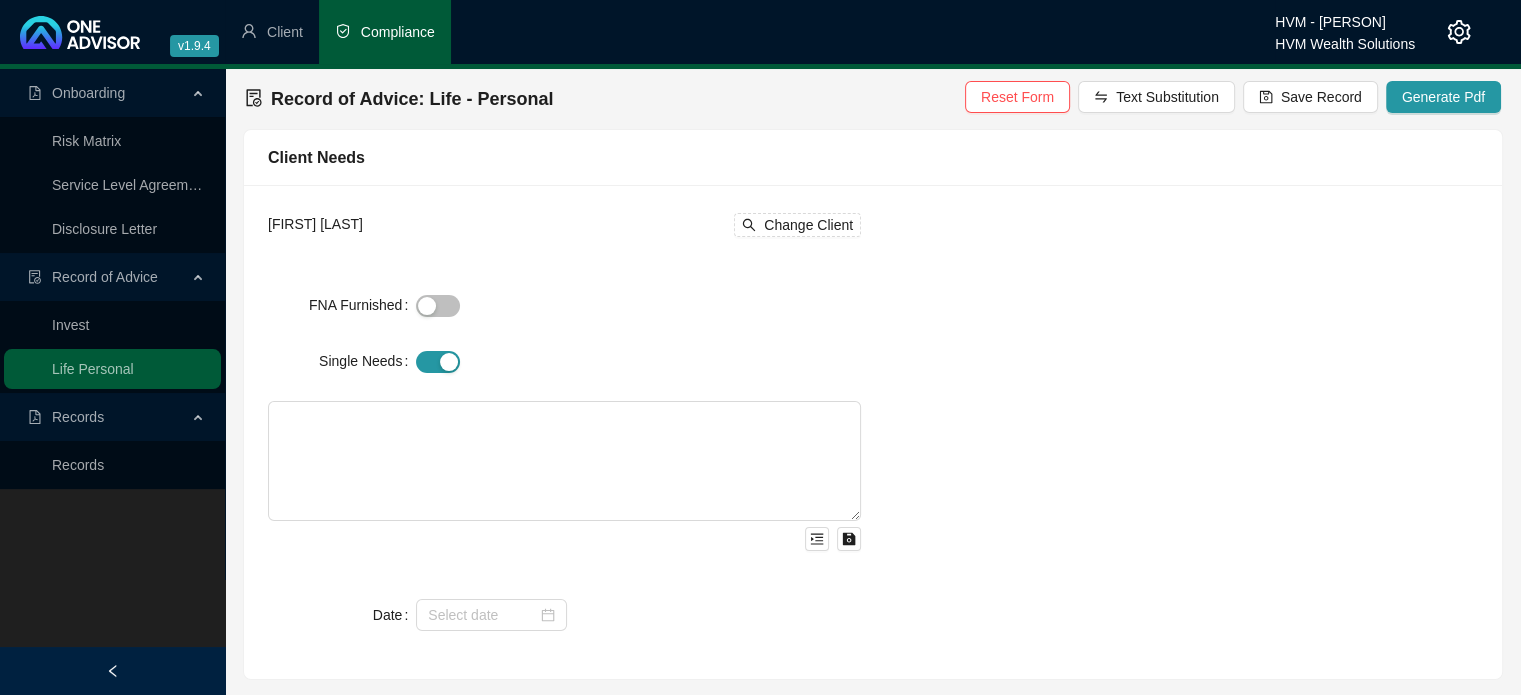 click on "[FIRST] [LAST] Change Client FNA Furnished Single Needs Date" at bounding box center [873, 432] 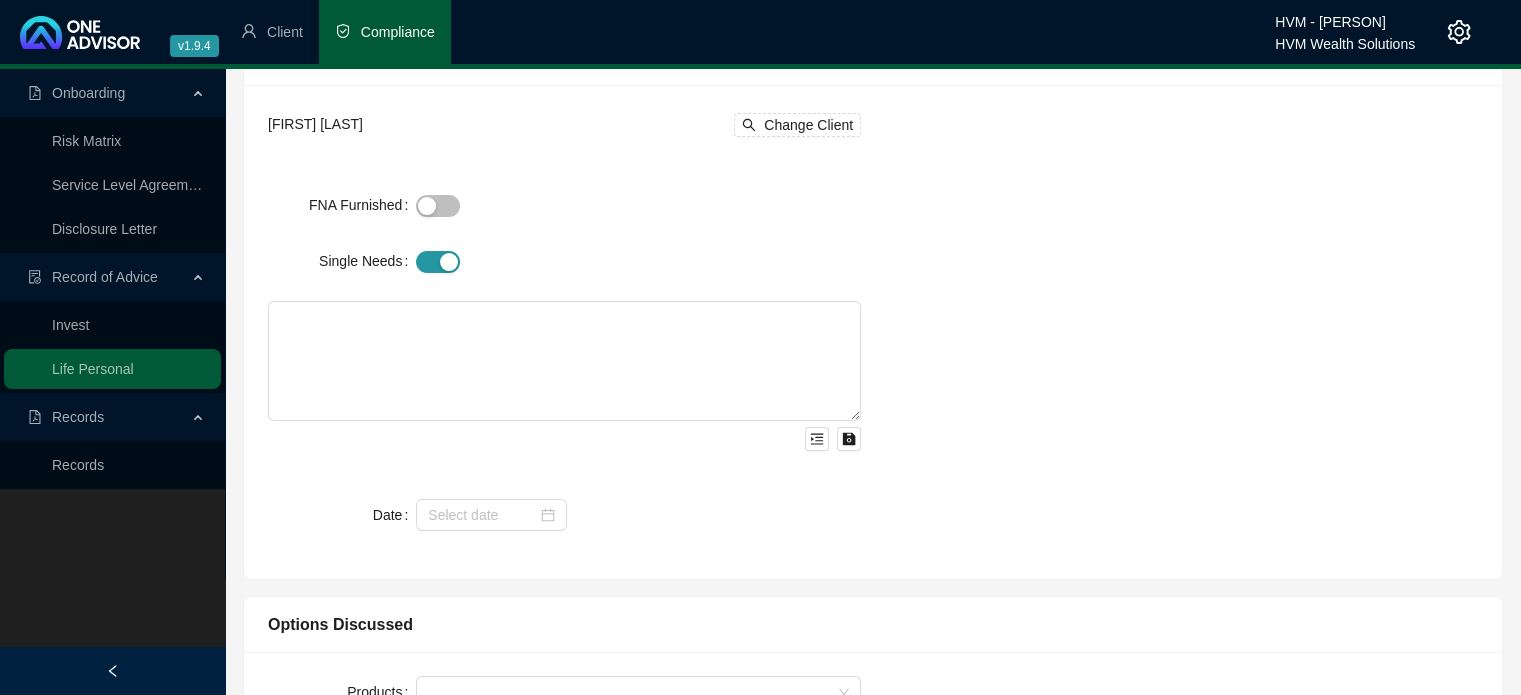 scroll, scrollTop: 0, scrollLeft: 0, axis: both 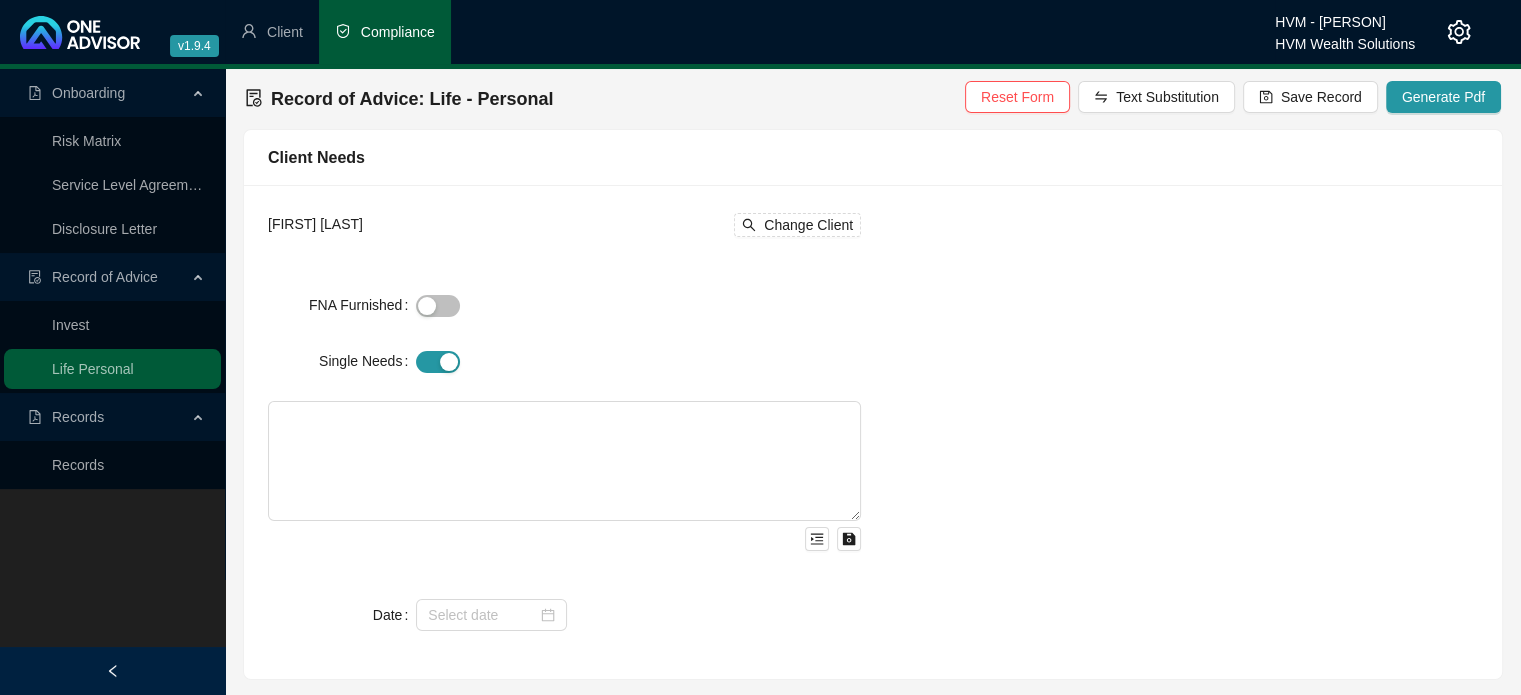 click on "[FIRST] [LAST] Change Client FNA Furnished Single Needs Date" at bounding box center (873, 432) 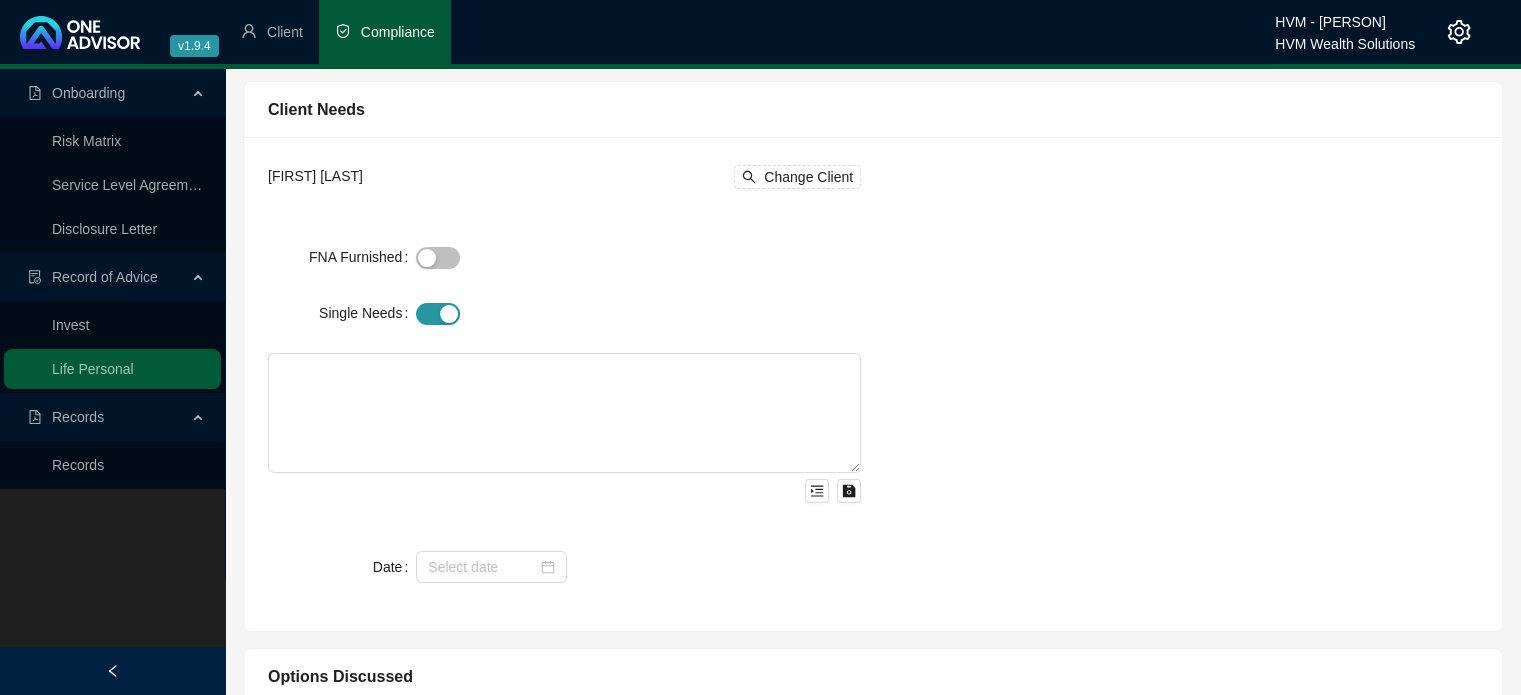 scroll, scrollTop: 0, scrollLeft: 0, axis: both 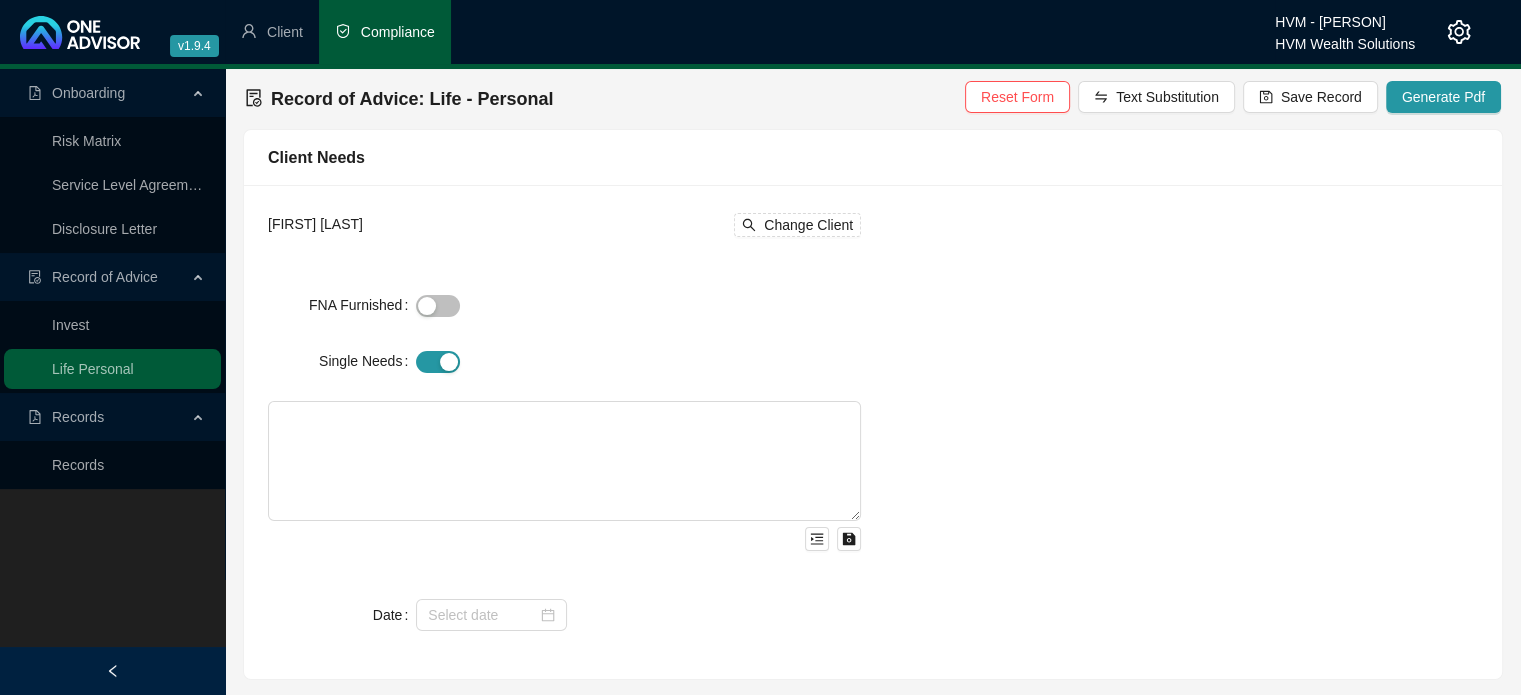click on "[FIRST] [LAST] Change Client FNA Furnished Single Needs Date" at bounding box center [564, 432] 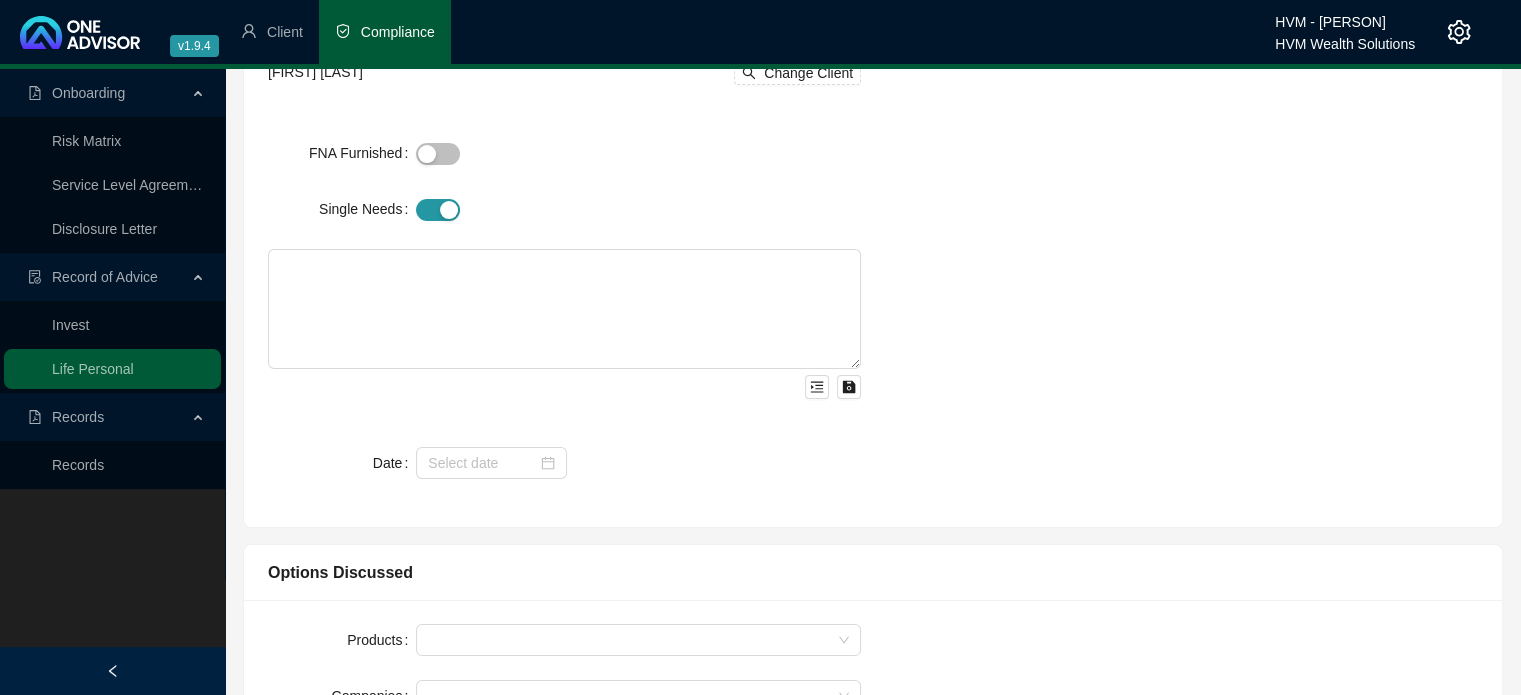 scroll, scrollTop: 0, scrollLeft: 0, axis: both 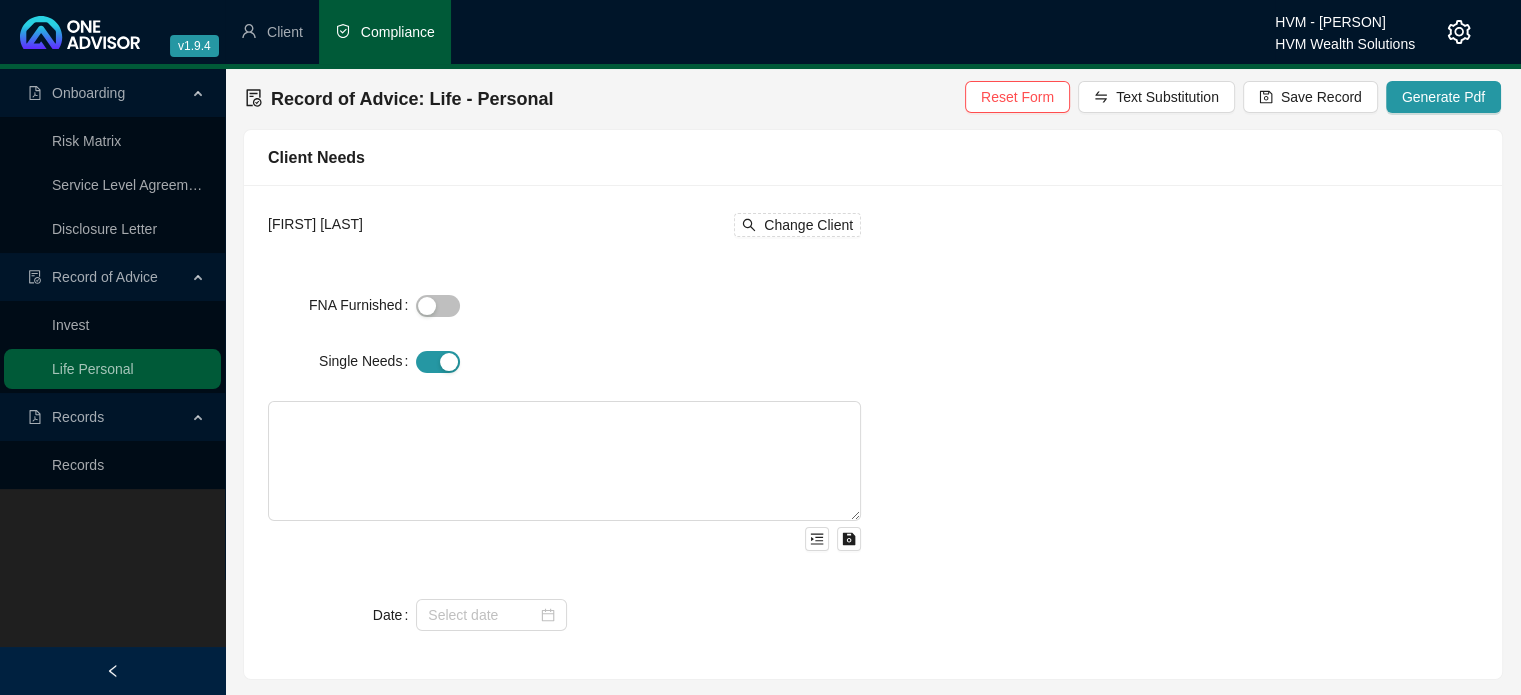 click on "[FIRST] [LAST] Change Client FNA Furnished Single Needs Date" at bounding box center [873, 432] 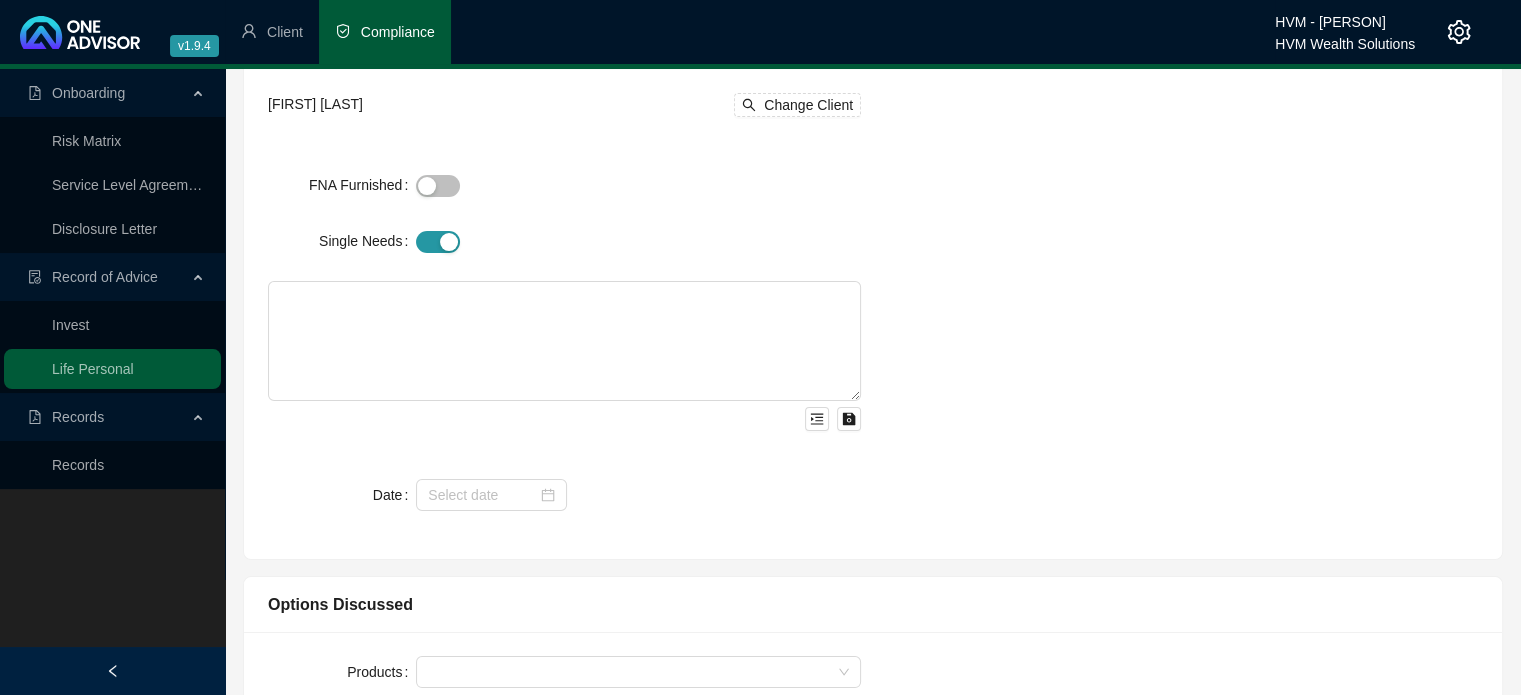 scroll, scrollTop: 0, scrollLeft: 0, axis: both 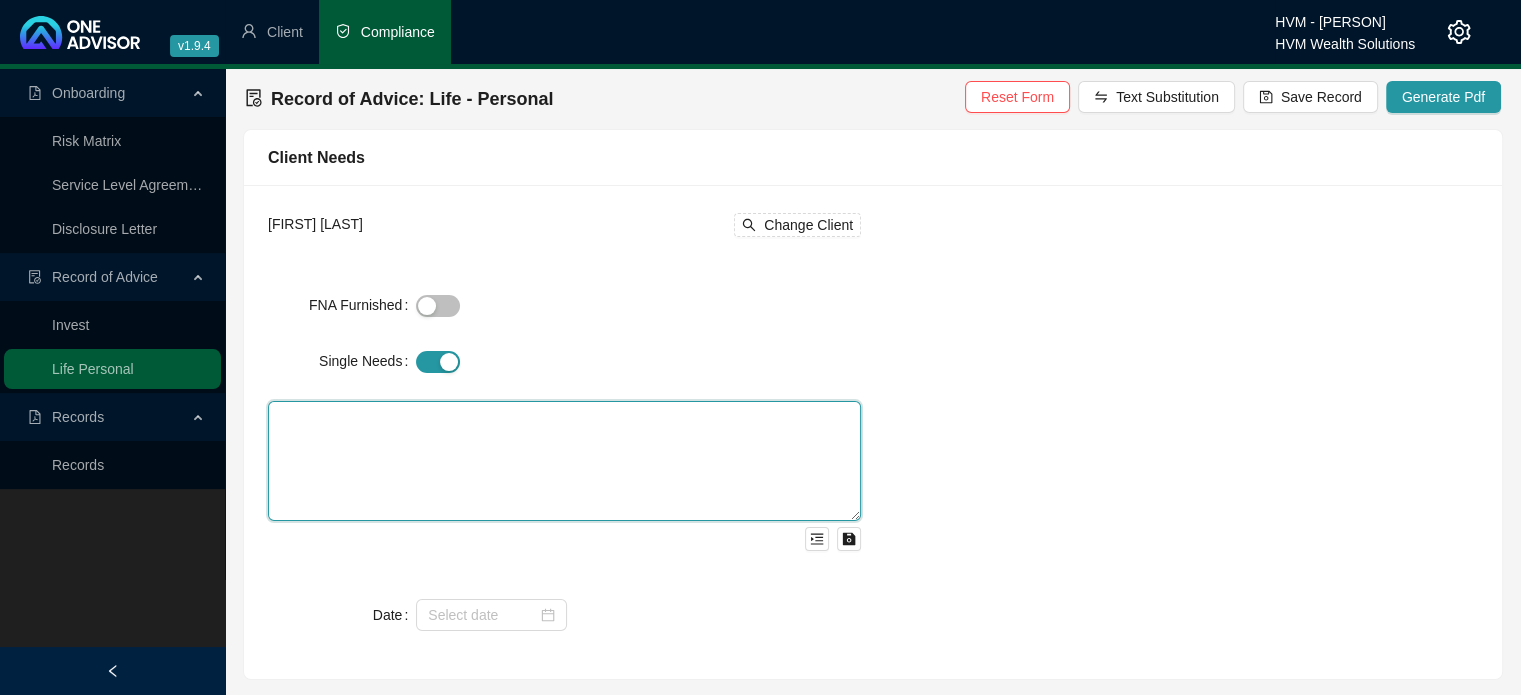 click at bounding box center (564, 461) 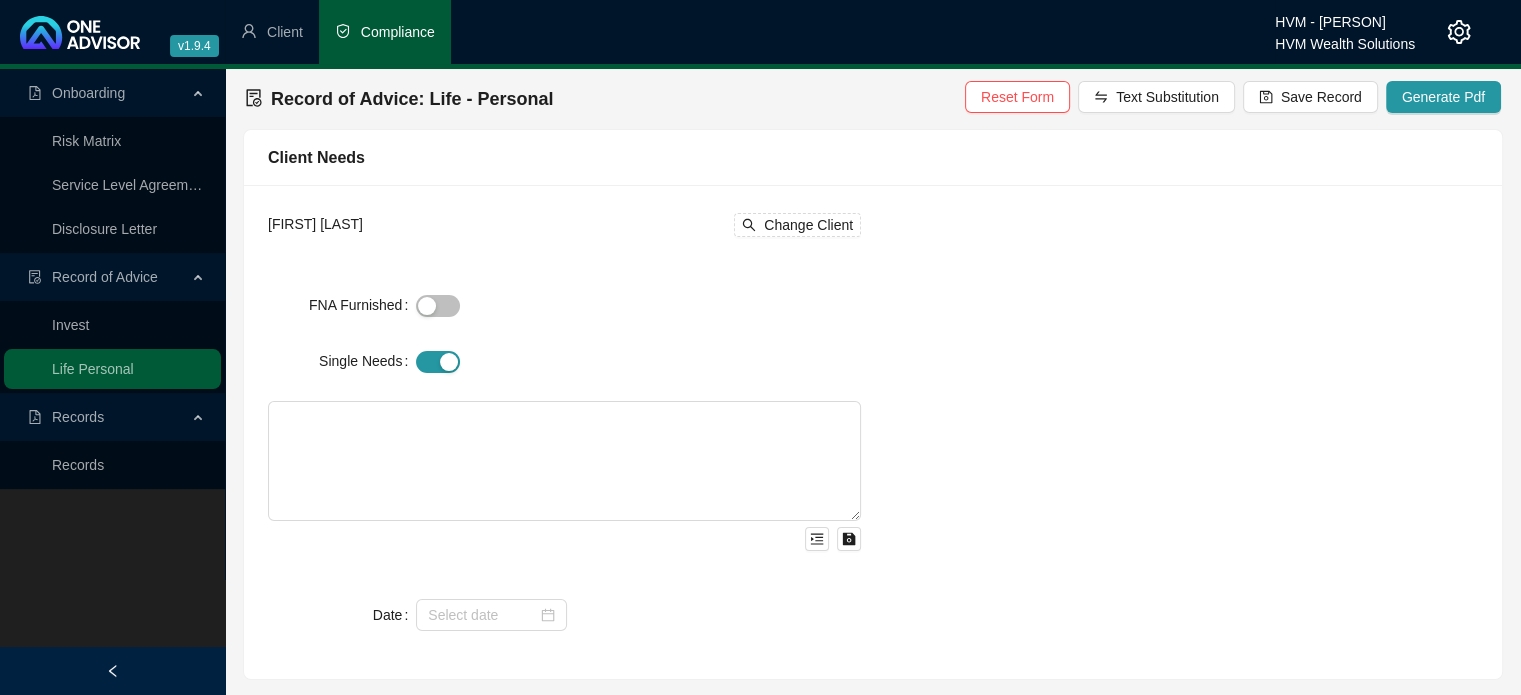 click on "[FIRST] [LAST] Change Client FNA Furnished Single Needs Date" at bounding box center [873, 432] 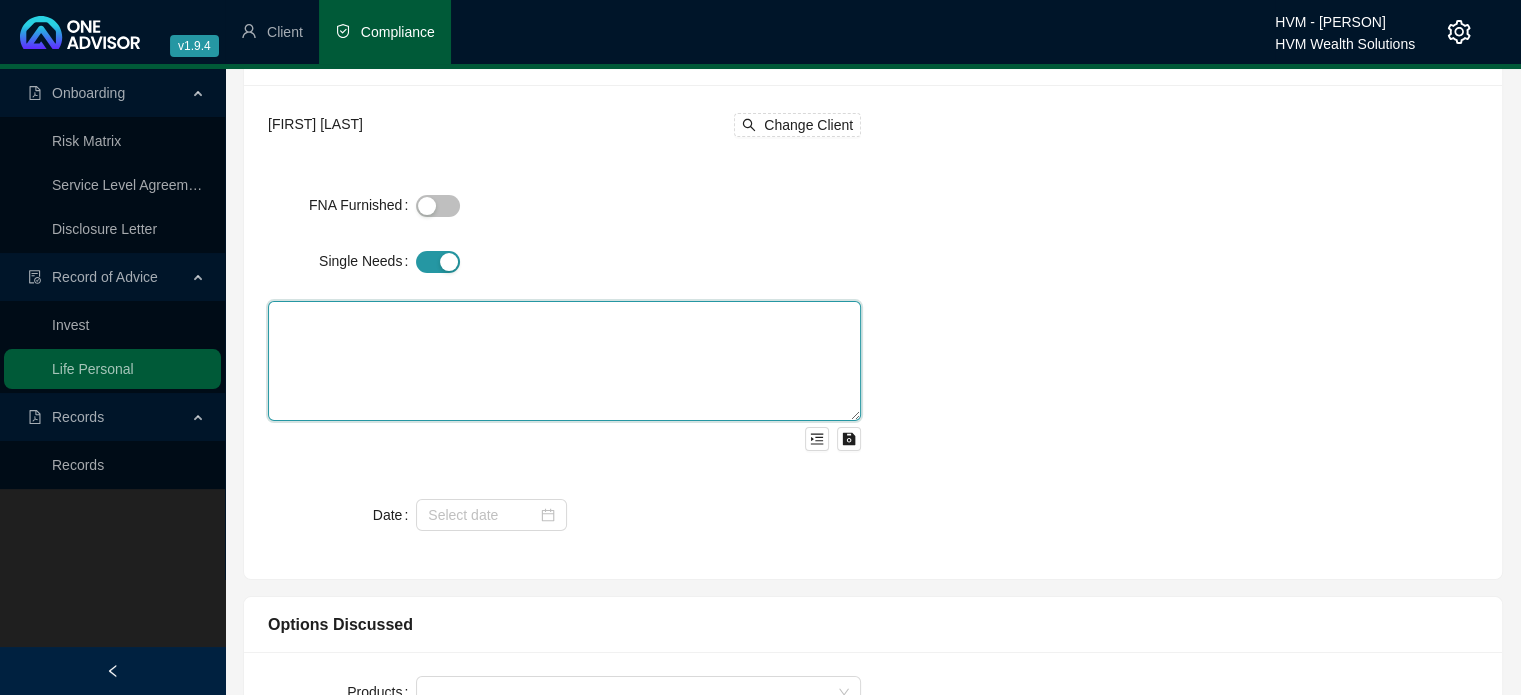 click at bounding box center (564, 361) 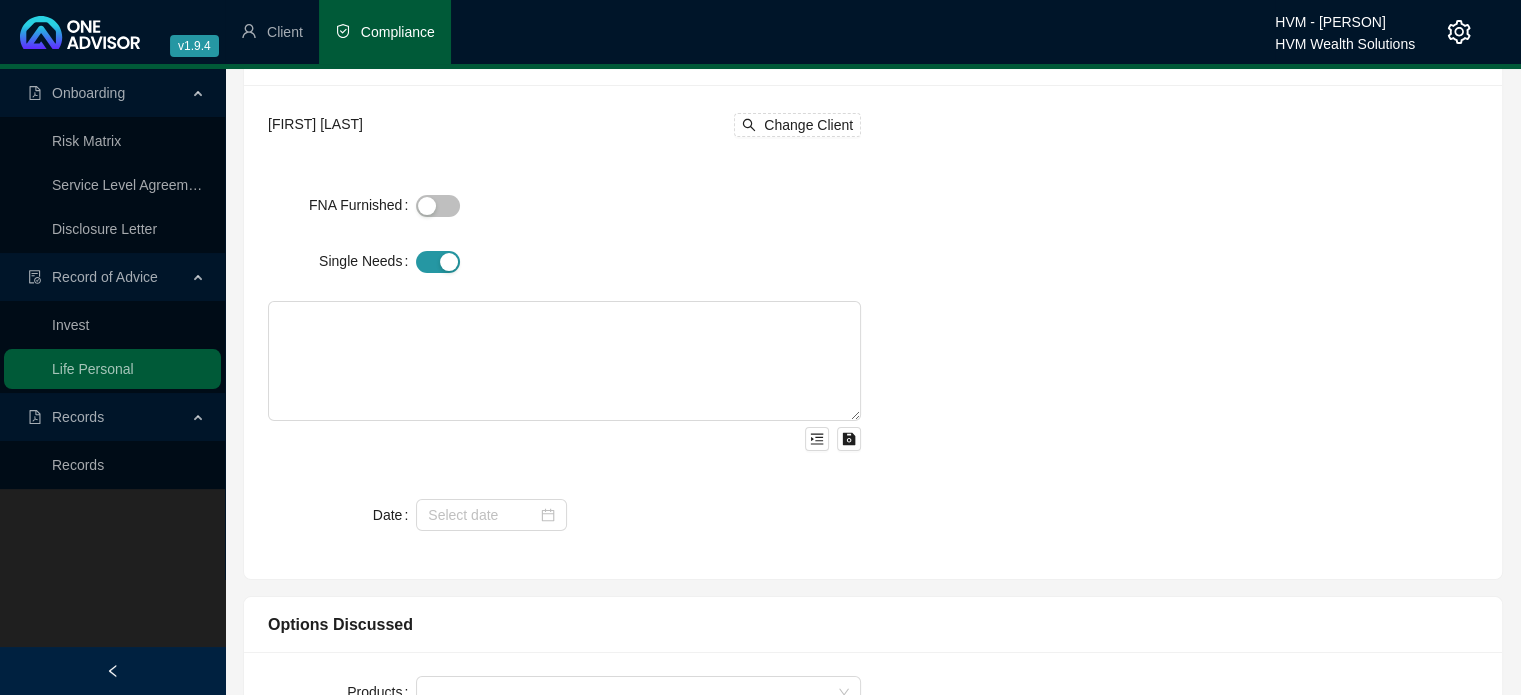 click on "[FIRST] [LAST] Change Client FNA Furnished Single Needs Date" at bounding box center (873, 332) 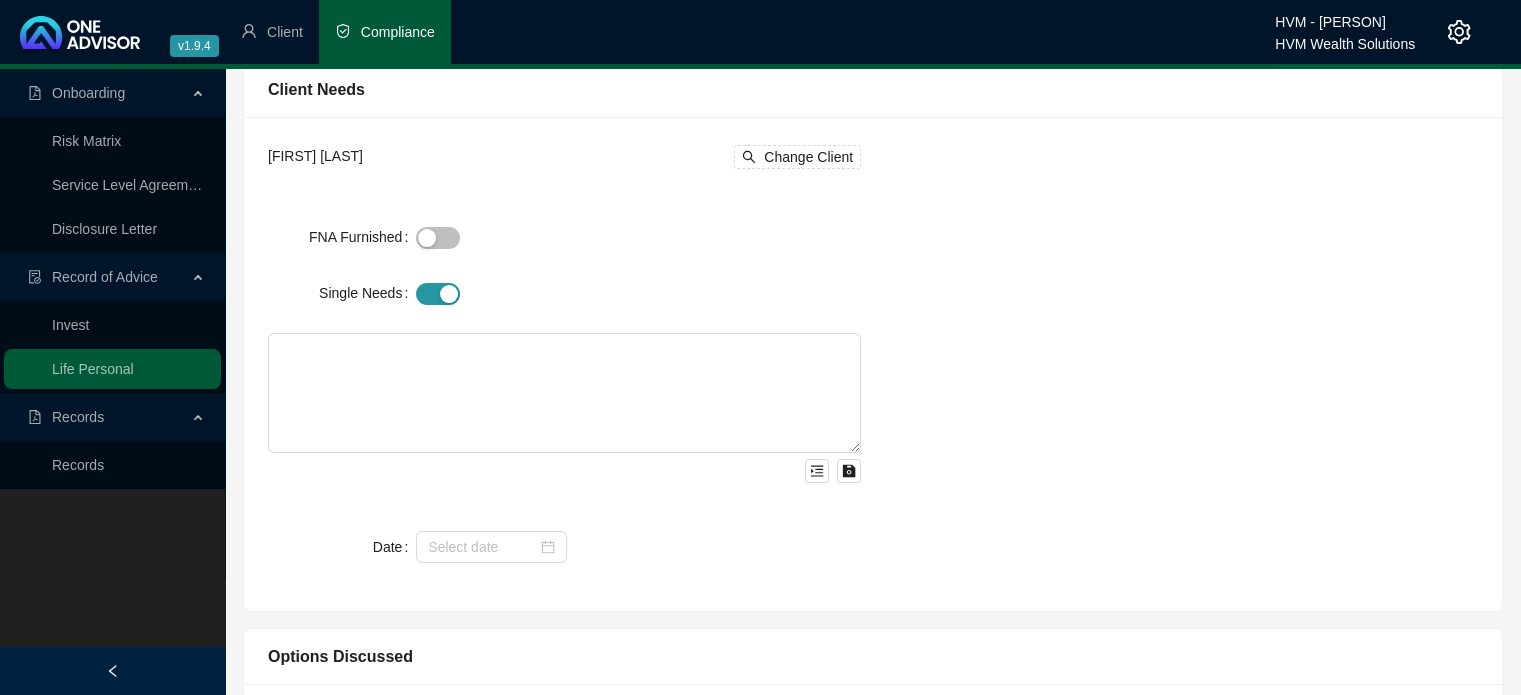 scroll, scrollTop: 100, scrollLeft: 0, axis: vertical 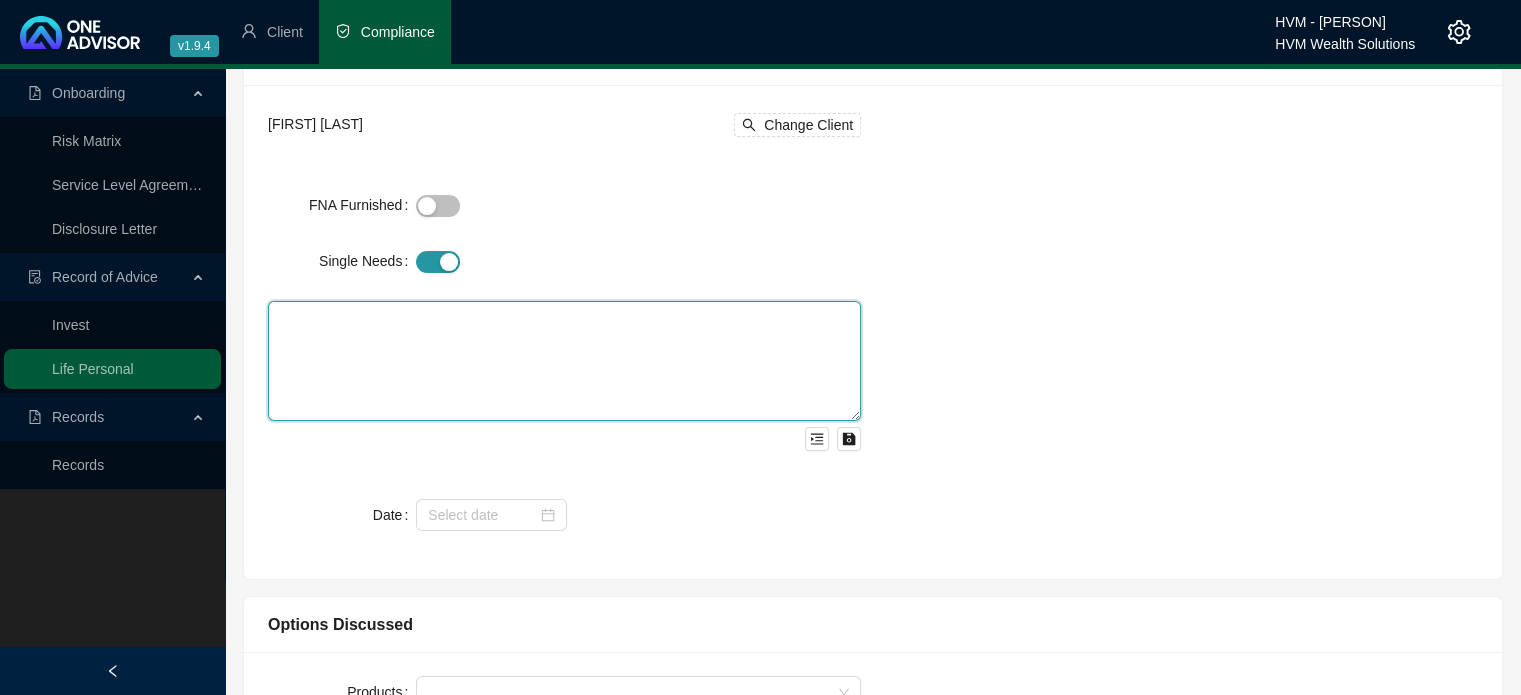 drag, startPoint x: 623, startPoint y: 337, endPoint x: 660, endPoint y: 359, distance: 43.046486 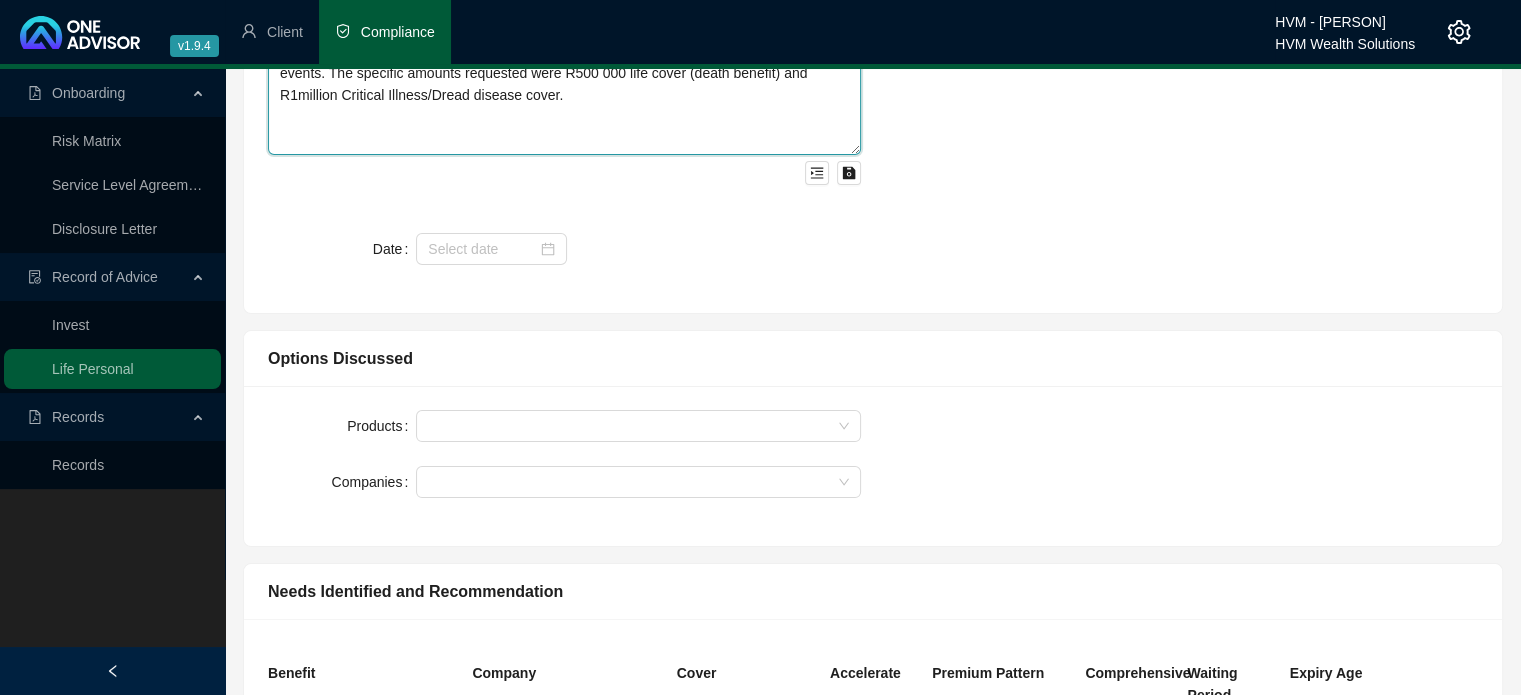 scroll, scrollTop: 400, scrollLeft: 0, axis: vertical 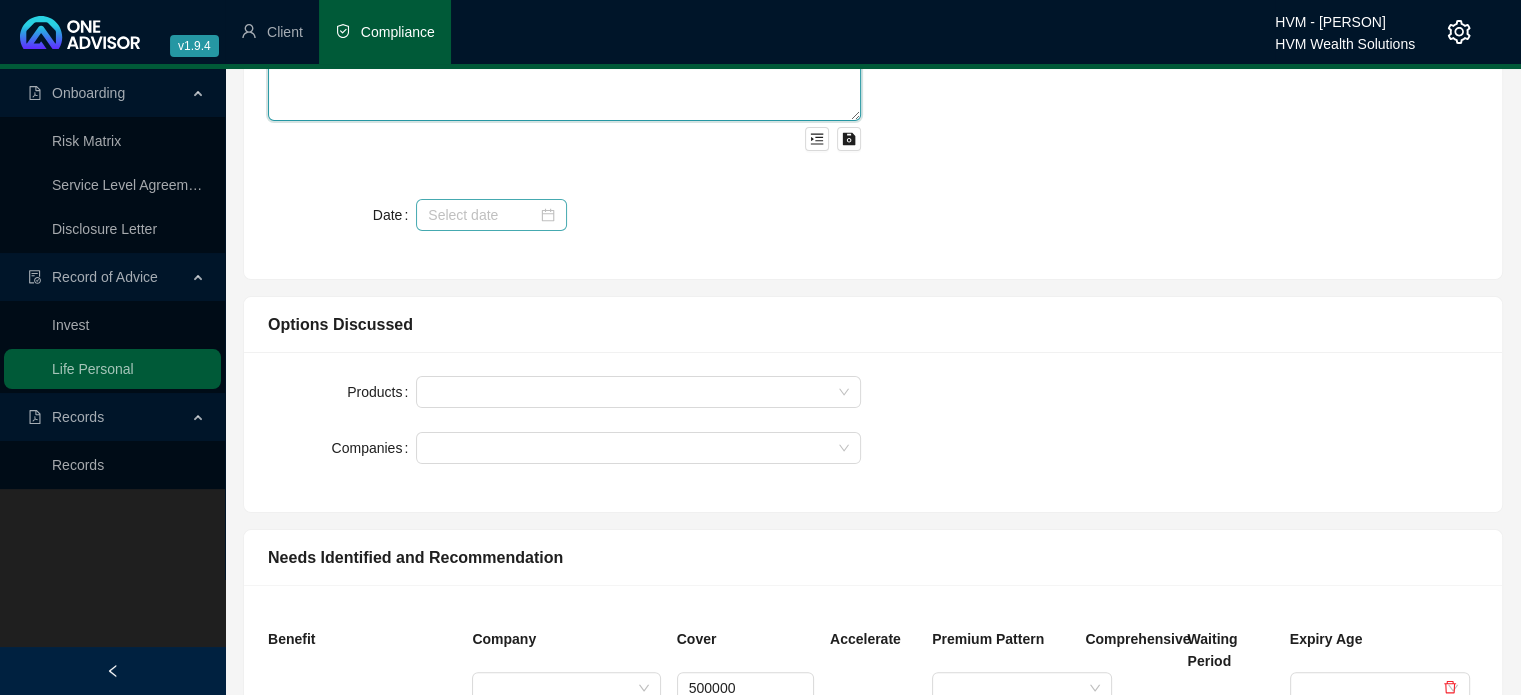 type on "Client approached us requesting life cover and critical illness cover in the case of these events. The specific amounts requested were R500 000 life cover (death benefit) and R1million Critical Illness/Dread disease cover." 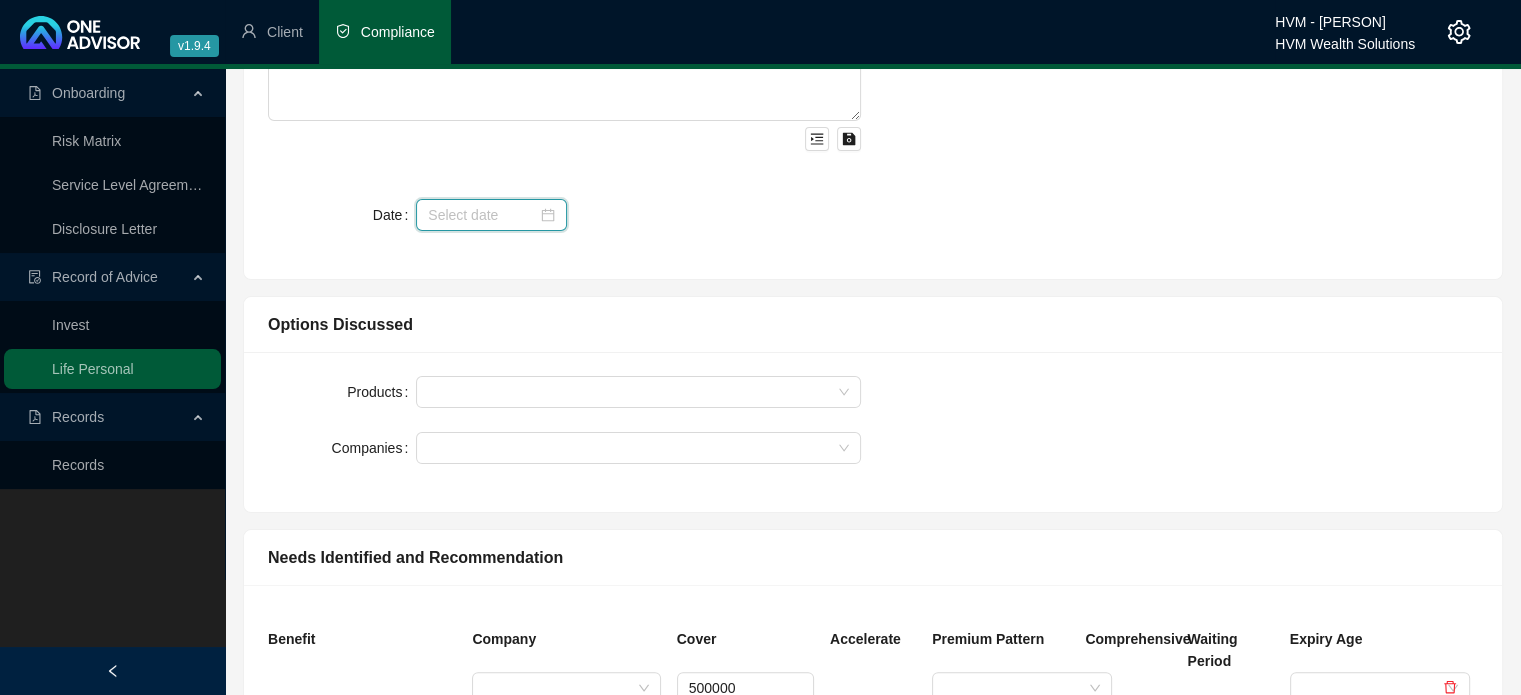 click on "Date" at bounding box center [482, 215] 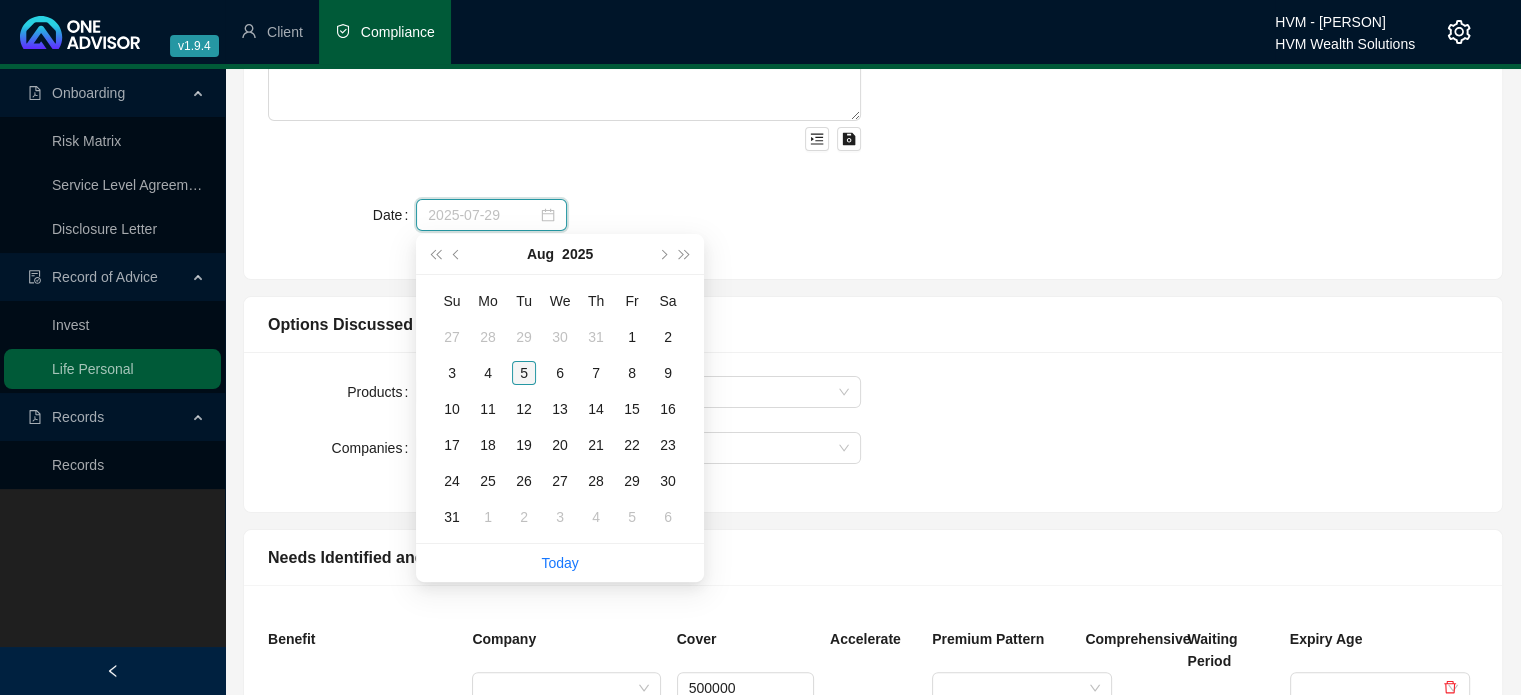type on "2025-08-05" 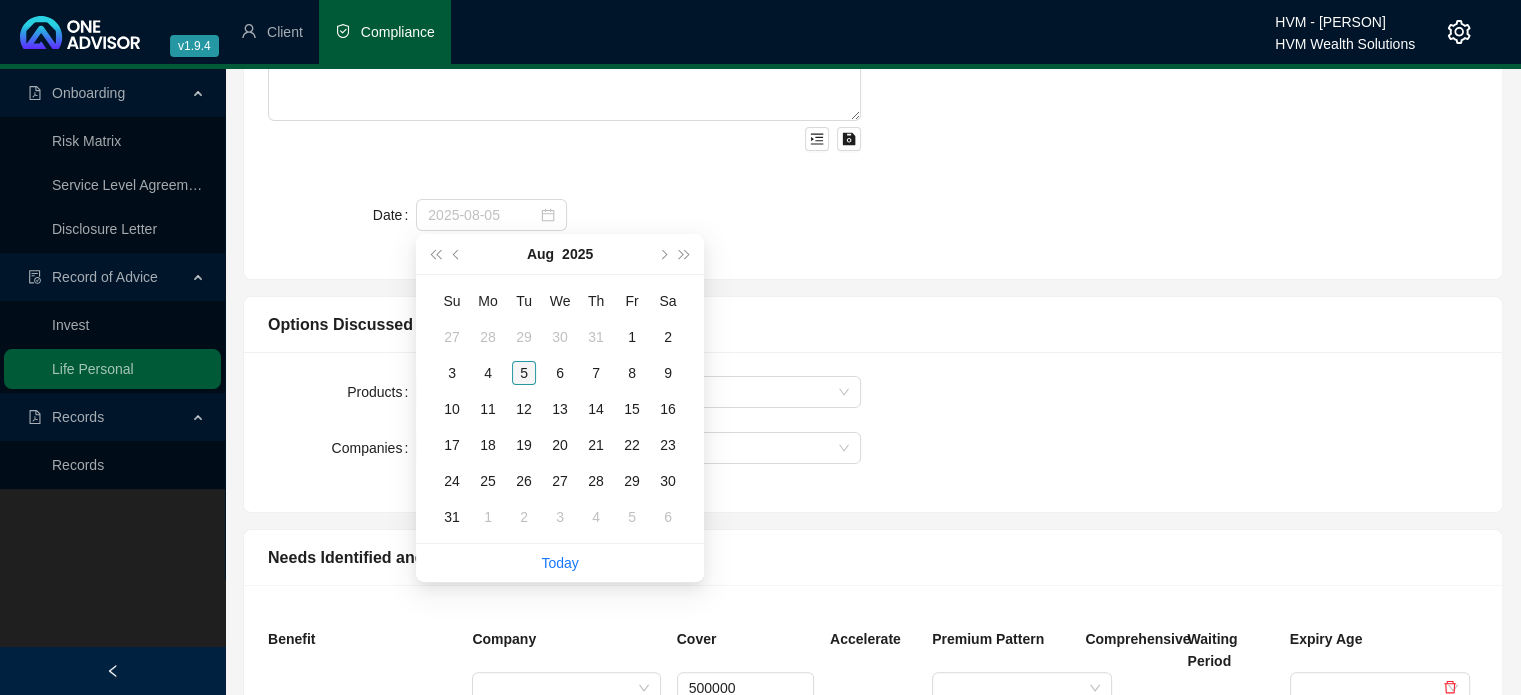 click on "5" at bounding box center [524, 373] 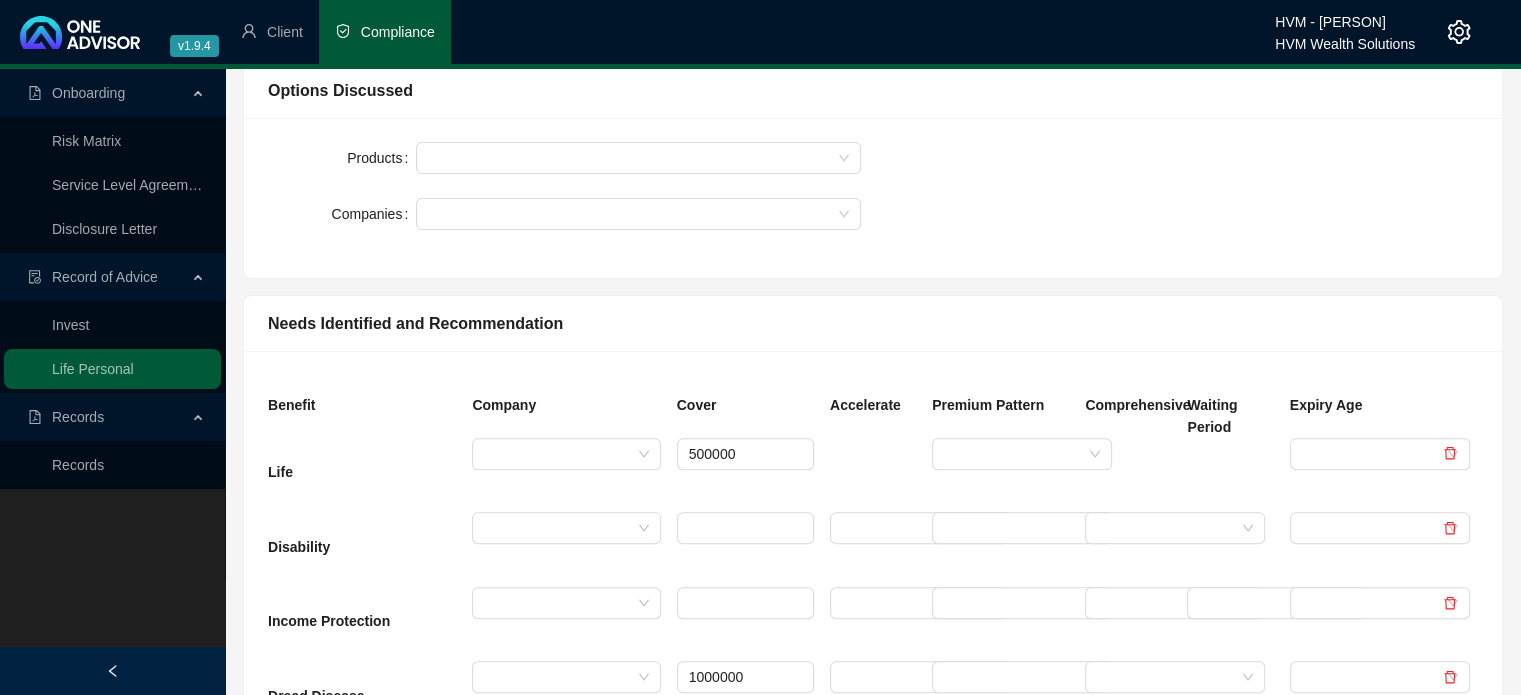 scroll, scrollTop: 600, scrollLeft: 0, axis: vertical 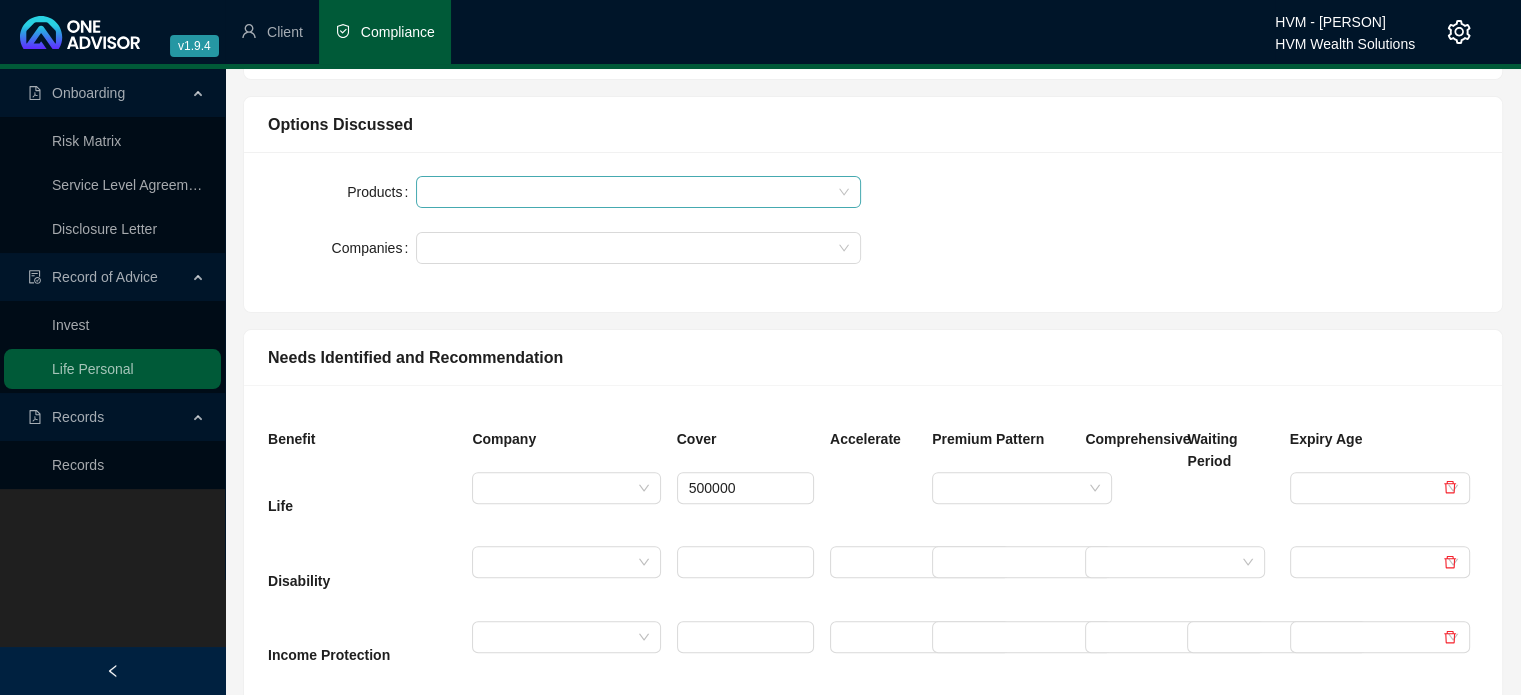 click at bounding box center [638, 192] 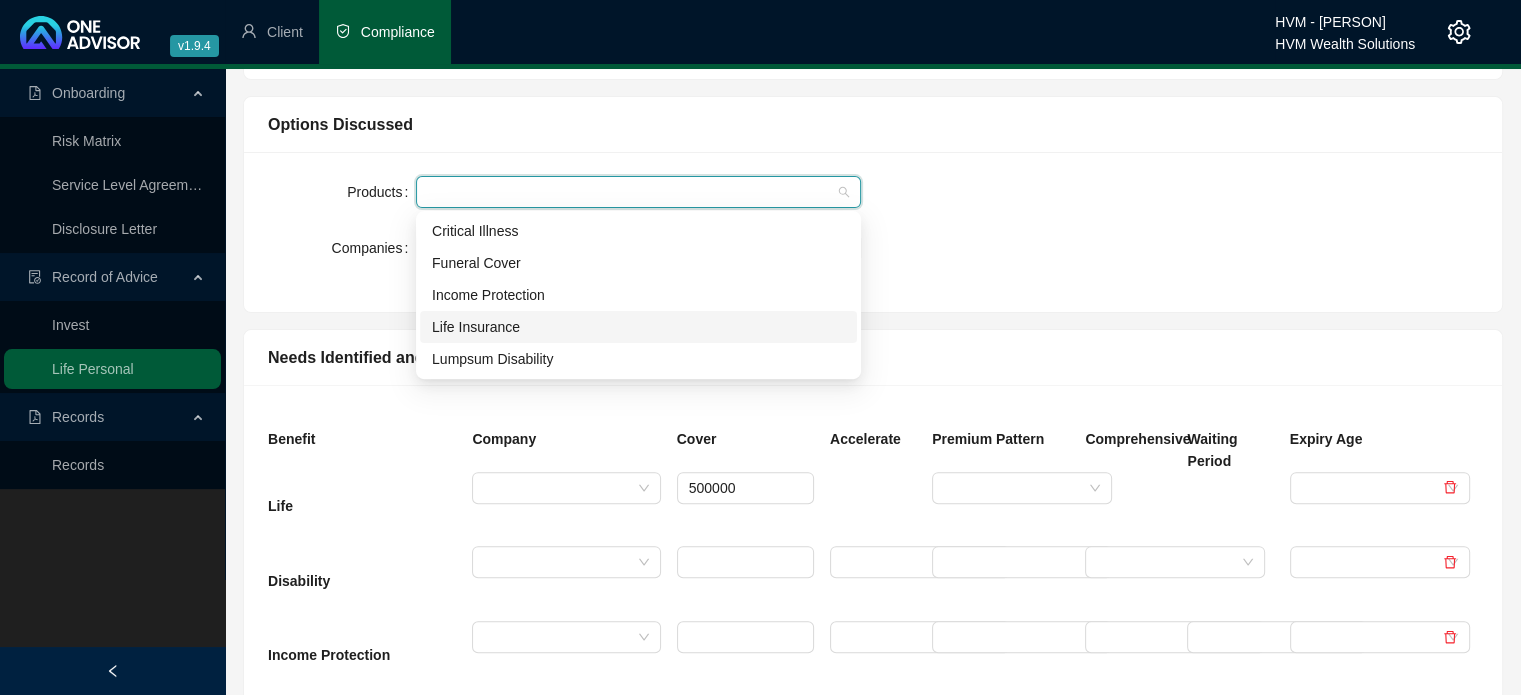 click on "Life Insurance" at bounding box center [638, 327] 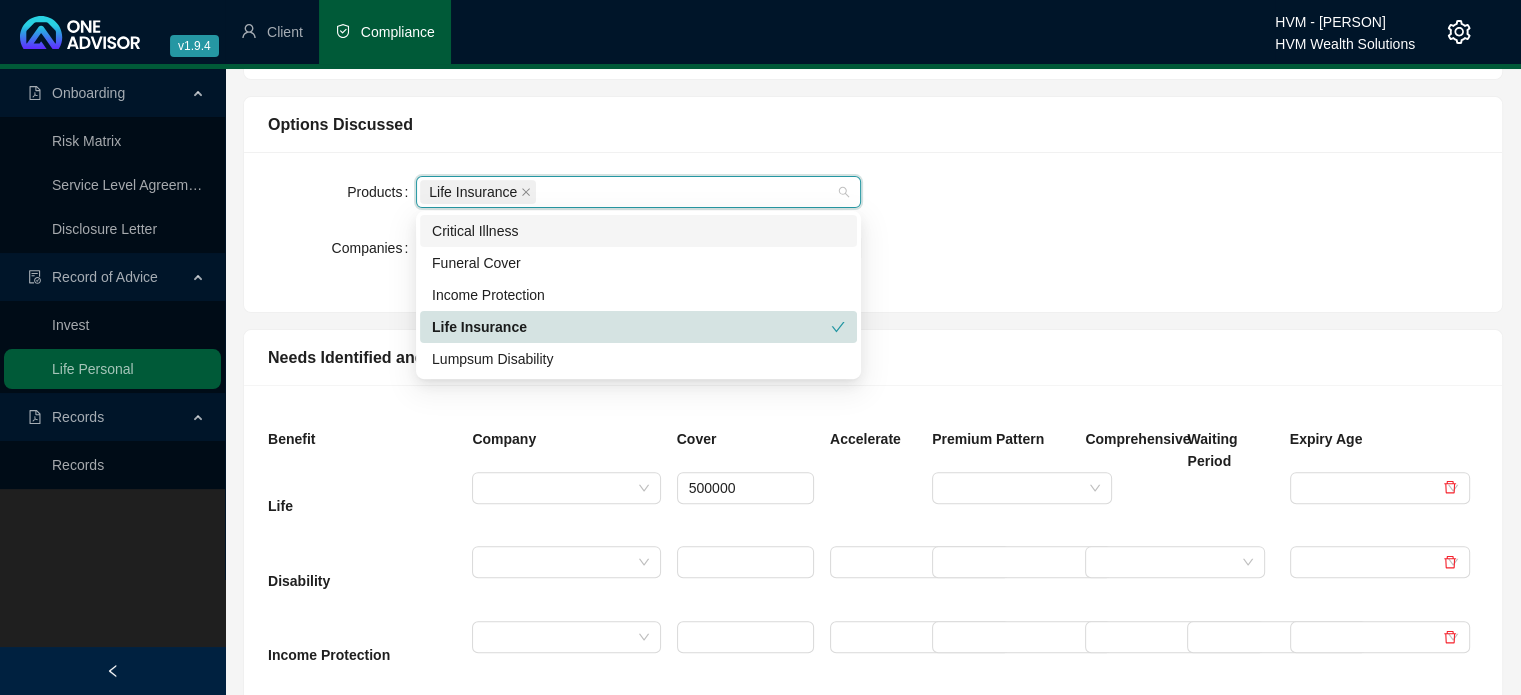 click on "Critical Illness" at bounding box center (638, 231) 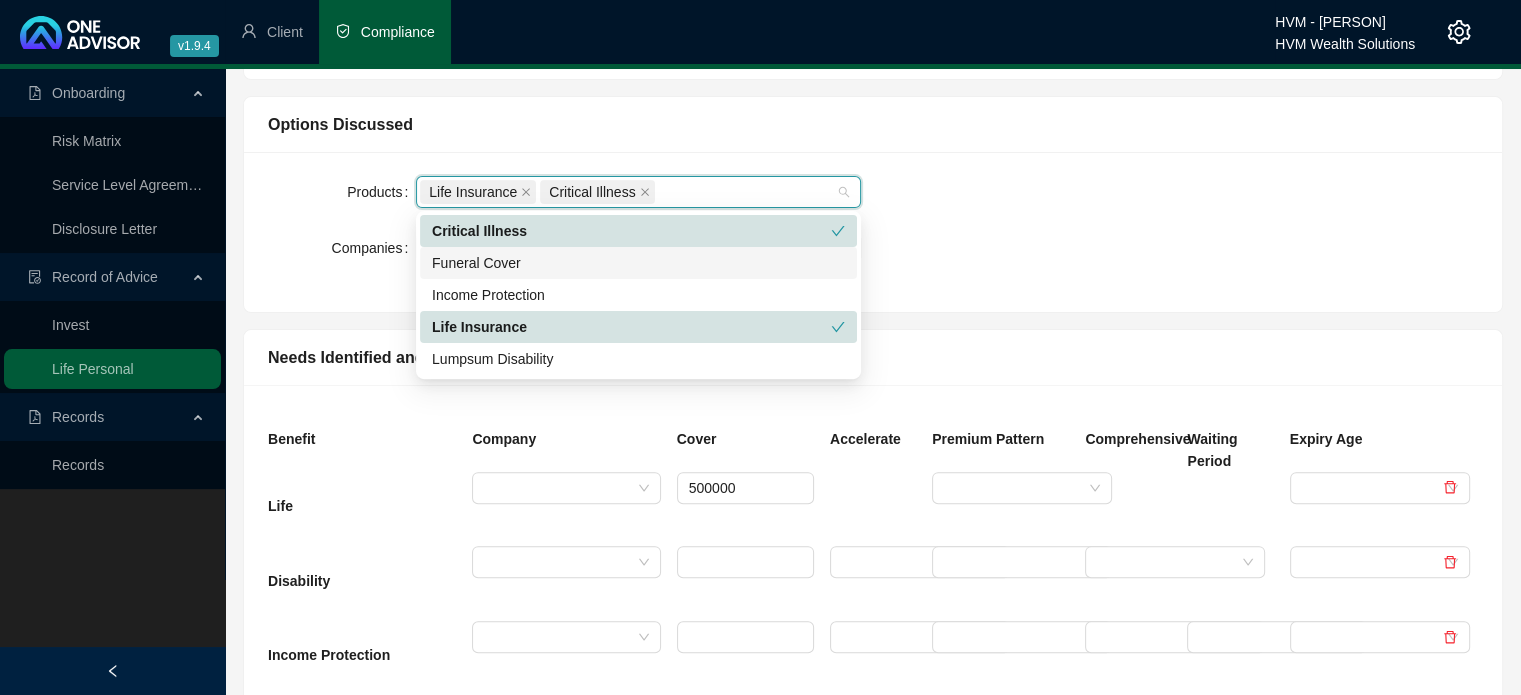 drag, startPoint x: 984, startPoint y: 246, endPoint x: 932, endPoint y: 250, distance: 52.153618 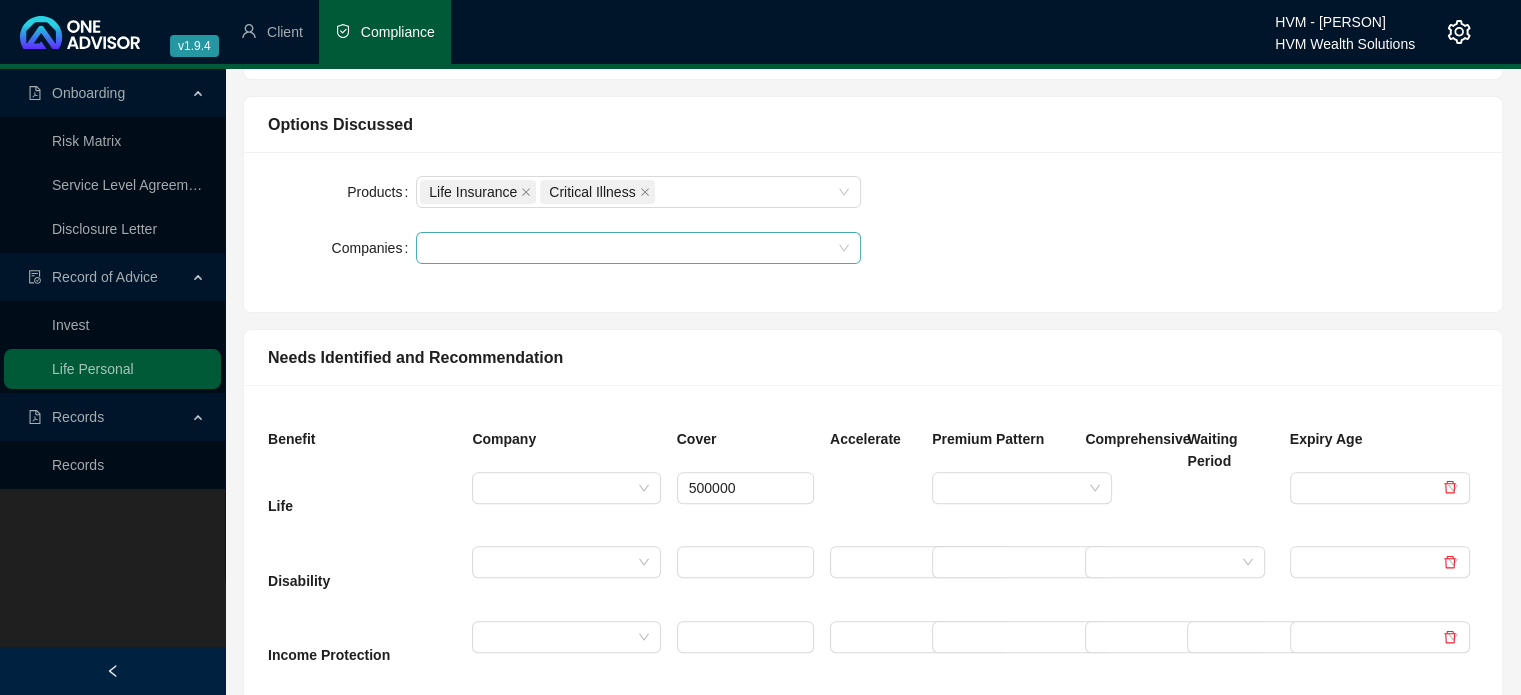 click at bounding box center [628, 248] 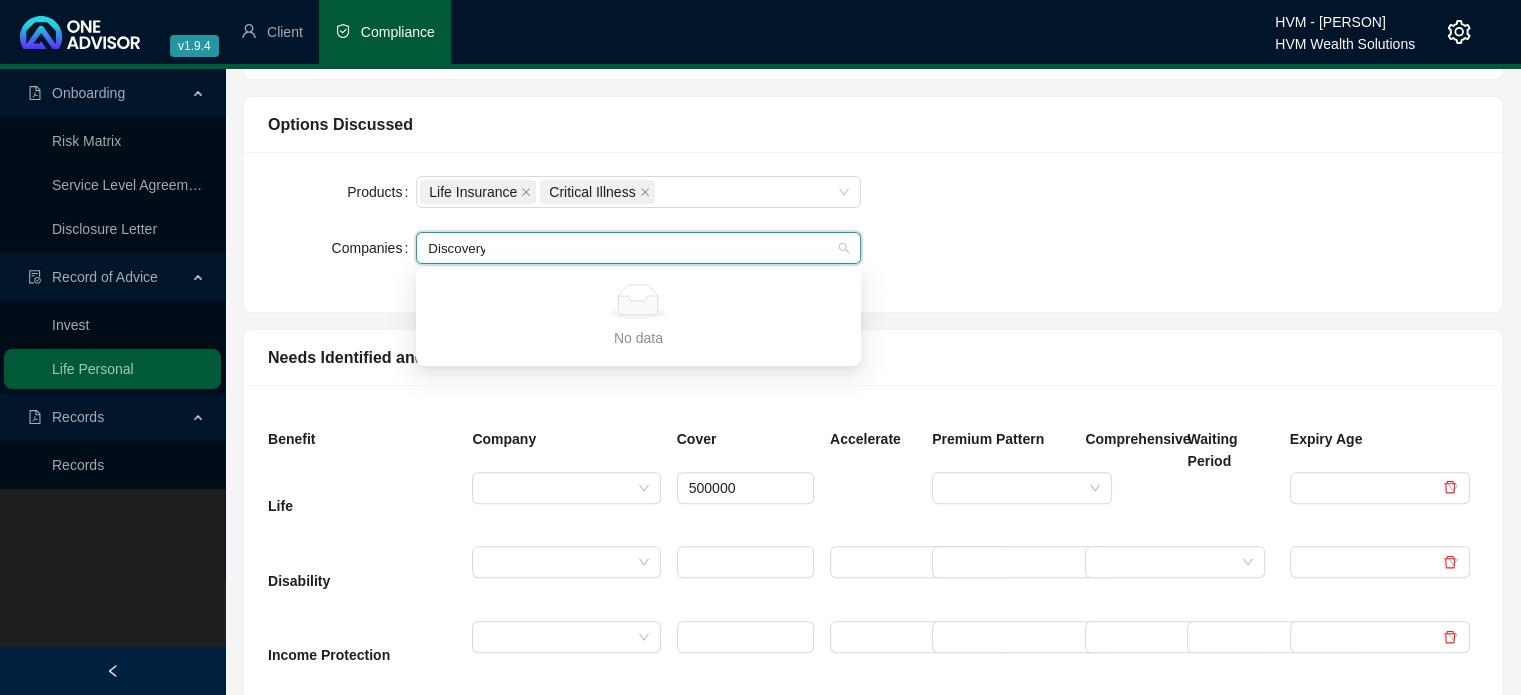 type on "Discovery" 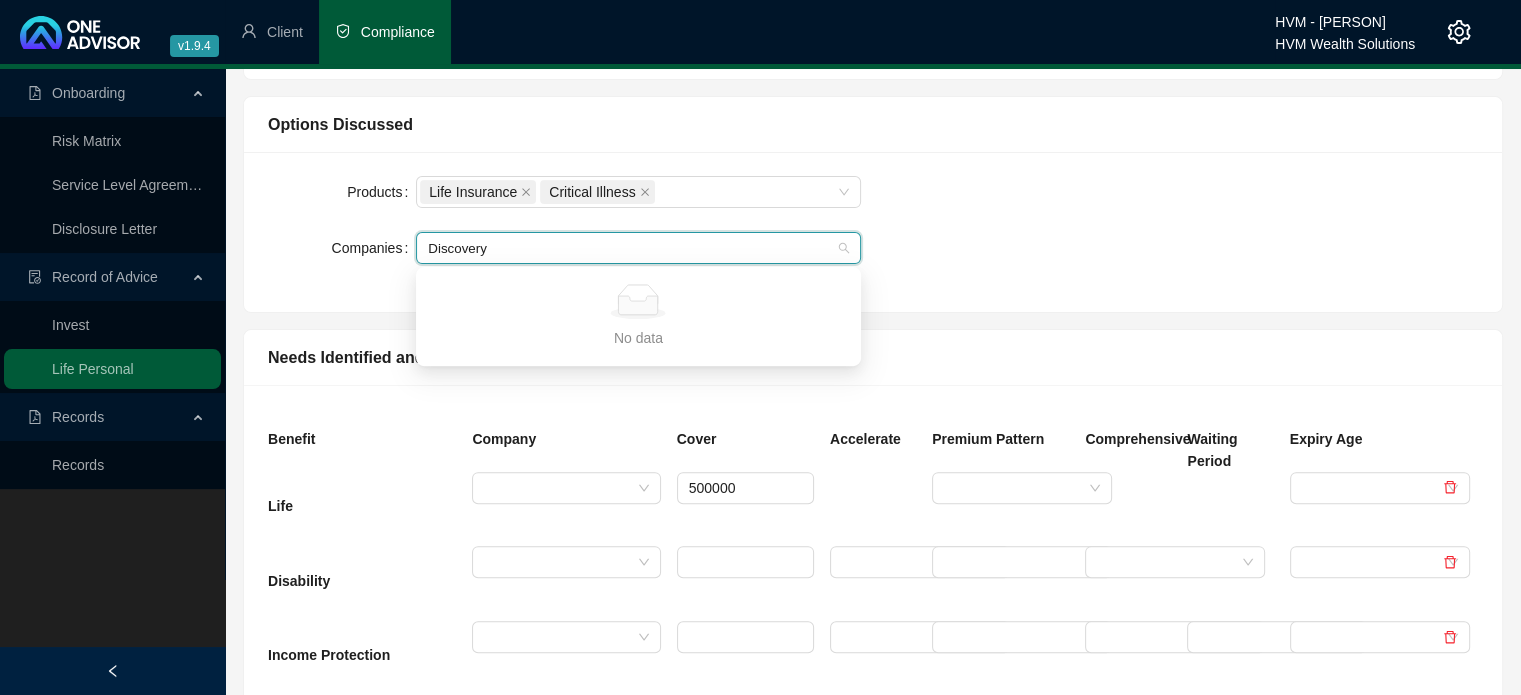 type 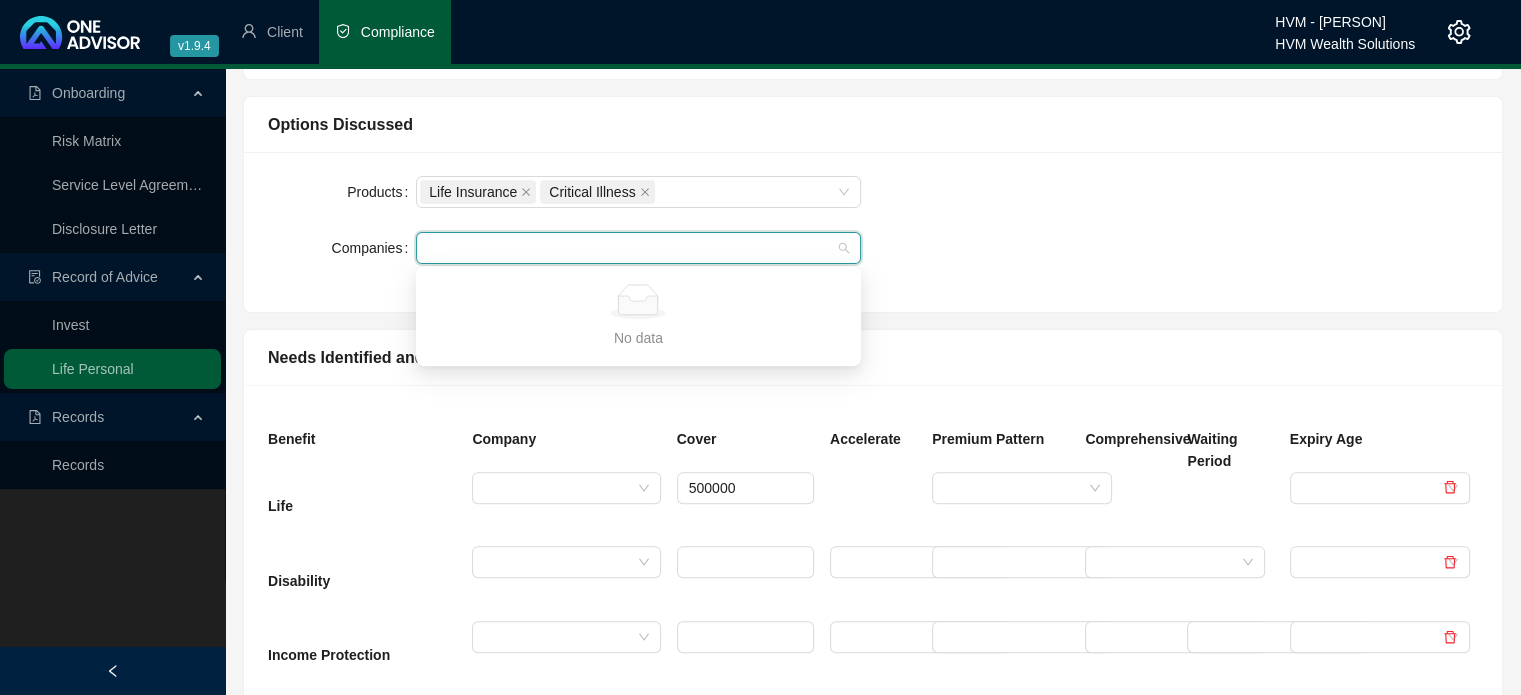 click on "Products Life Insurance Critical Illness   Companies Discovery" at bounding box center (873, 232) 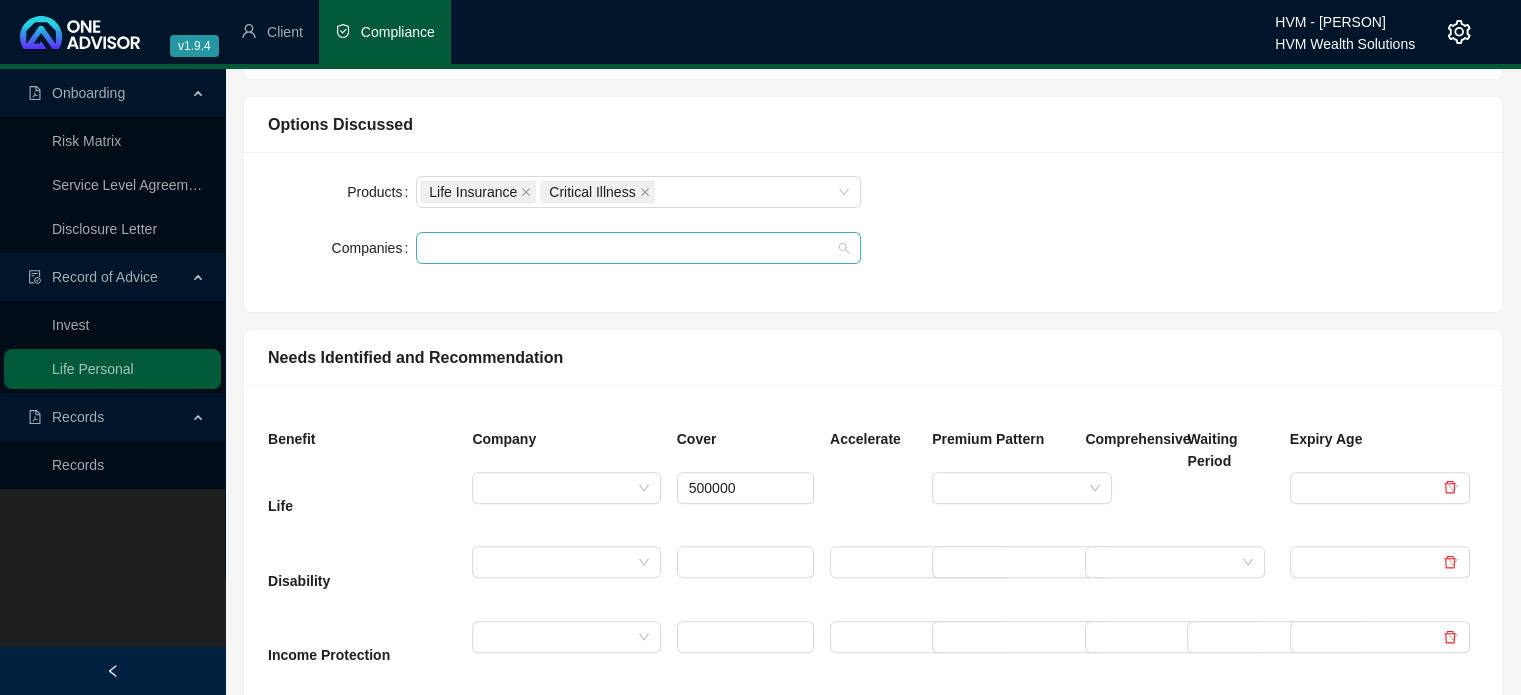 click at bounding box center [628, 248] 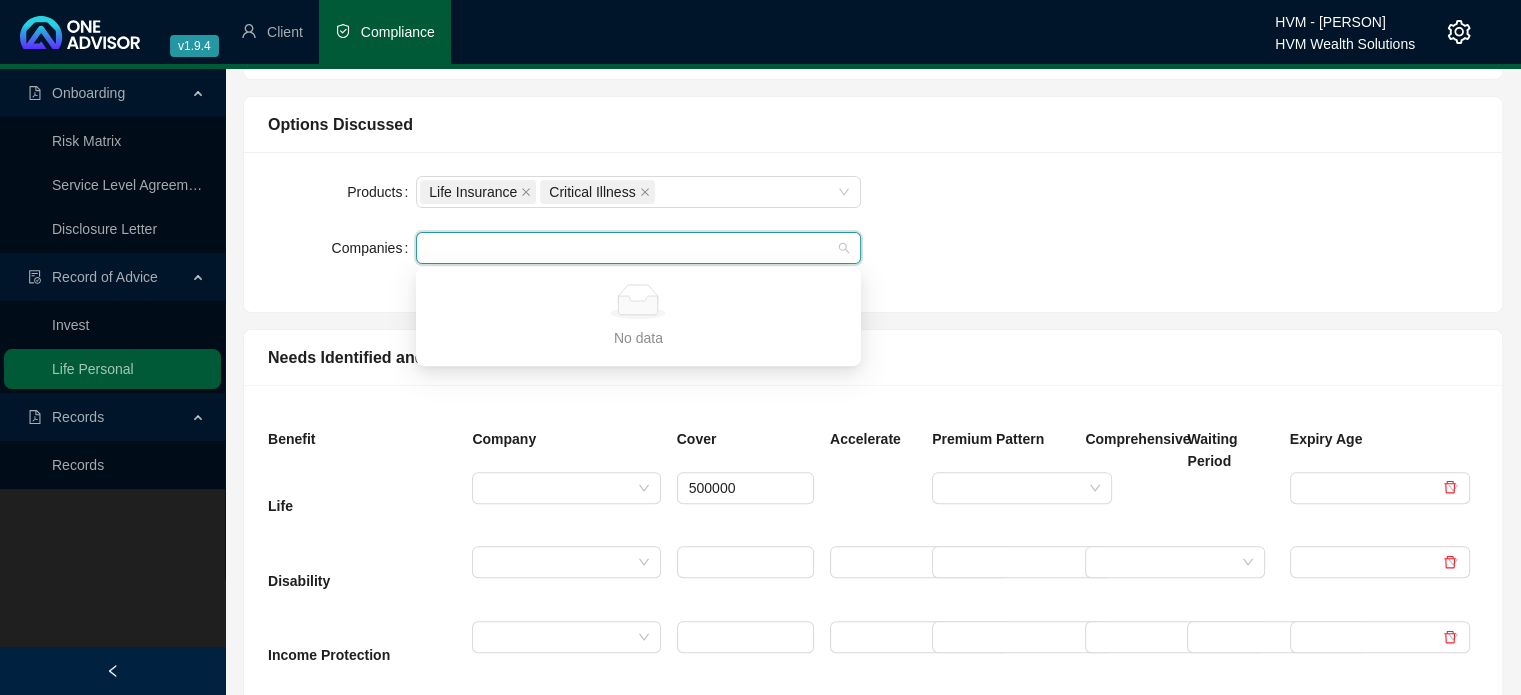 click on "Products Life Insurance Critical Illness Companies" at bounding box center [873, 232] 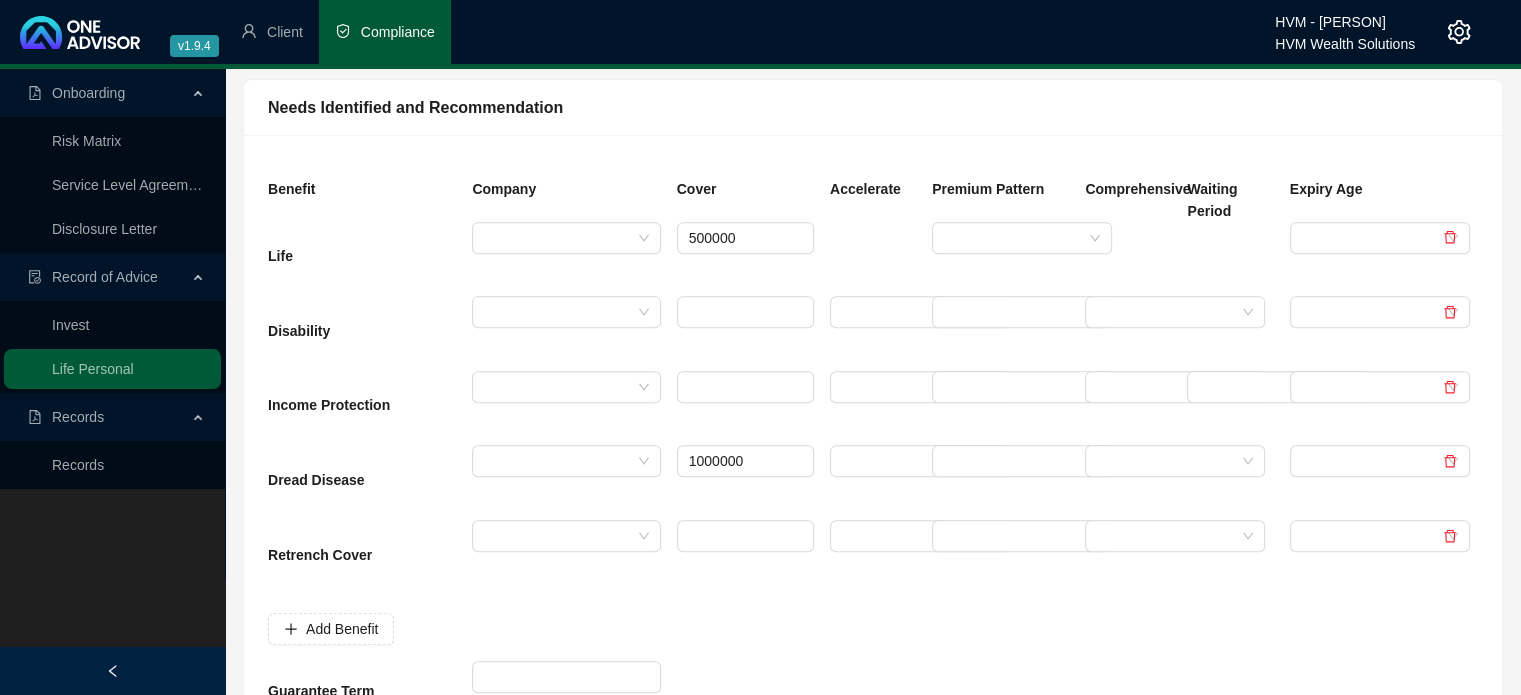 scroll, scrollTop: 900, scrollLeft: 0, axis: vertical 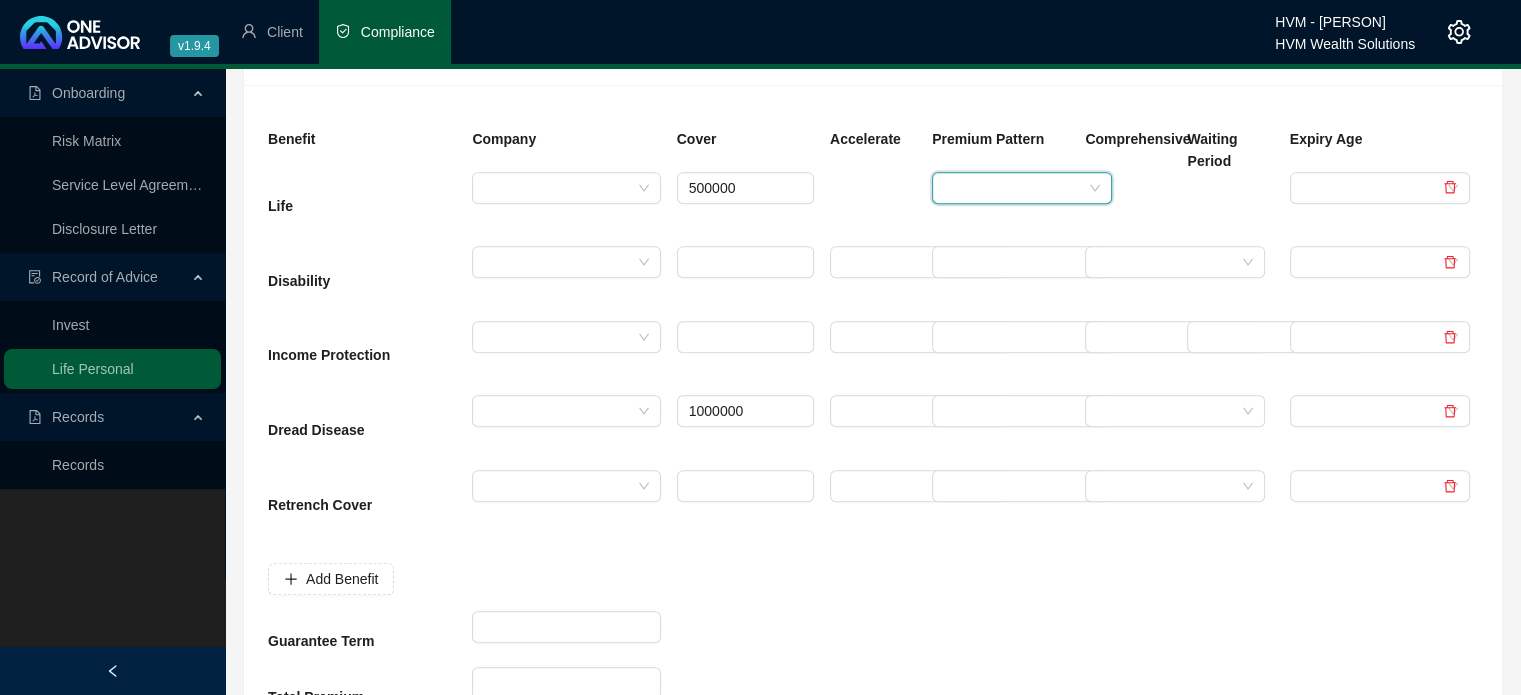 click at bounding box center [1013, 188] 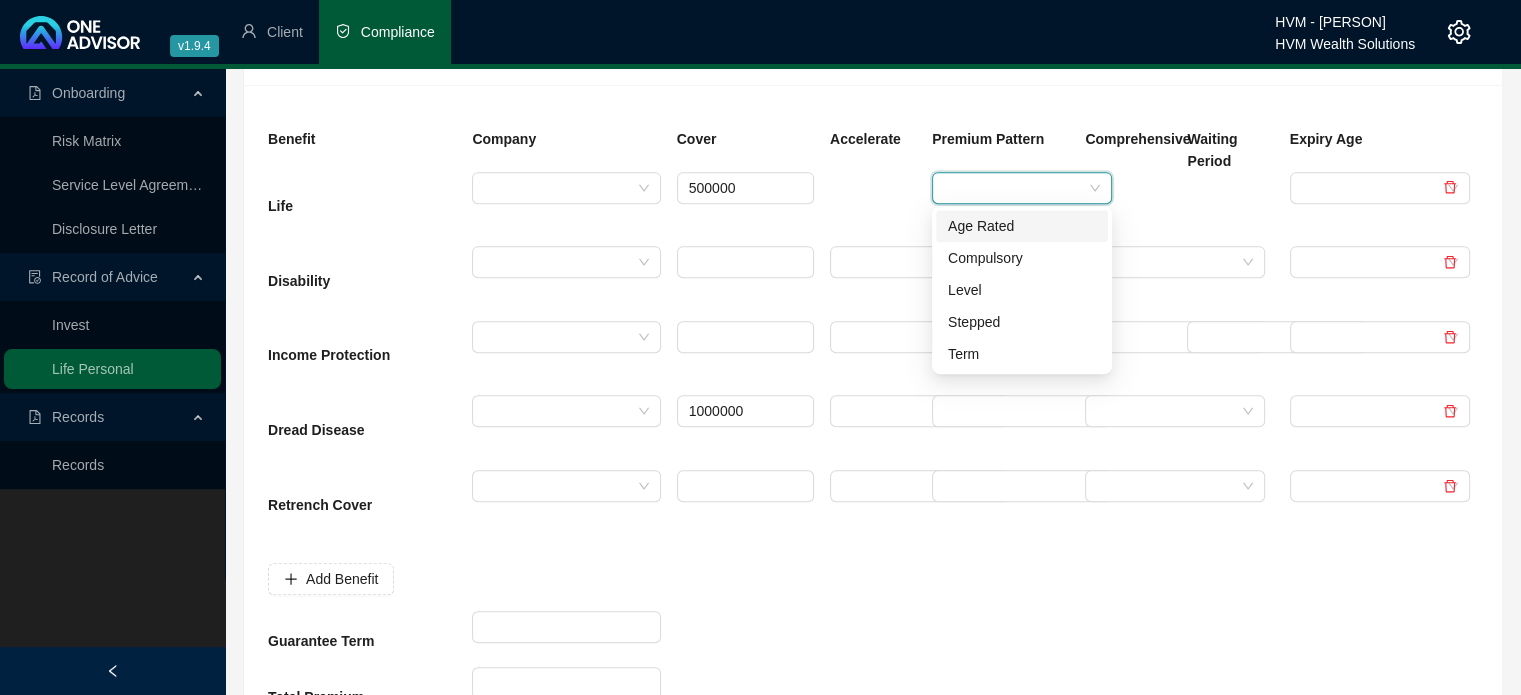 click on "Age Rated" at bounding box center [1022, 226] 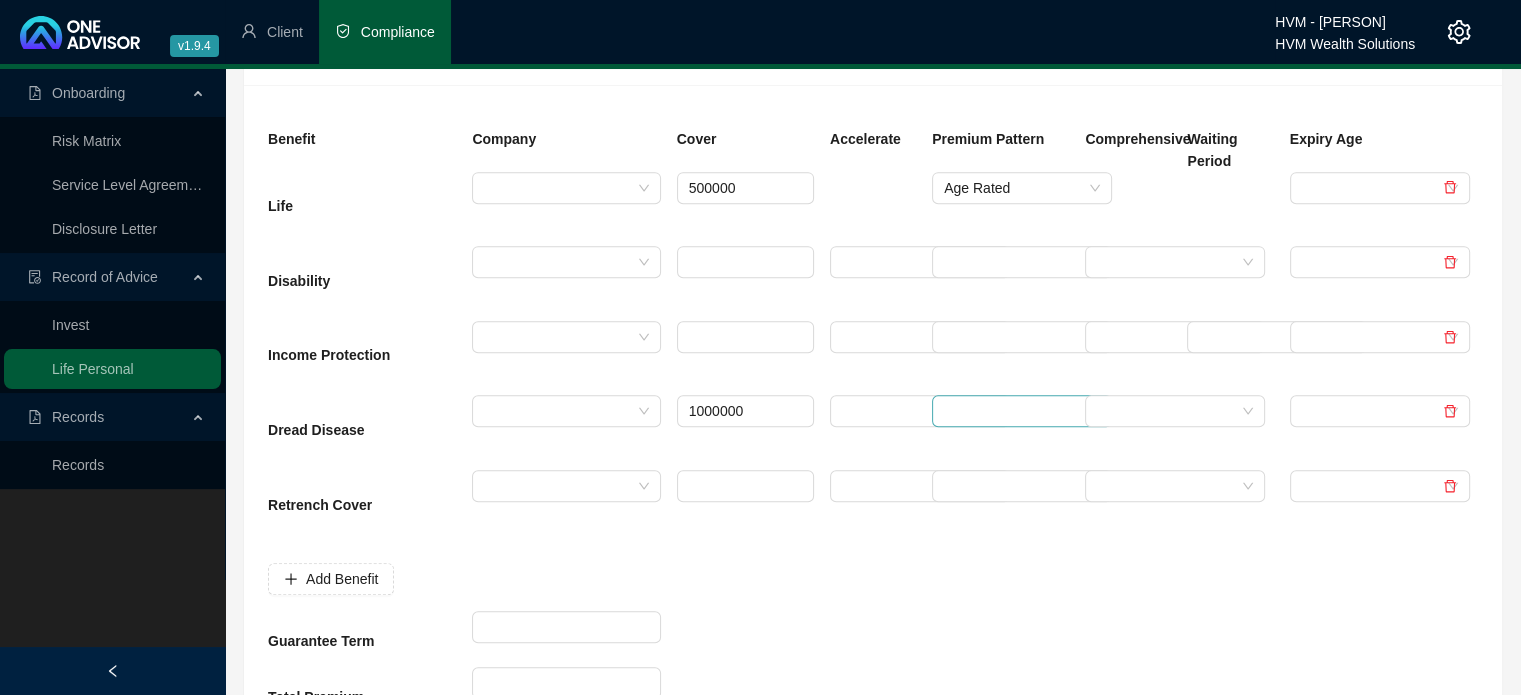click at bounding box center [1013, 411] 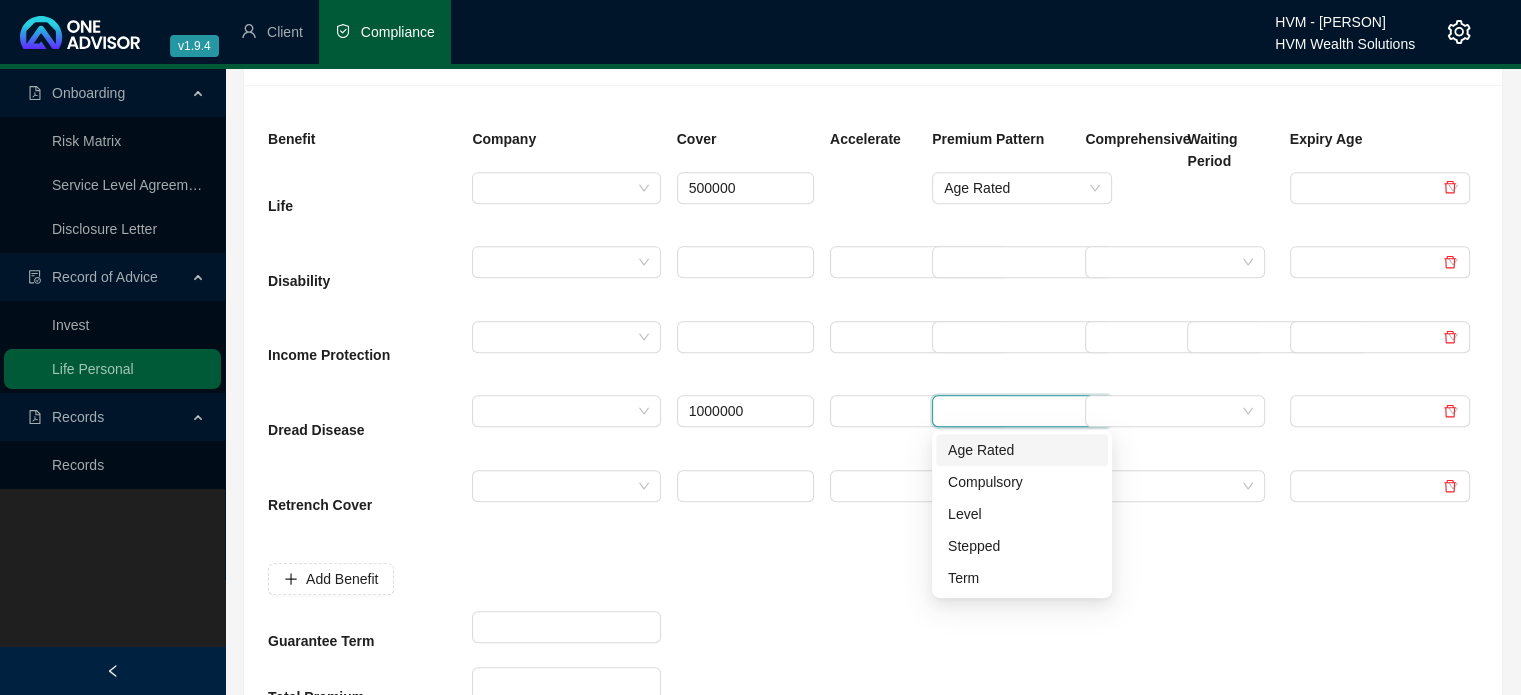 click on "Age Rated" at bounding box center [1022, 450] 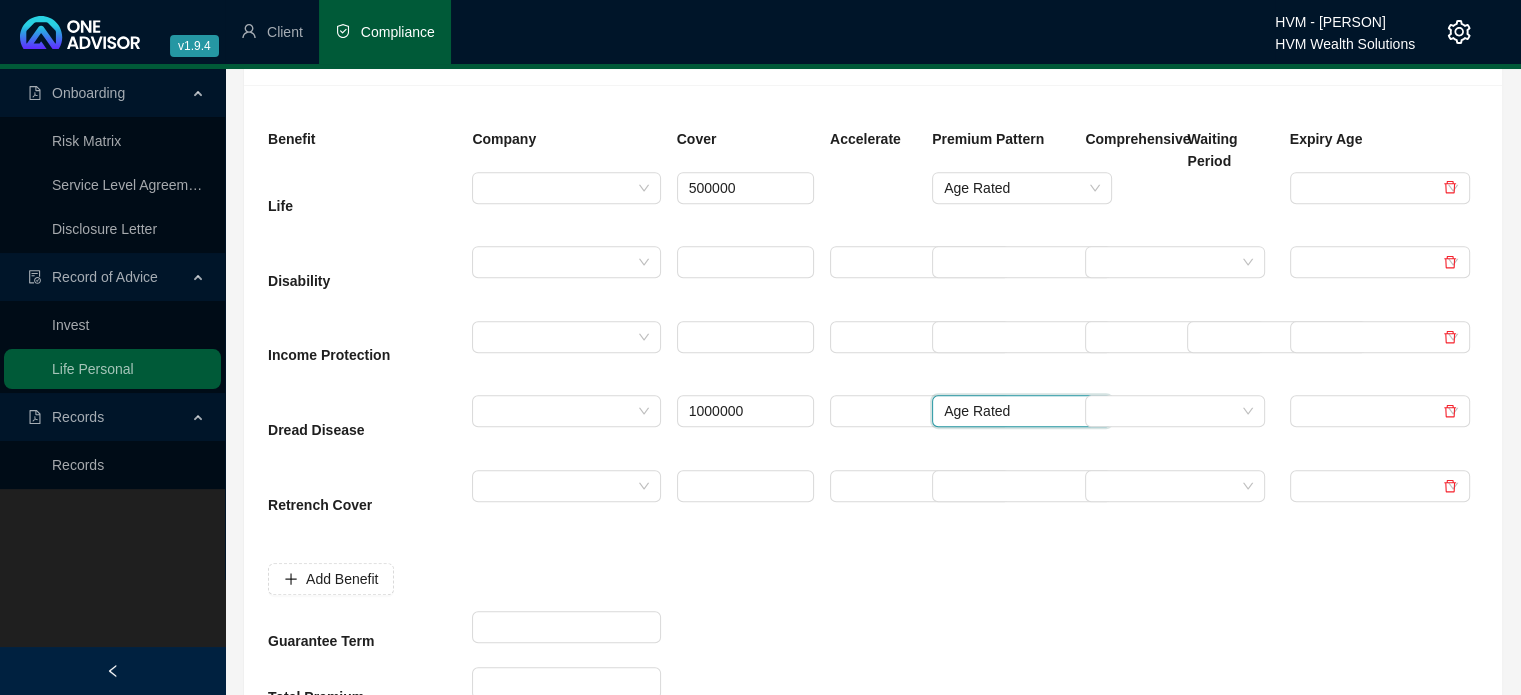 click at bounding box center [873, 209] 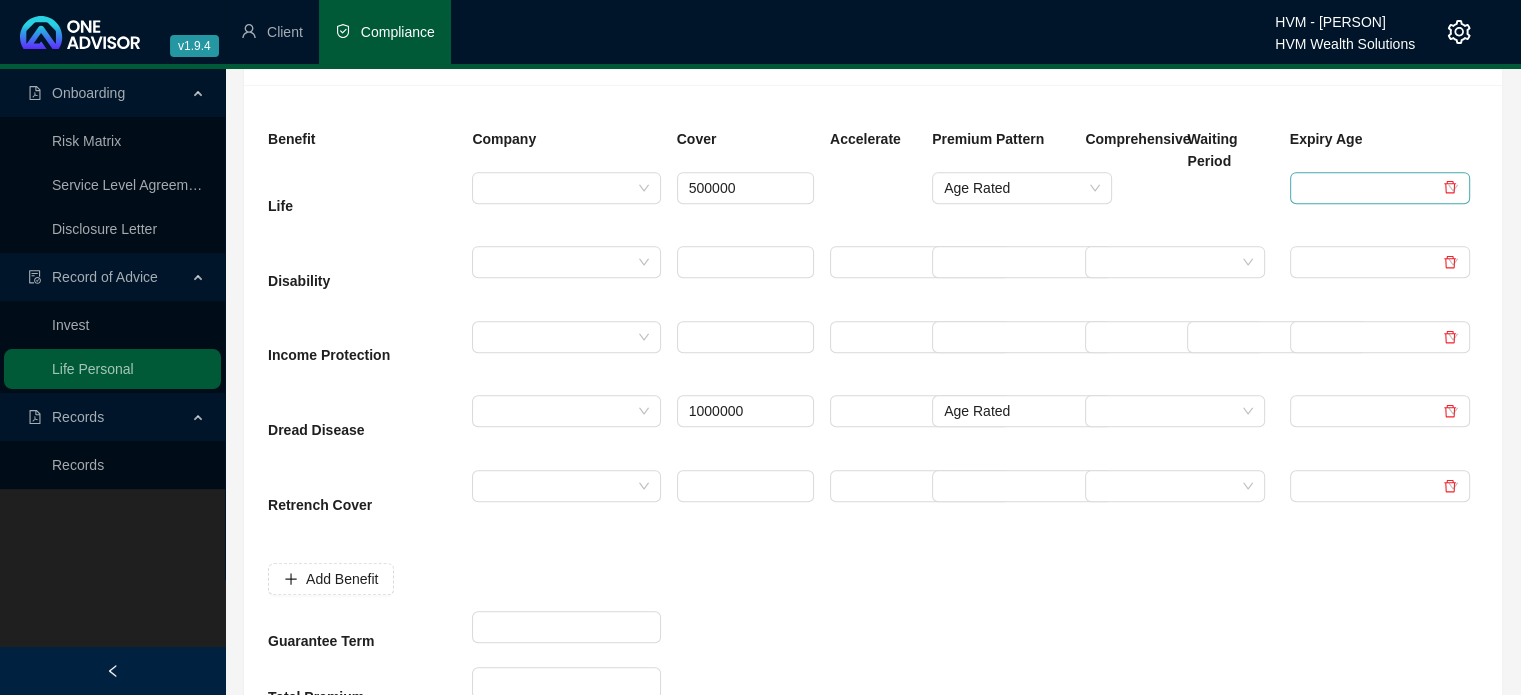 click at bounding box center [1371, 188] 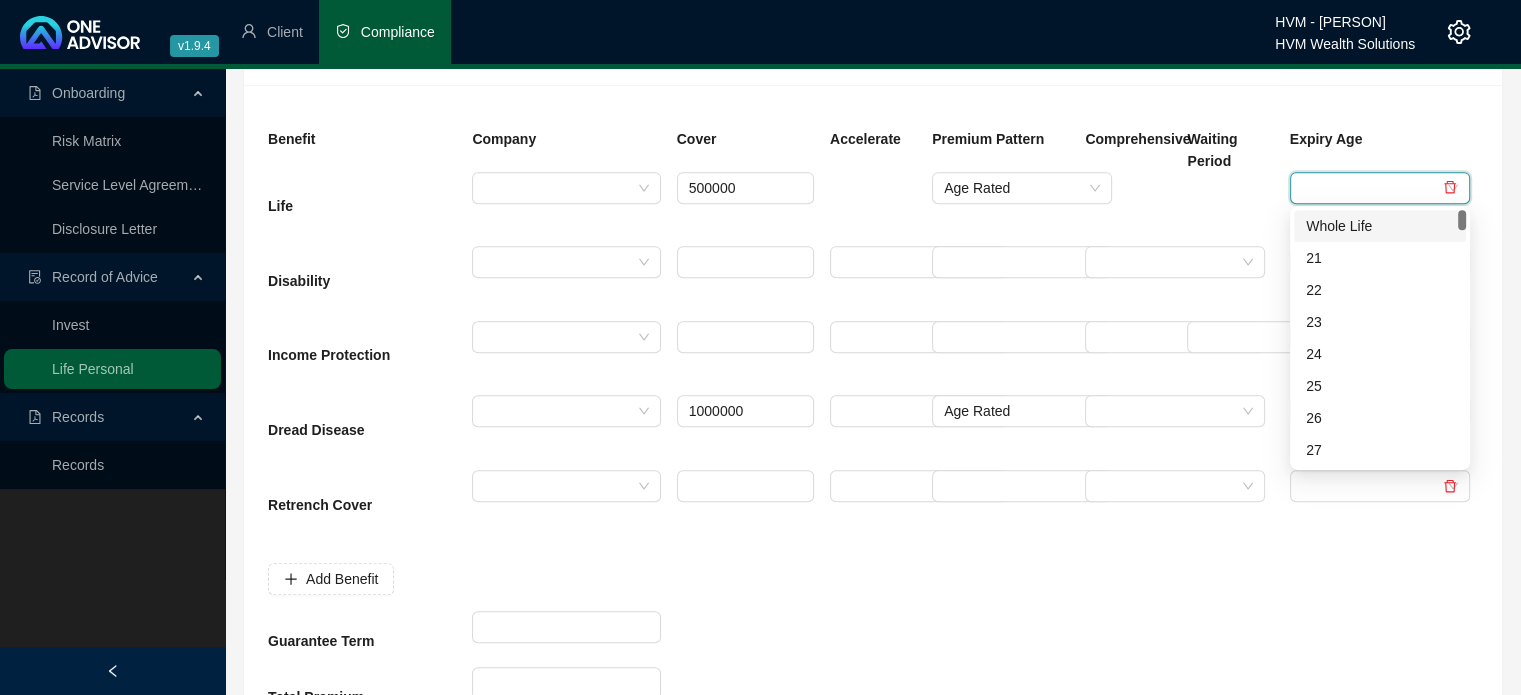 click at bounding box center [1371, 188] 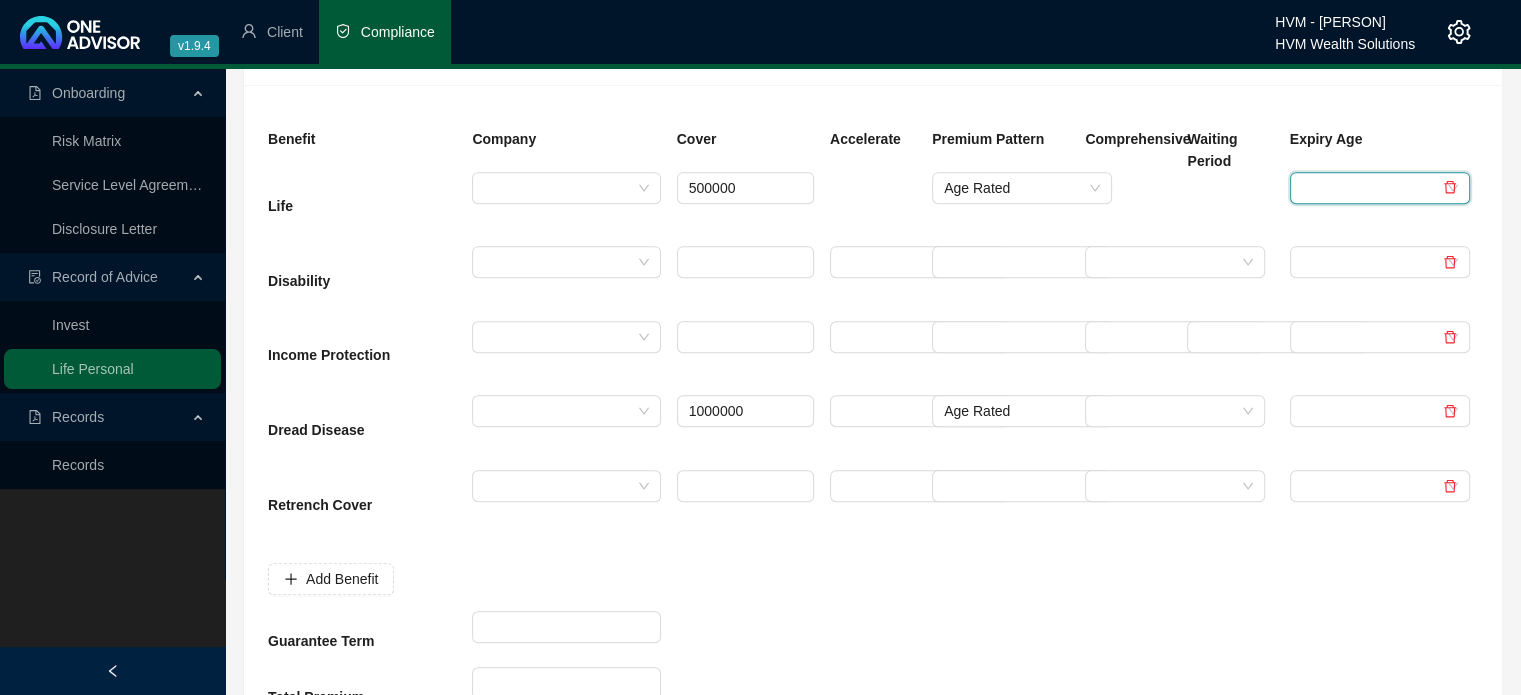 click at bounding box center [1371, 188] 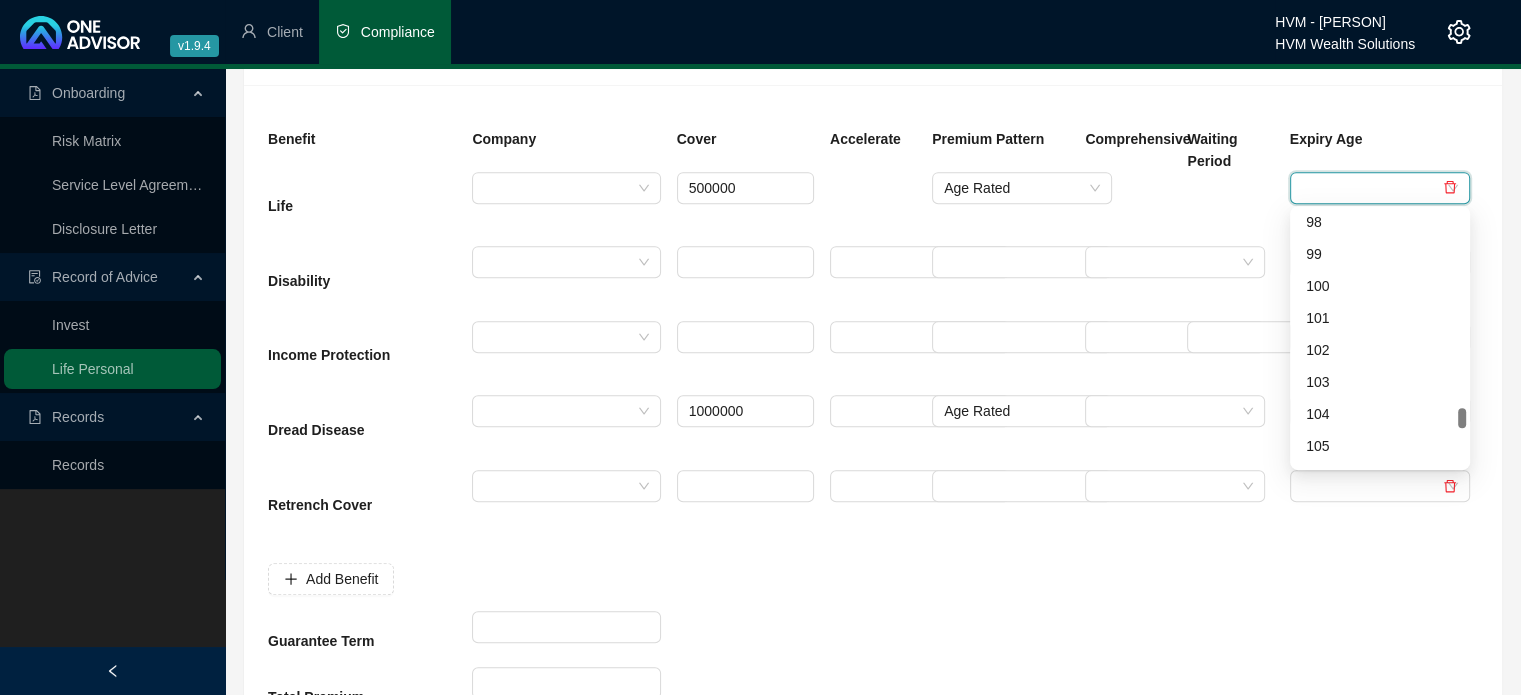 scroll, scrollTop: 2976, scrollLeft: 0, axis: vertical 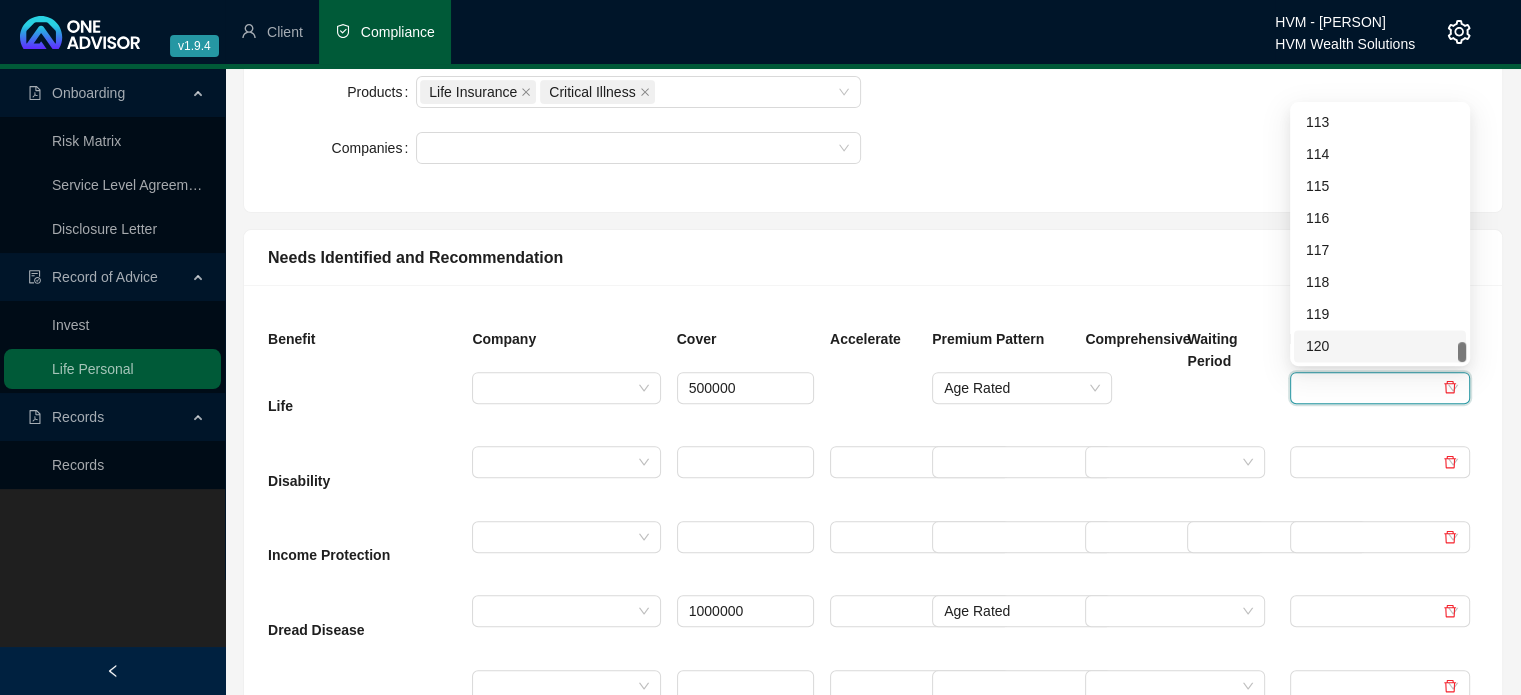 click on "Benefit Company Cover Accelerate Premium Pattern Comprehensive Waiting Period Expiry Age Life [AMOUNT] Age Rated Disability Income Protection Dread Disease [AMOUNT] Age Rated Retrench Cover Add Benefit Guarantee Term Total Premium" at bounding box center (873, 616) 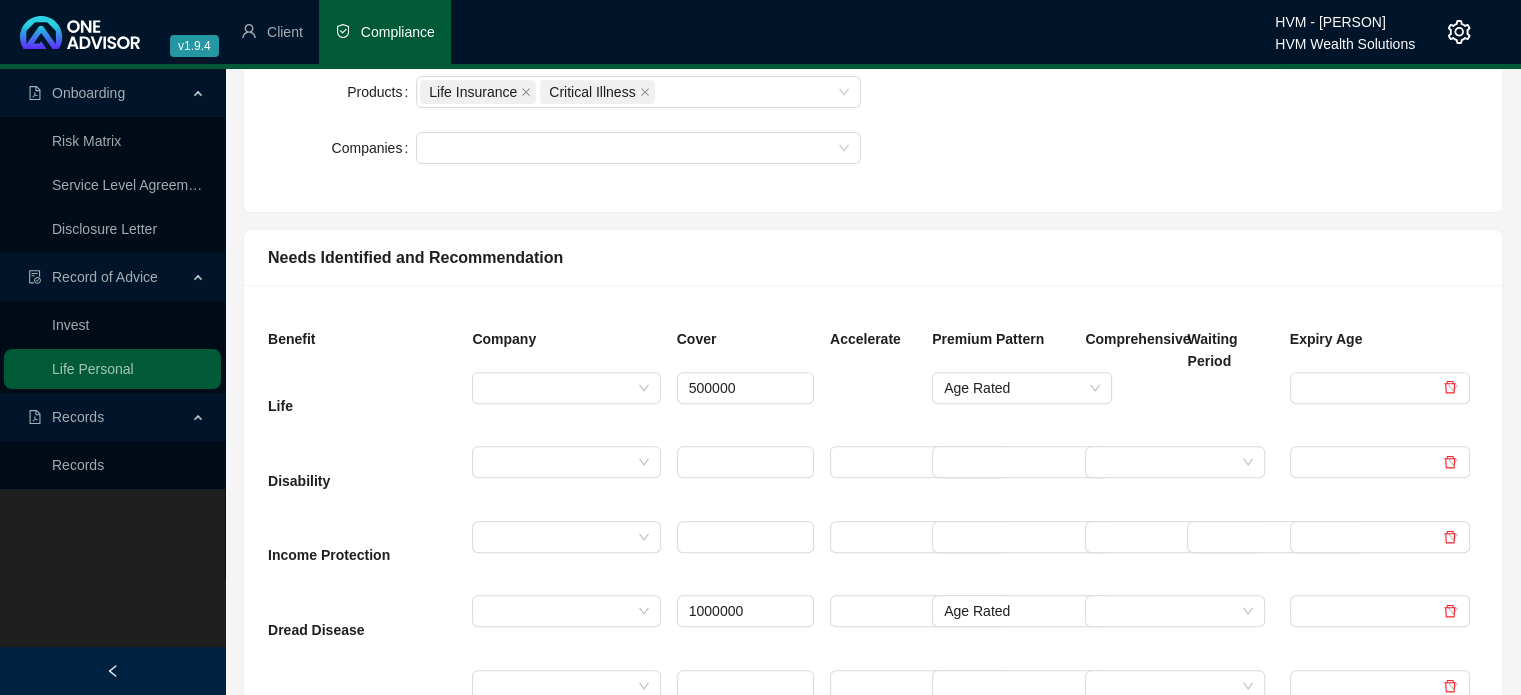 click 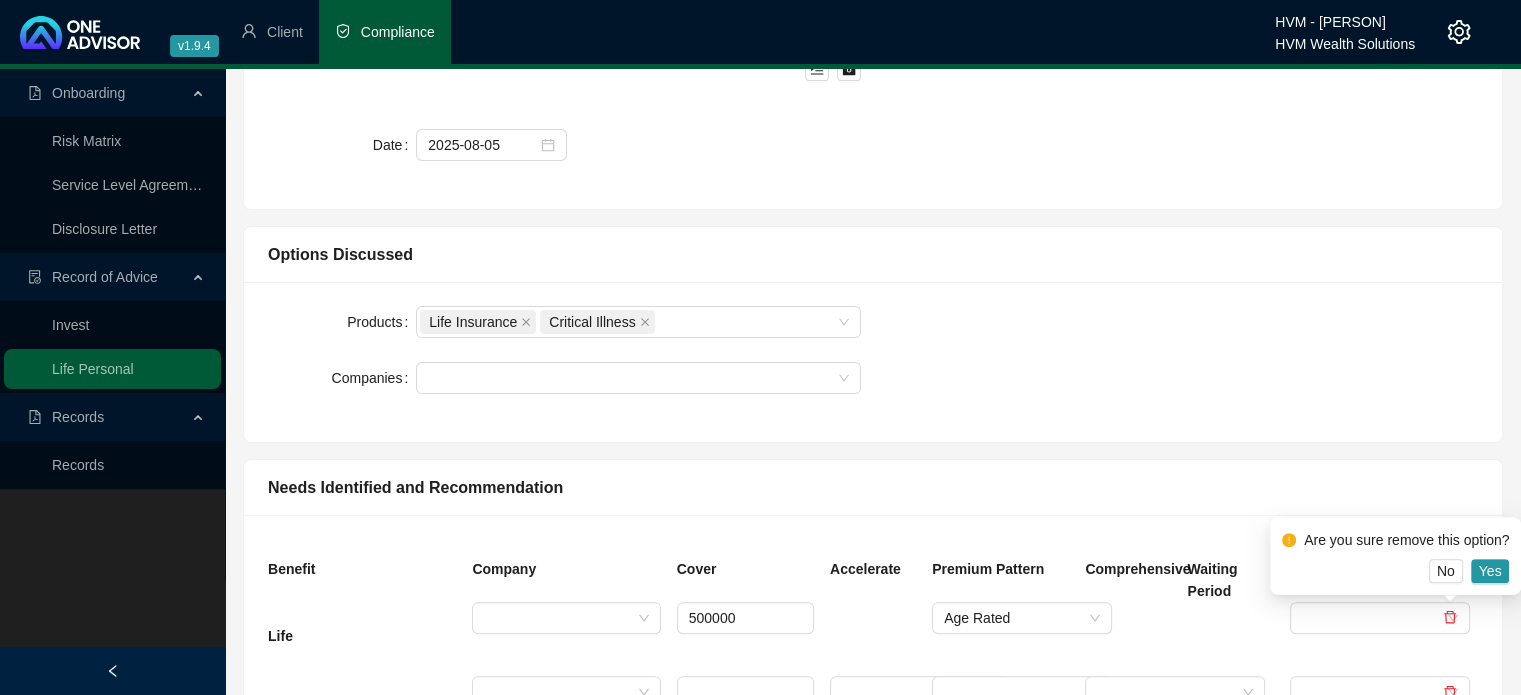 scroll, scrollTop: 600, scrollLeft: 0, axis: vertical 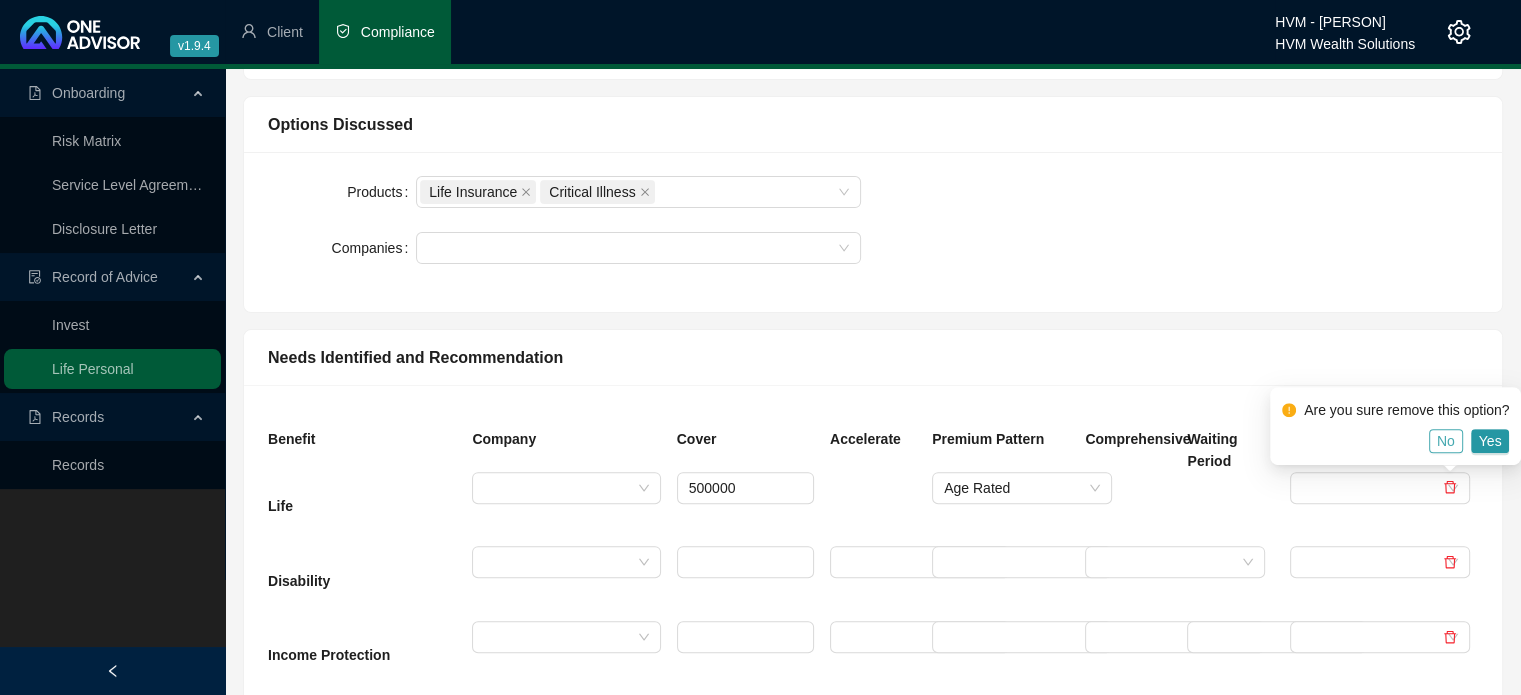 click on "No" at bounding box center [1446, 441] 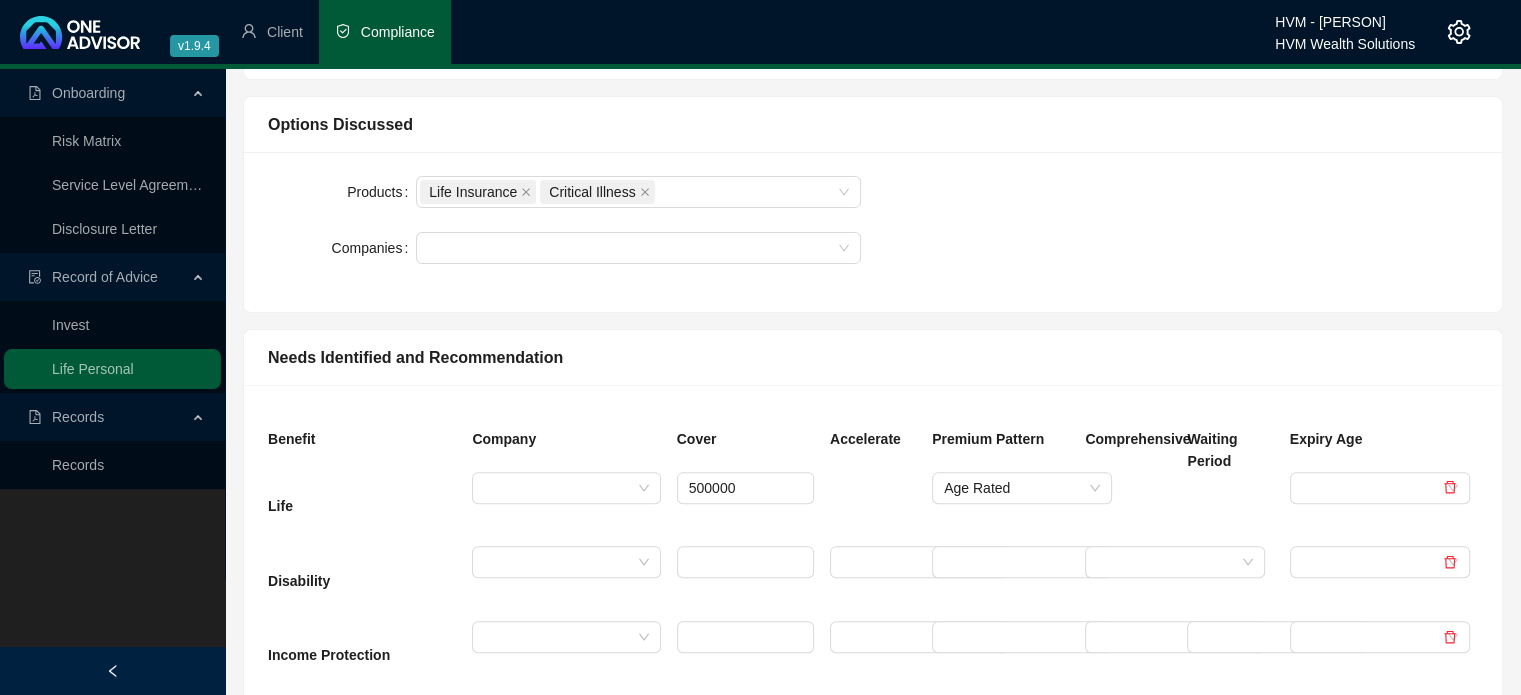click on "Benefit Company Cover Accelerate Premium Pattern Comprehensive Waiting Period Expiry Age Life [AMOUNT] Age Rated Disability Income Protection Dread Disease [AMOUNT] Age Rated Retrench Cover Add Benefit Guarantee Term Total Premium" at bounding box center [873, 716] 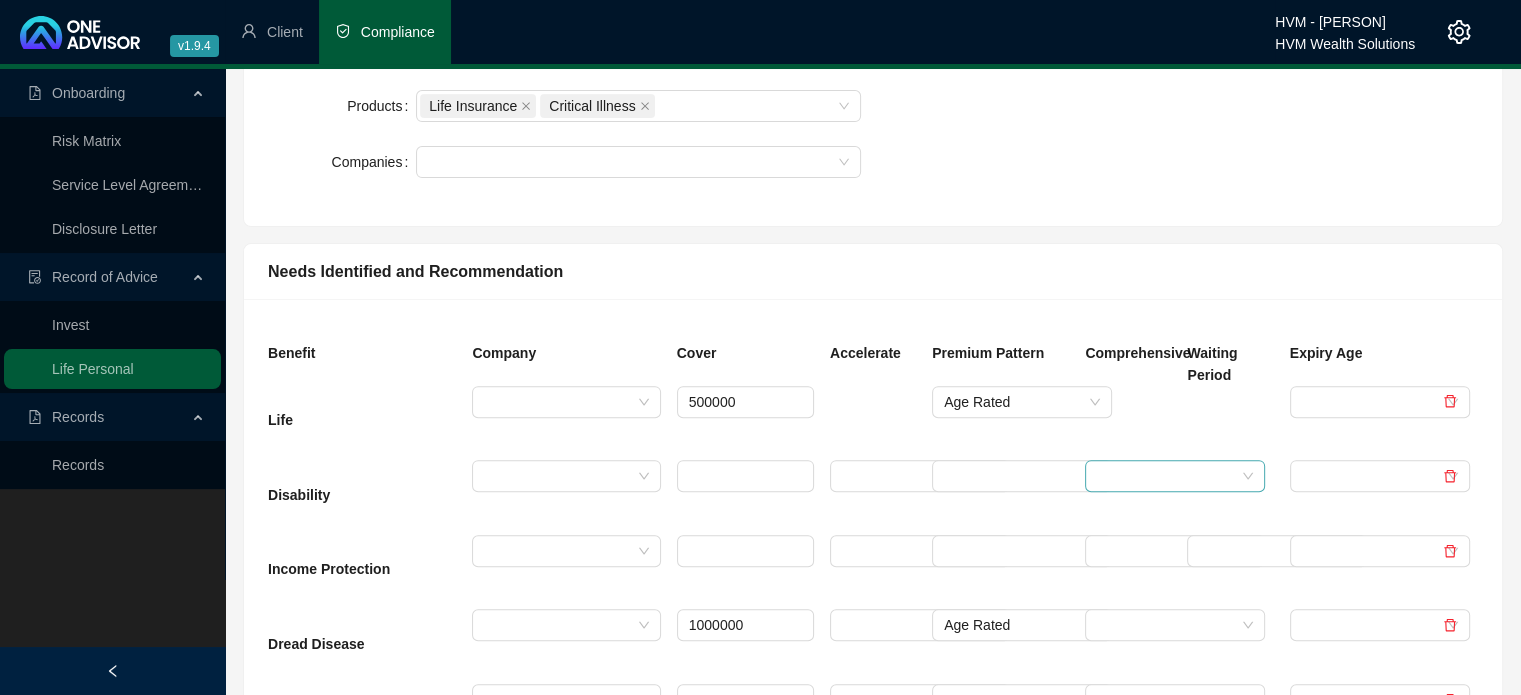 scroll, scrollTop: 800, scrollLeft: 0, axis: vertical 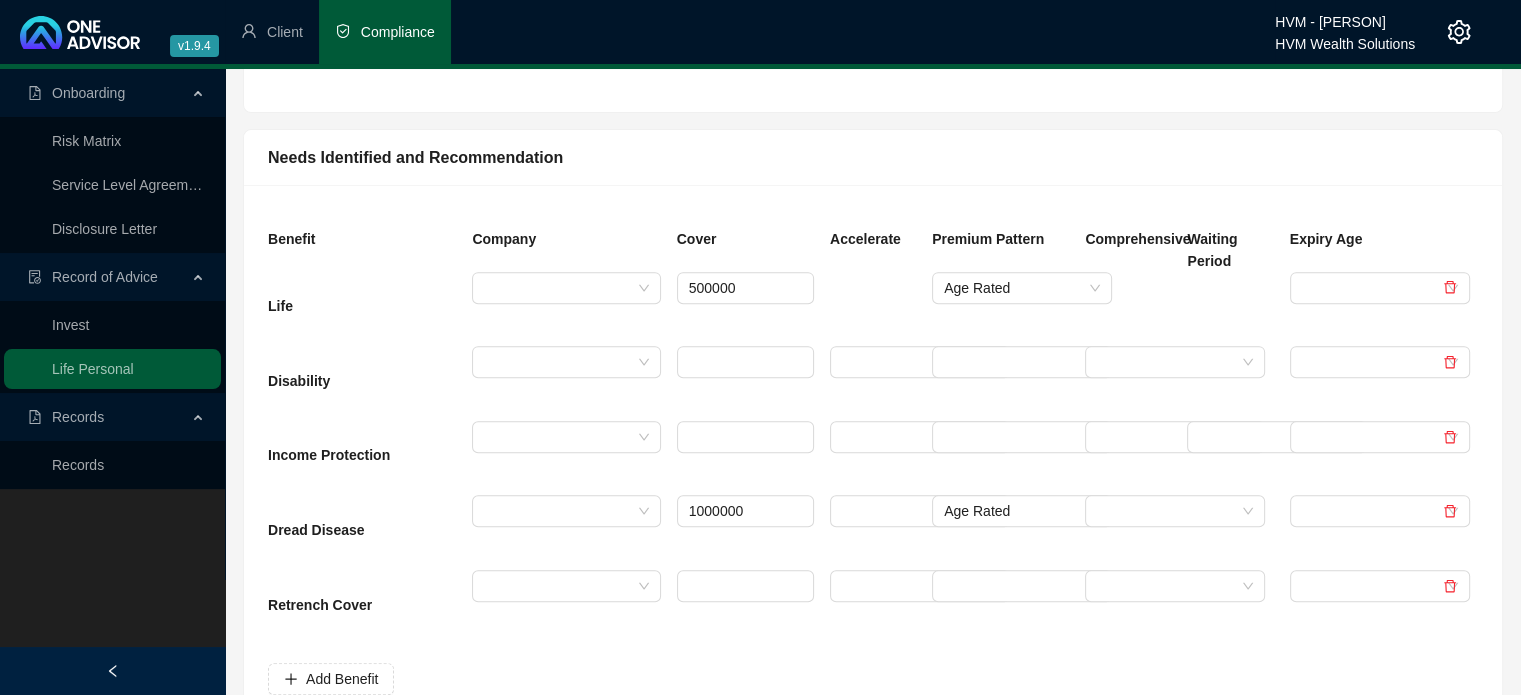 click at bounding box center [1230, 532] 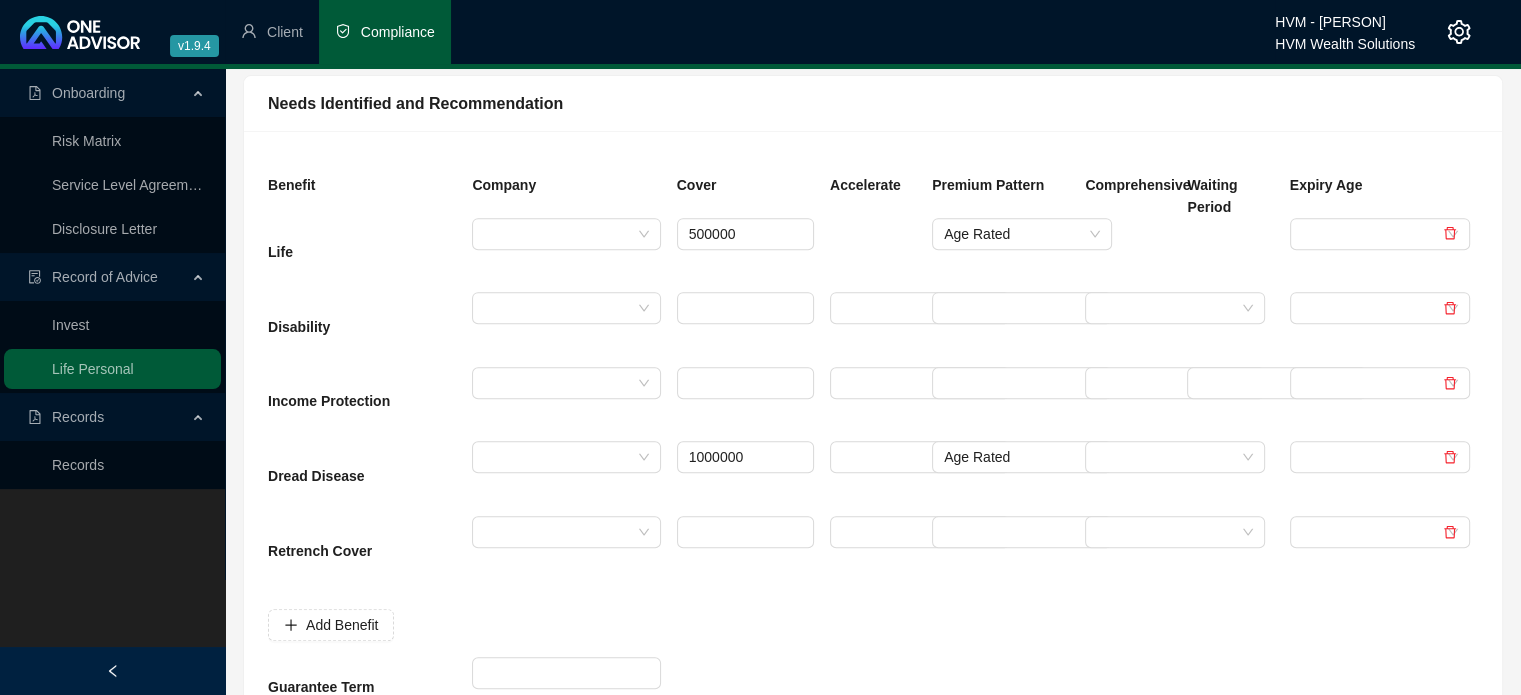 scroll, scrollTop: 900, scrollLeft: 0, axis: vertical 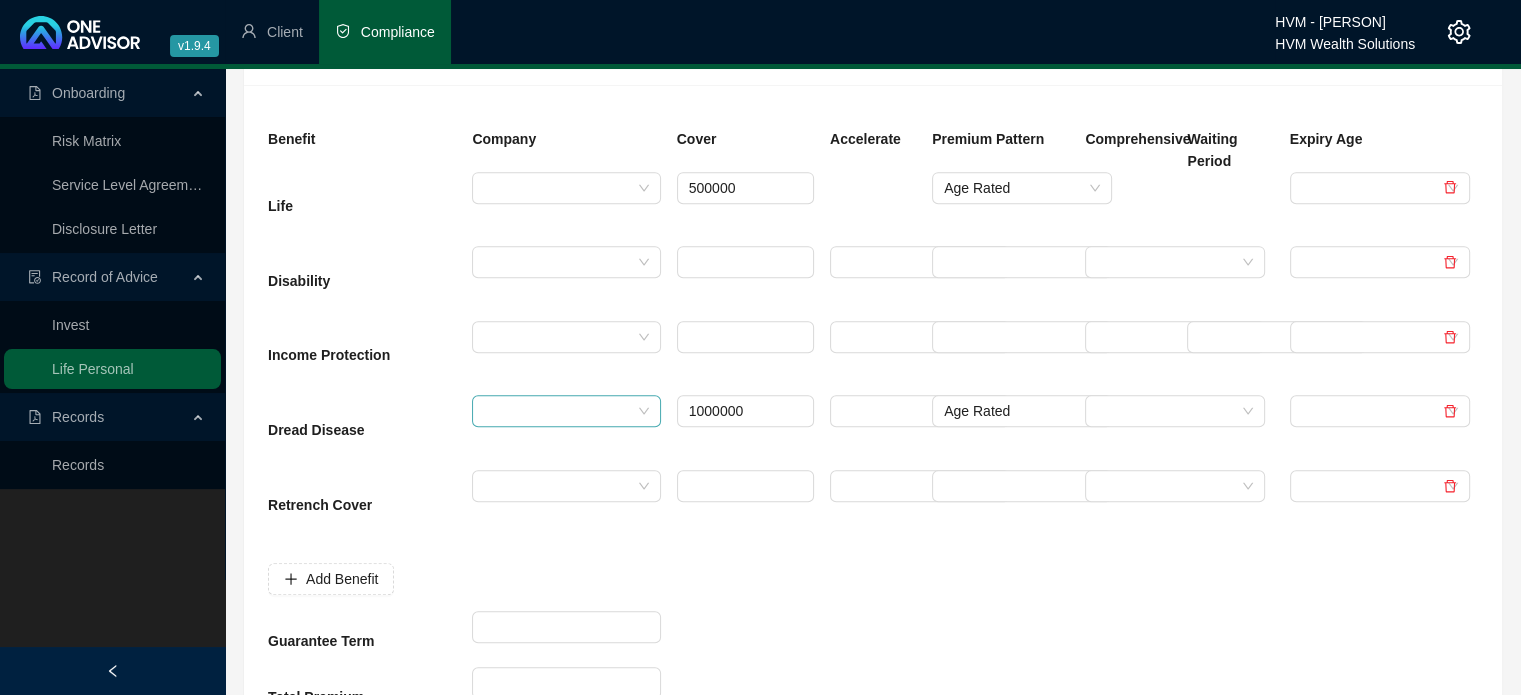click at bounding box center (557, 411) 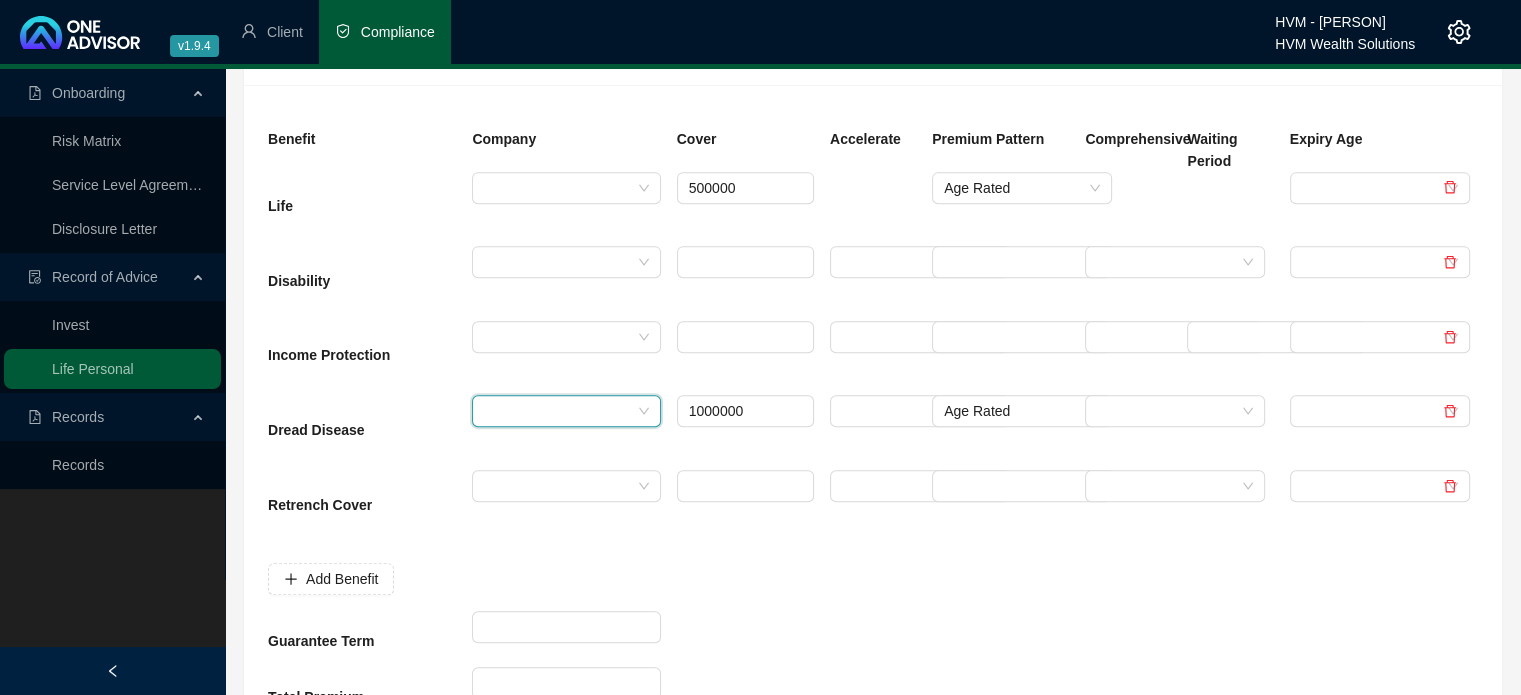drag, startPoint x: 632, startPoint y: 405, endPoint x: 666, endPoint y: 406, distance: 34.0147 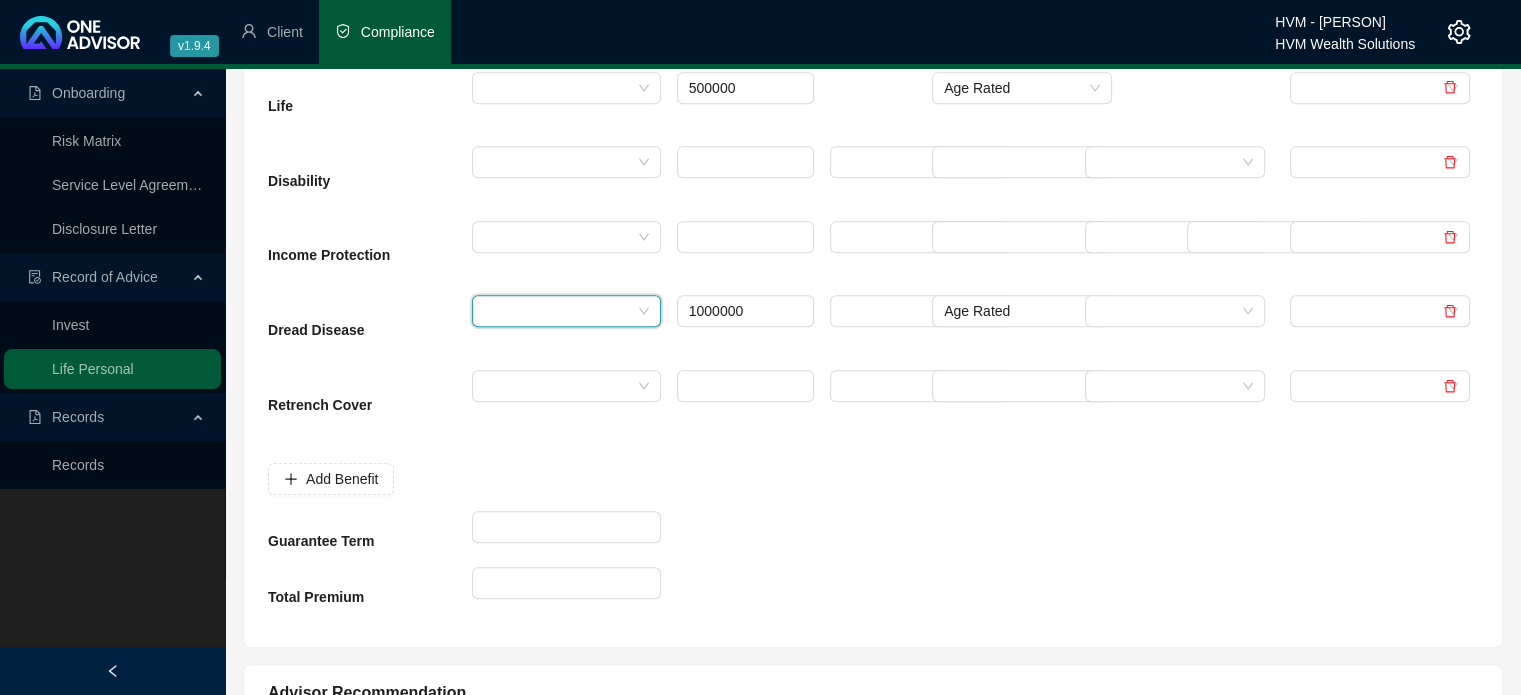 click at bounding box center [873, 478] 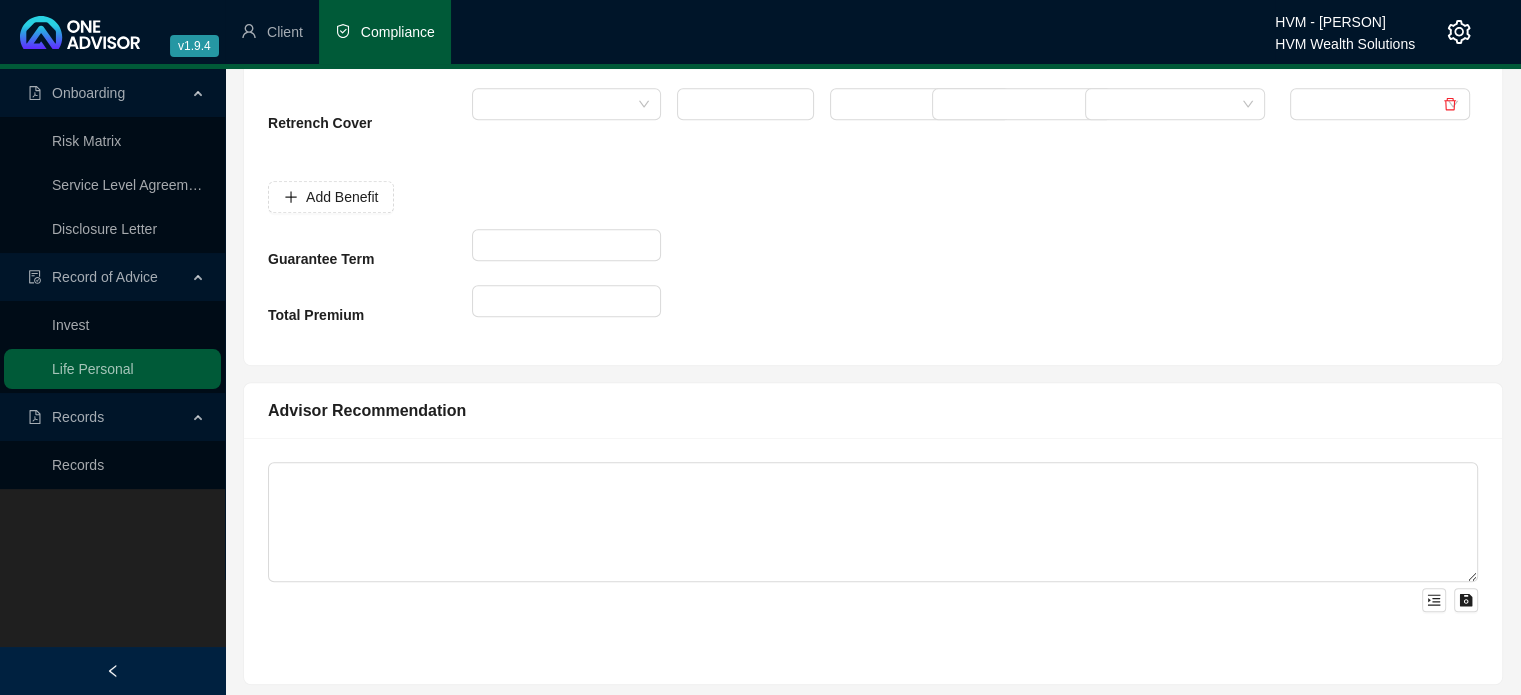 scroll, scrollTop: 1100, scrollLeft: 0, axis: vertical 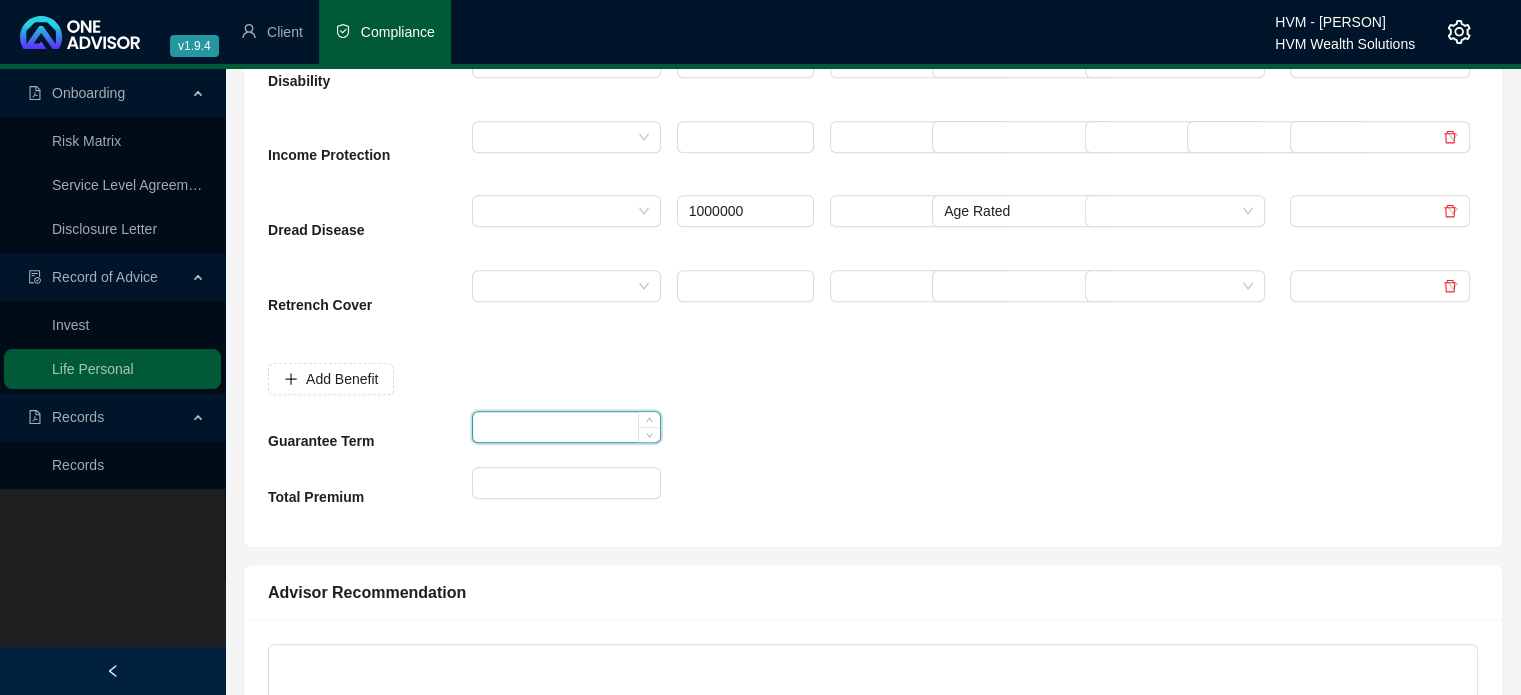 click at bounding box center (566, 427) 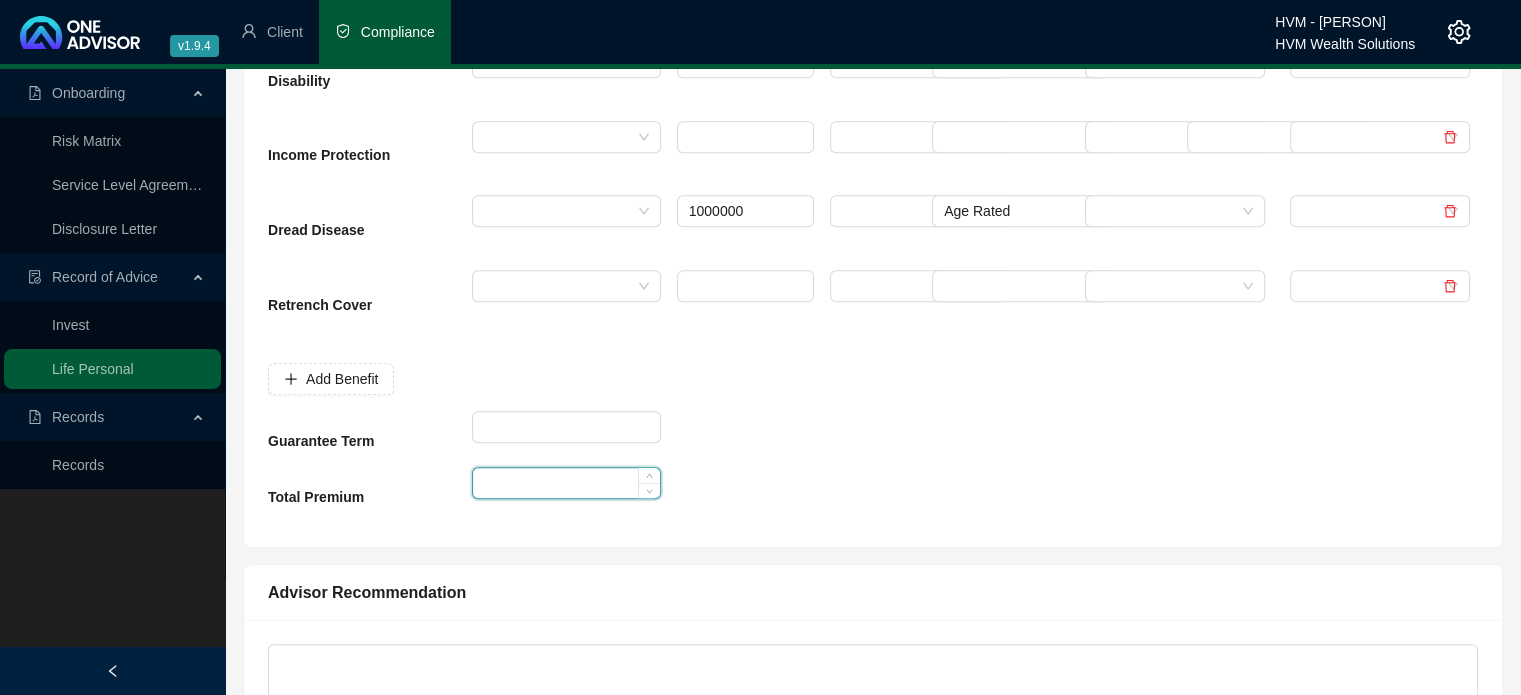 click at bounding box center [566, 483] 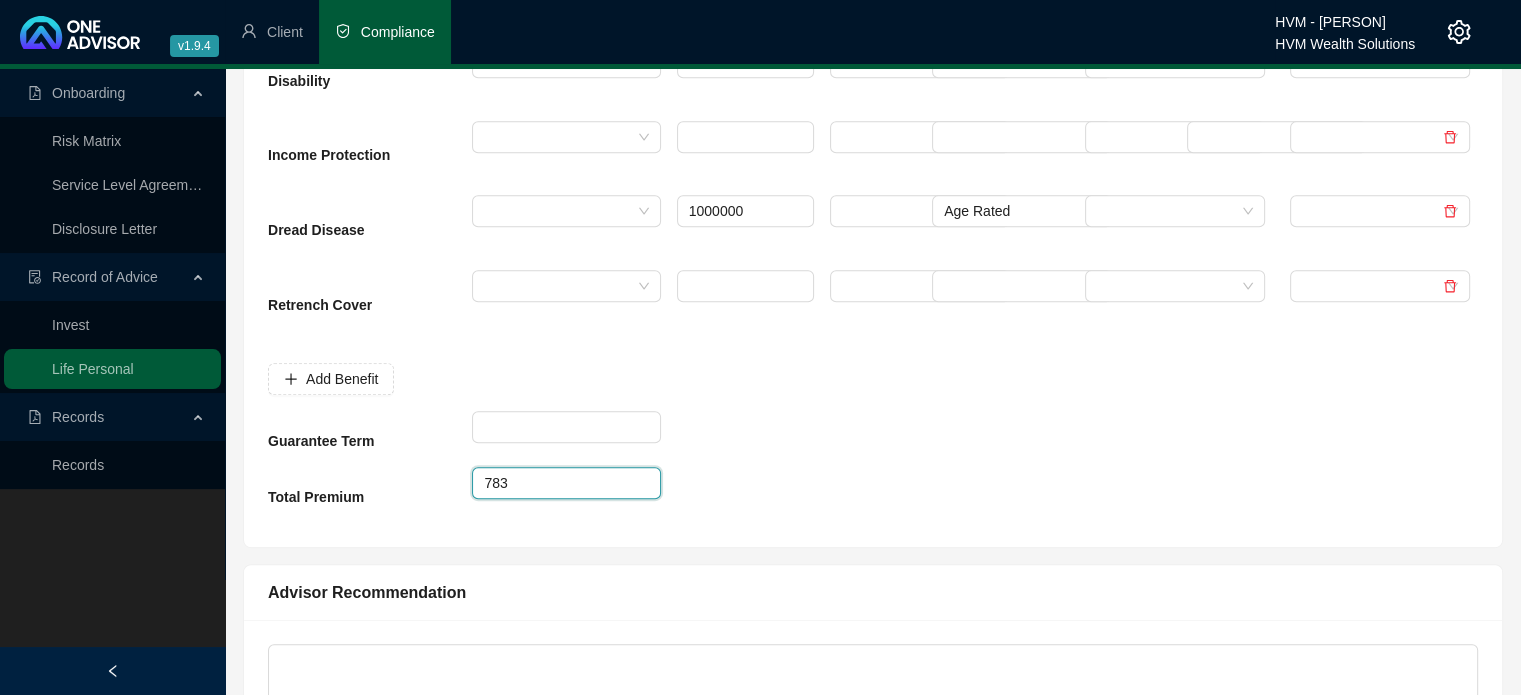 type on "783" 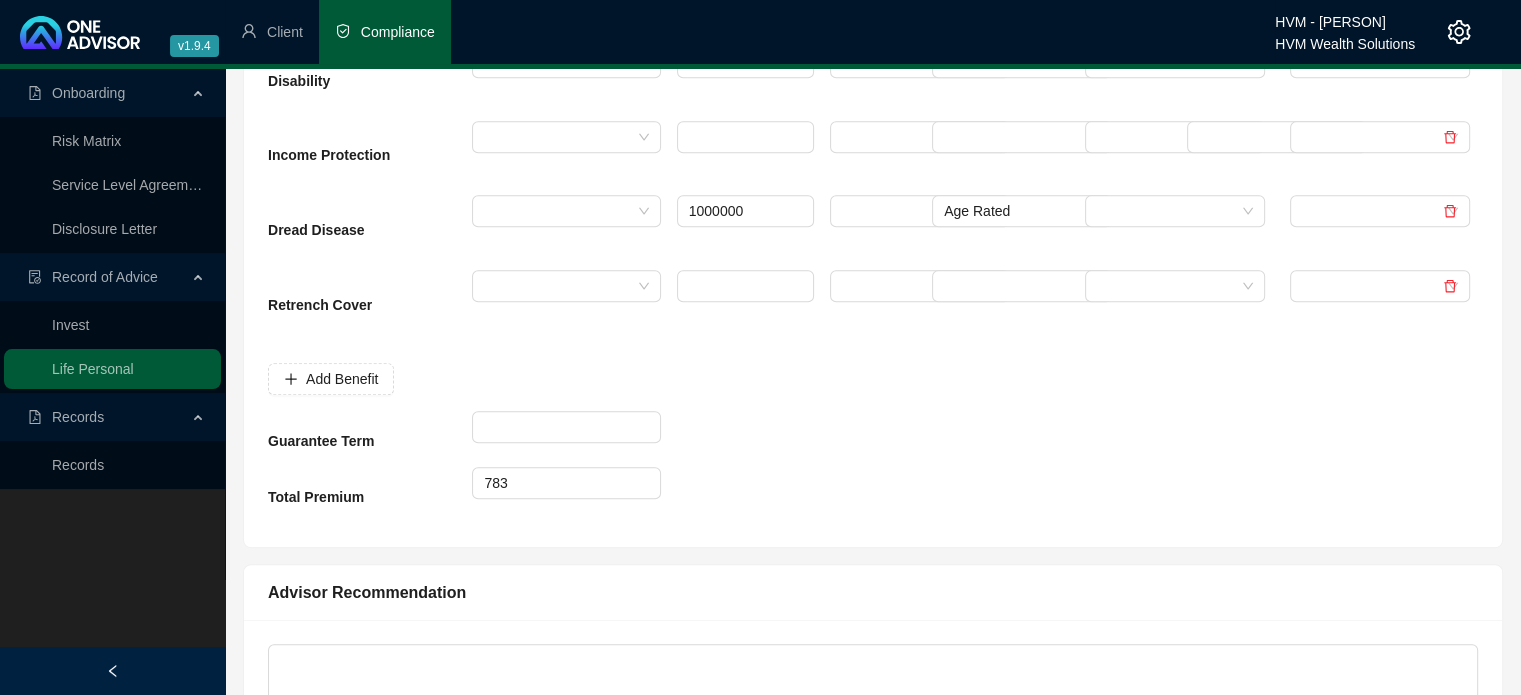 click at bounding box center (745, 495) 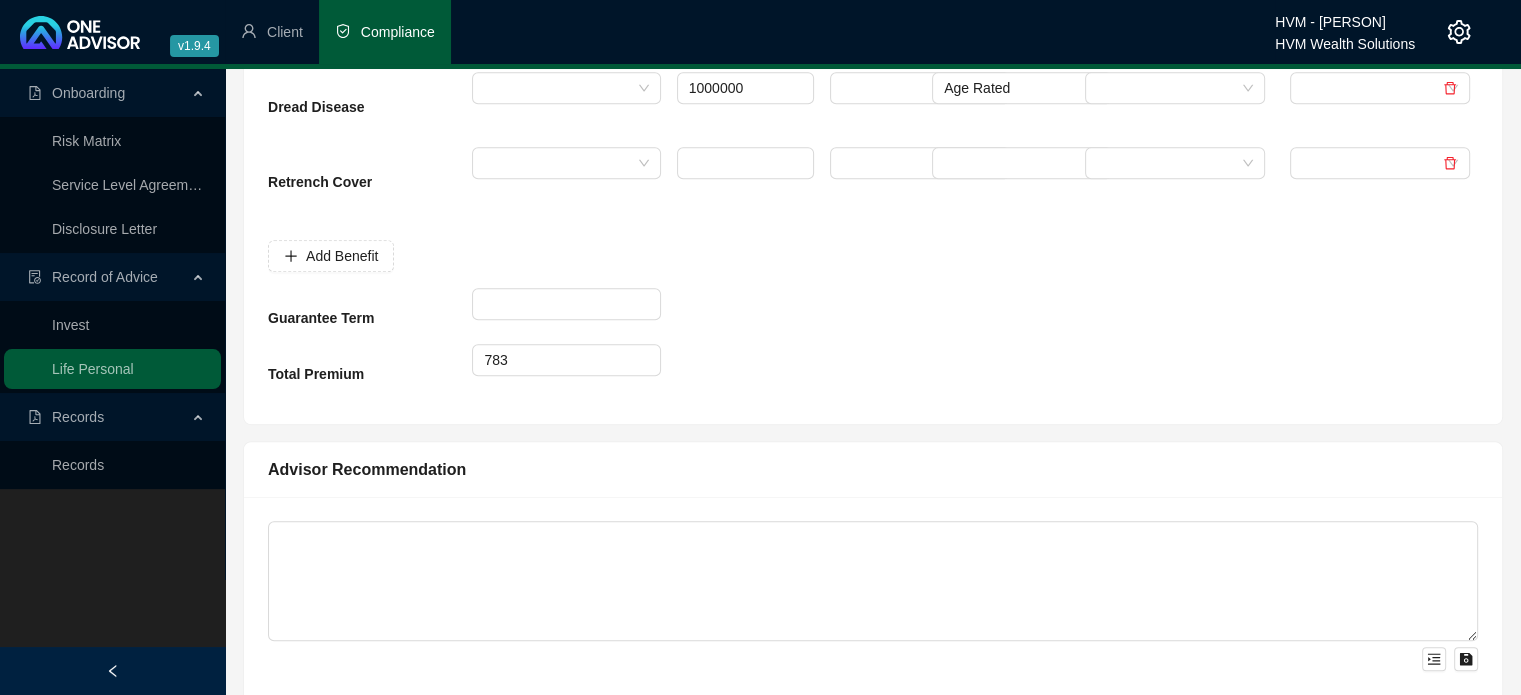 scroll, scrollTop: 1500, scrollLeft: 0, axis: vertical 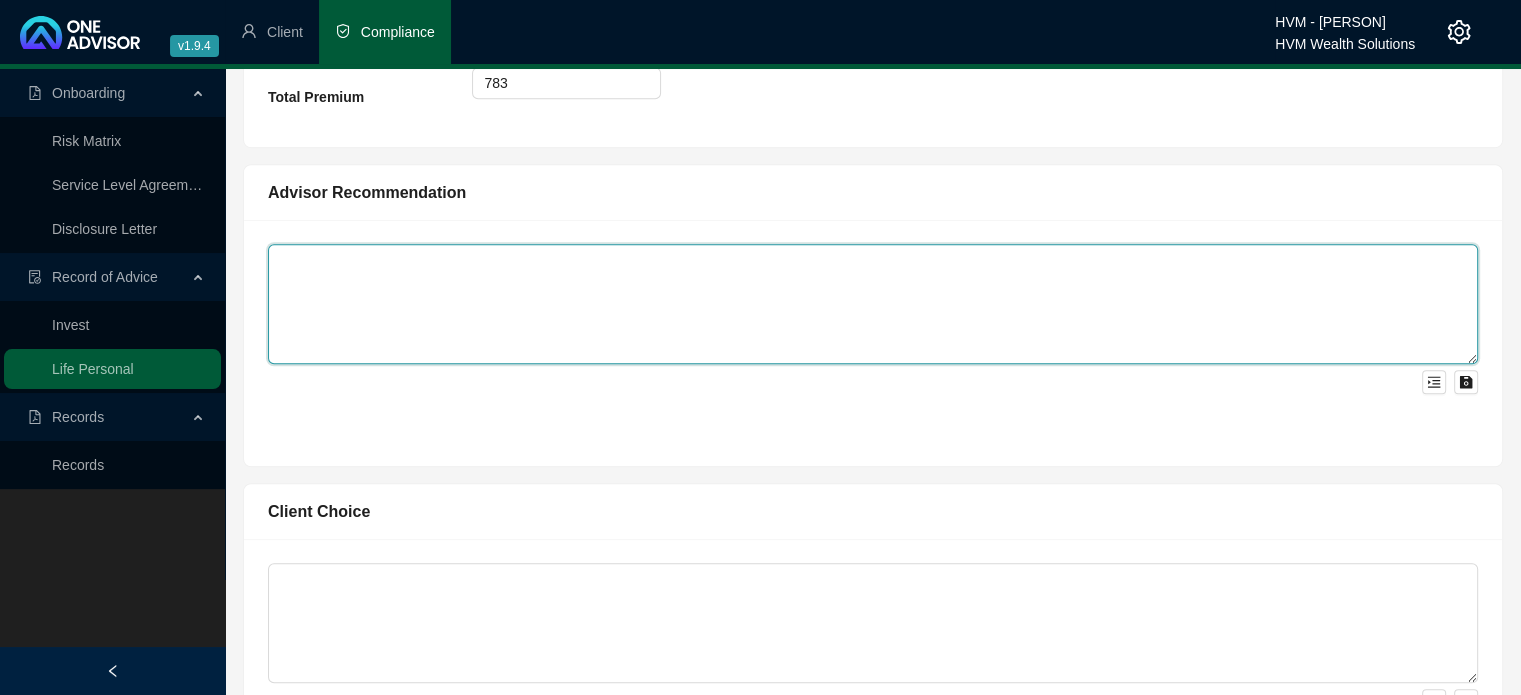 click at bounding box center (873, 304) 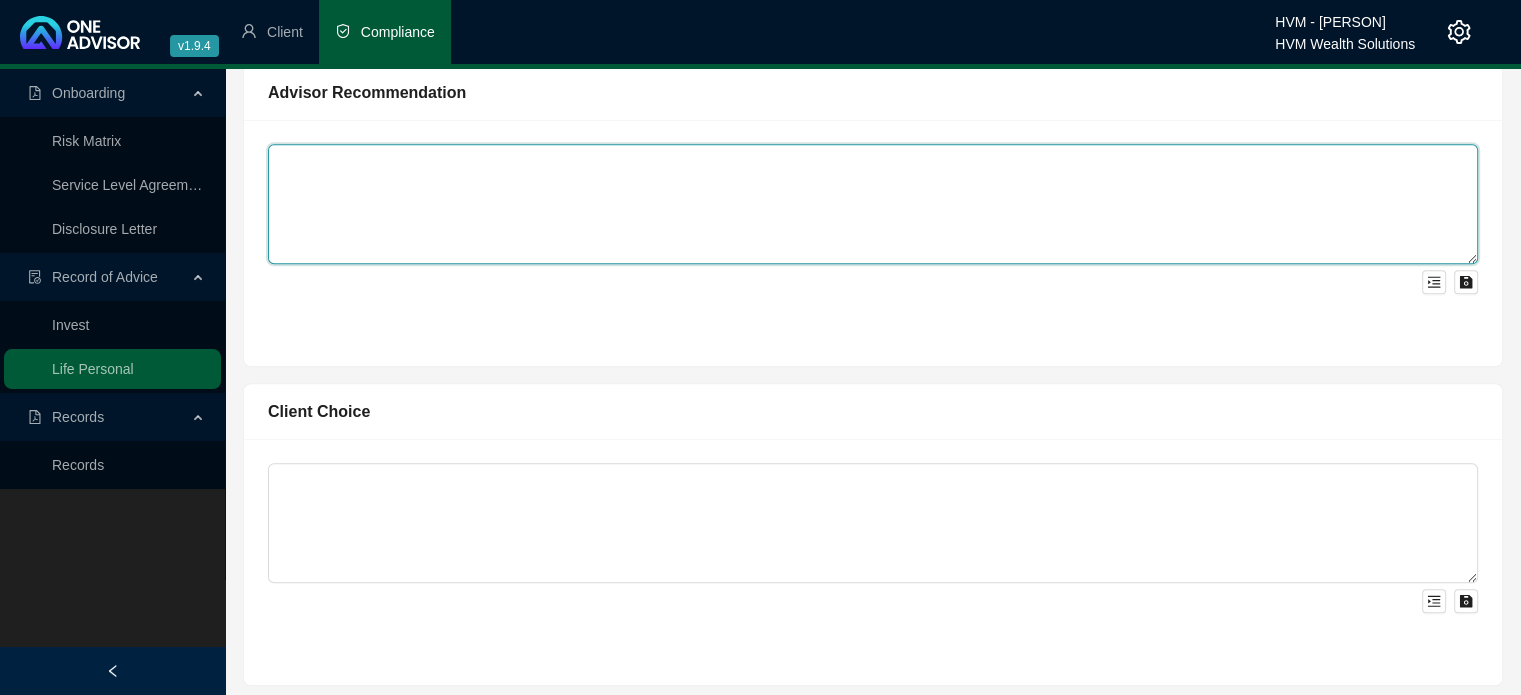 click at bounding box center (873, 204) 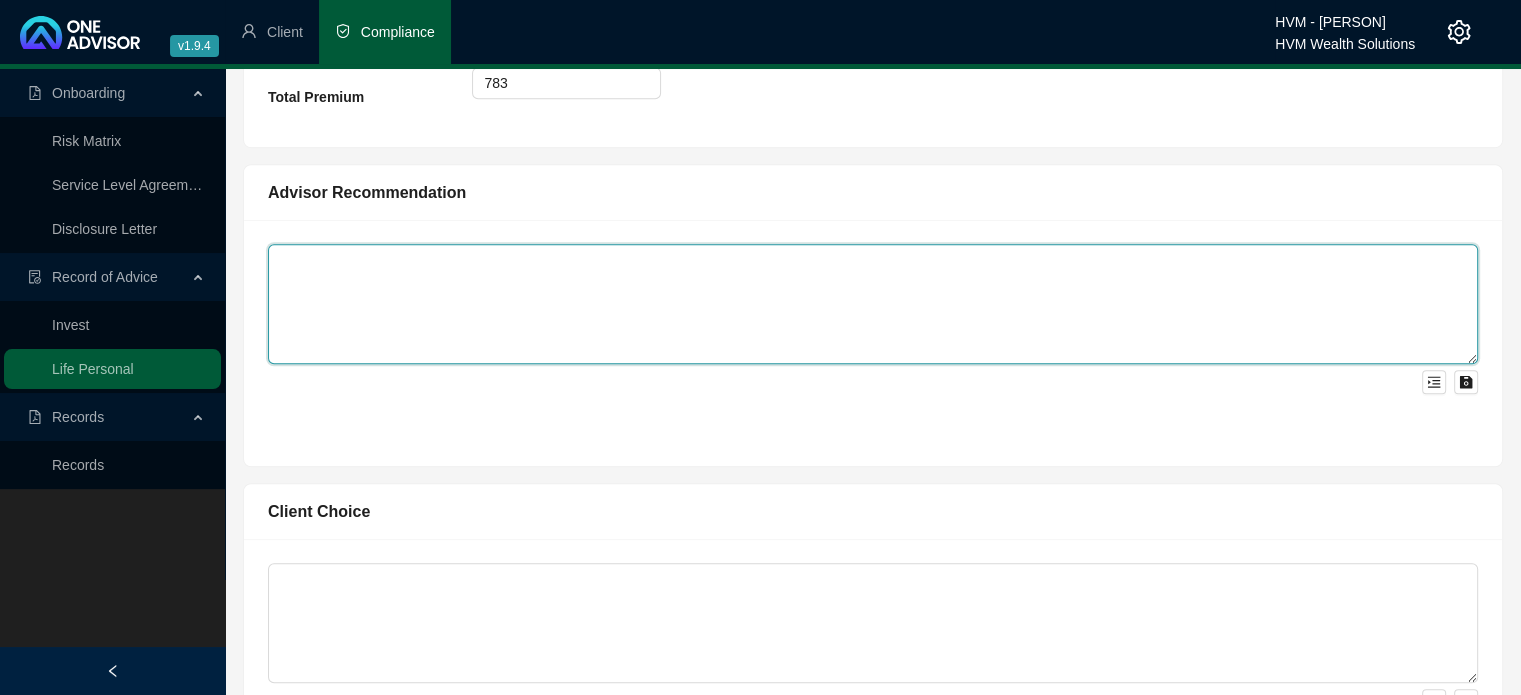 click at bounding box center [873, 304] 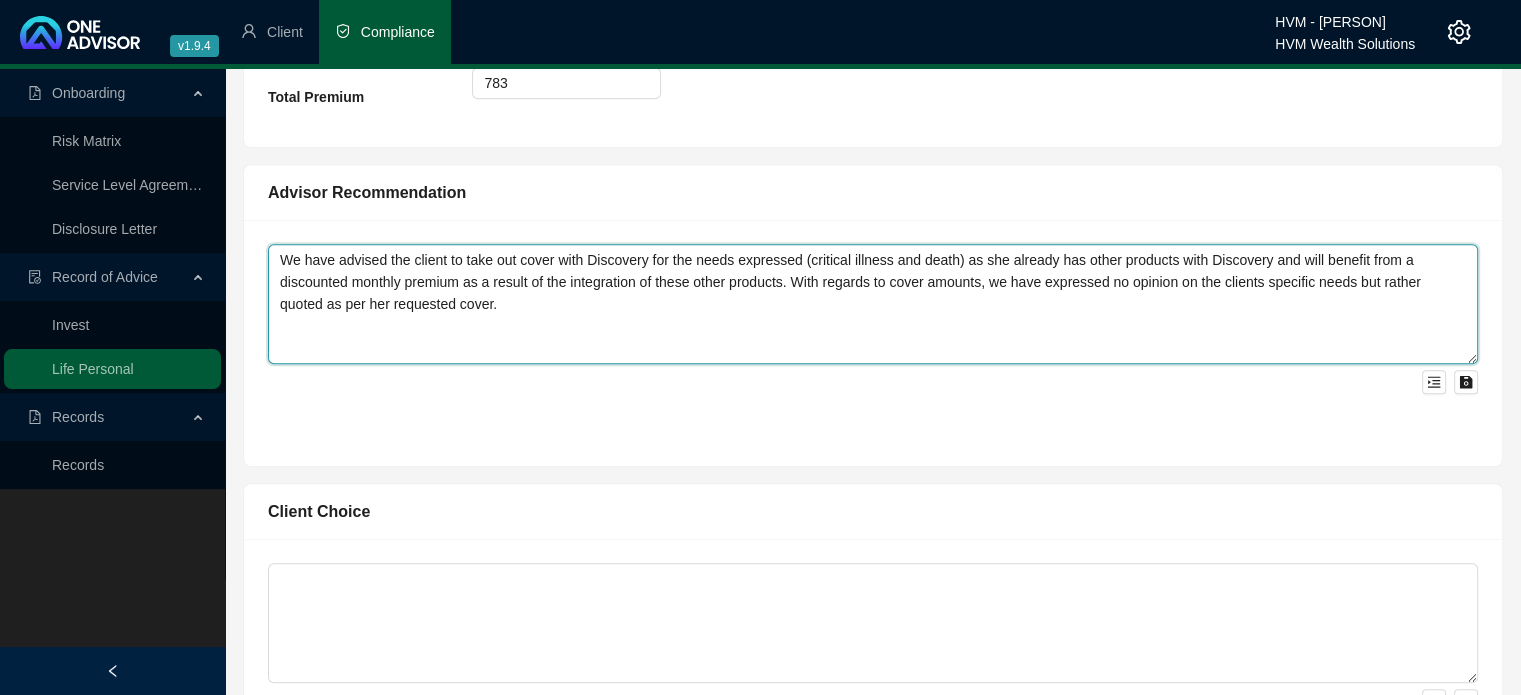 click on "We have advised the client to take out cover with Discovery for the needs expressed (critical illness and death) as she already has other products with Discovery and will benefit from a discounted monthly premium as a result of the integration of these other products. With regards to cover amounts, we have expressed no opinion on the clients specific needs but rather quoted as per her requested cover." at bounding box center [873, 304] 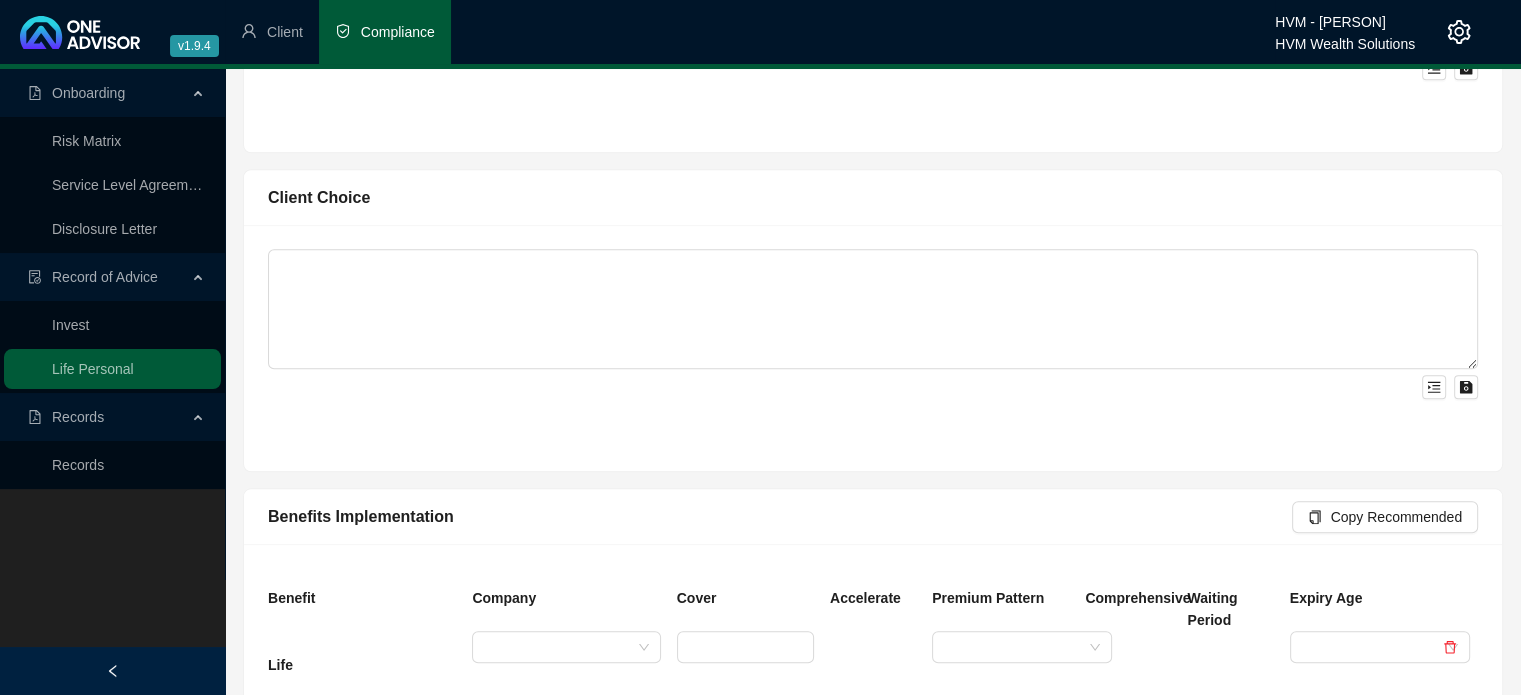 scroll, scrollTop: 1900, scrollLeft: 0, axis: vertical 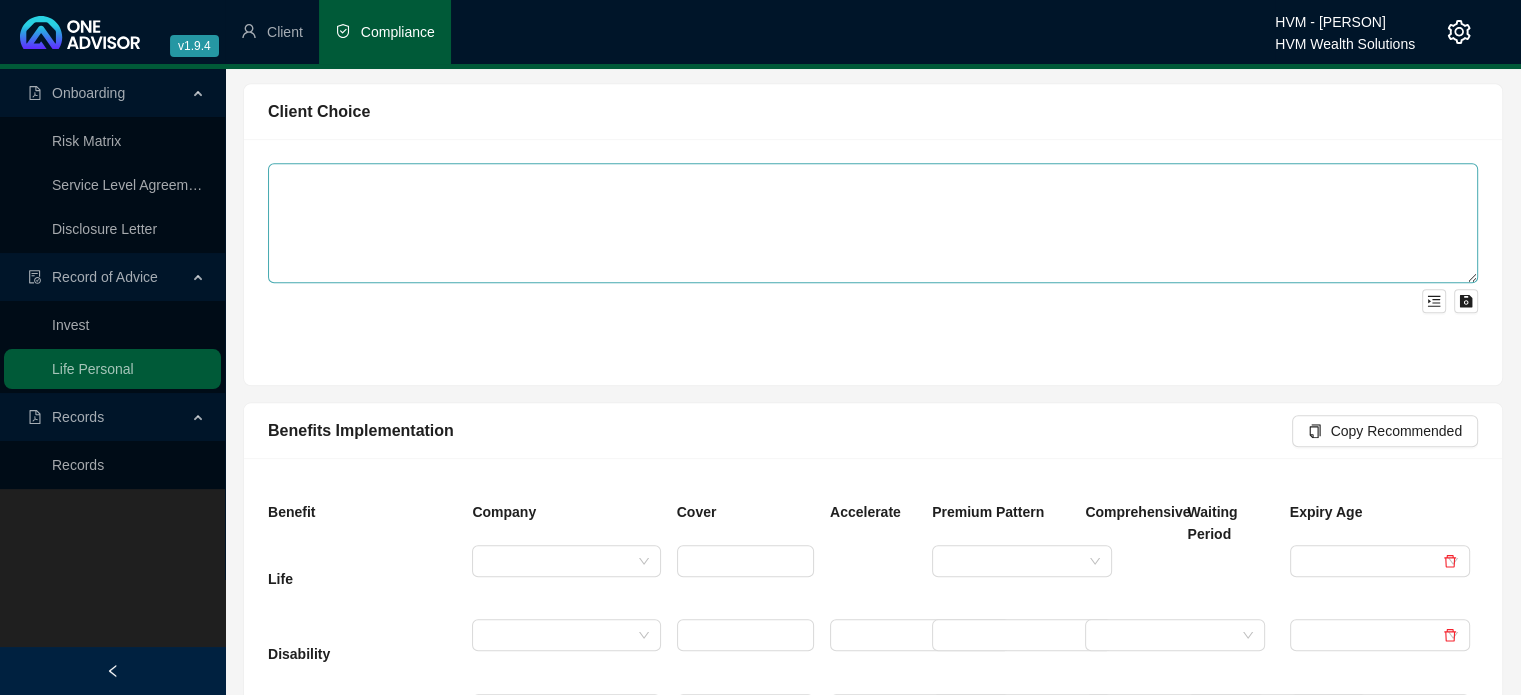 type on "We have advised the client to take out cover with Discovery for the needs expressed (critical illness and death) as she already has other products with Discovery and will benefit from a discounted monthly premium as a result of the integration of these other products. With regards to cover amounts, we have expressed no opinion on the clients specific needs but rather quoted as per her requested cover amount." 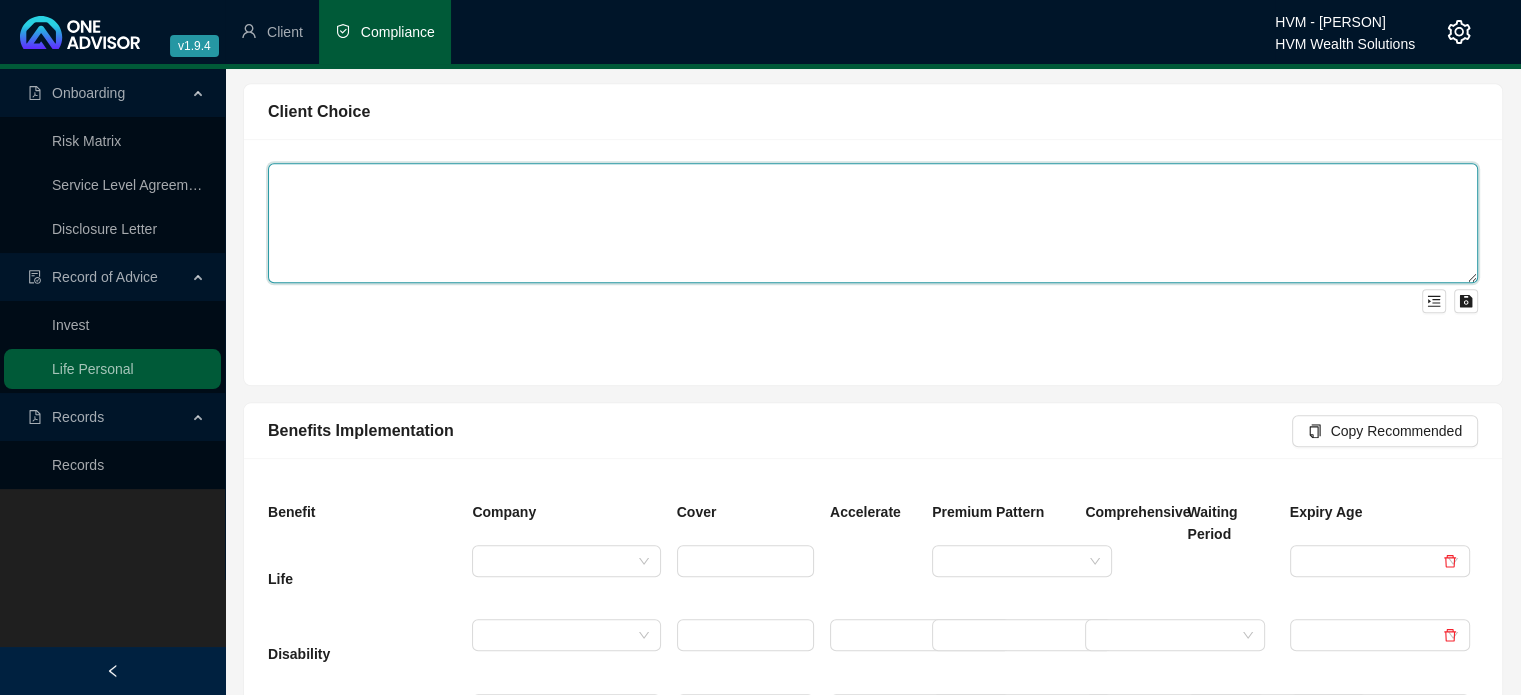 click at bounding box center (873, 223) 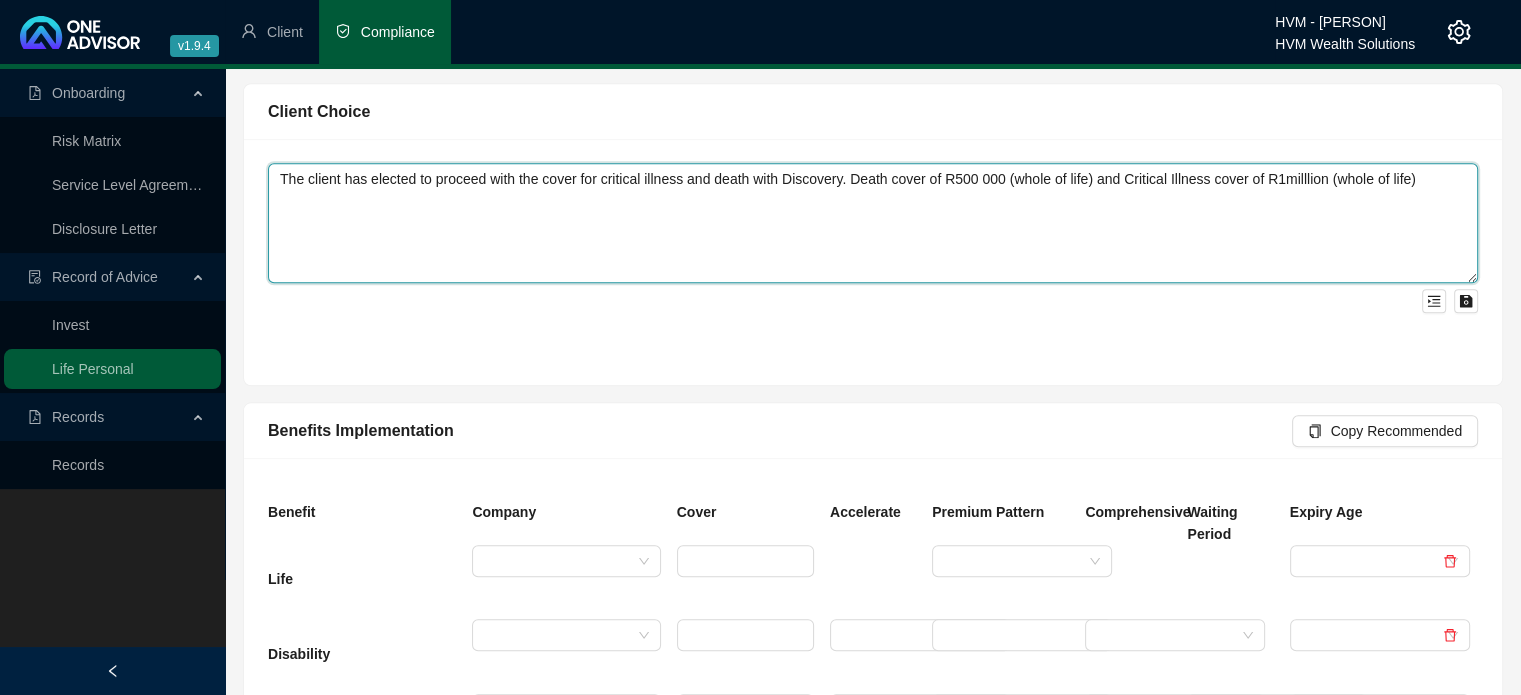click on "The client has elected to proceed with the cover for critical illness and death with Discovery. Death cover of R500 000 (whole of life) and Critical Illness cover of R1milllion (whole of life)" at bounding box center [873, 223] 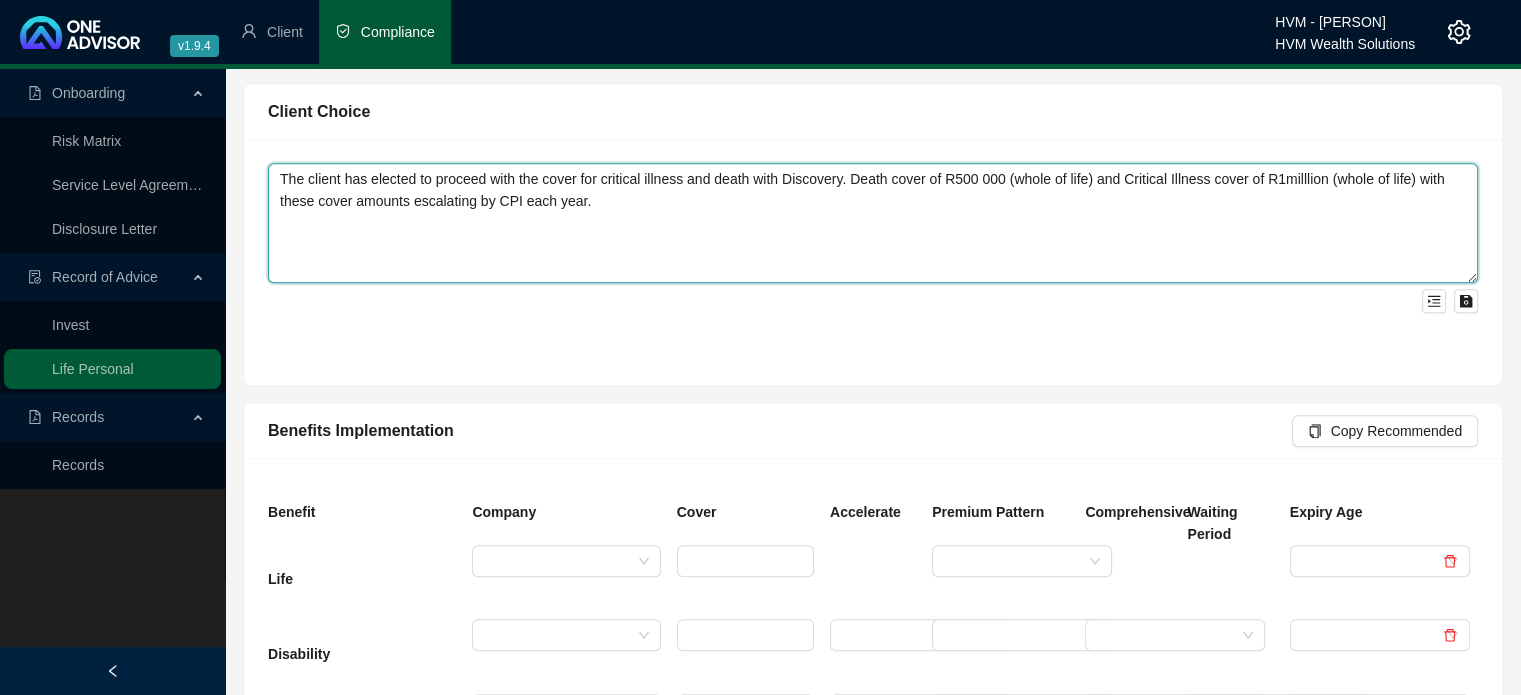 click on "The client has elected to proceed with the cover for critical illness and death with Discovery. Death cover of R500 000 (whole of life) and Critical Illness cover of R1milllion (whole of life) with these cover amounts escalating by CPI each year." at bounding box center [873, 223] 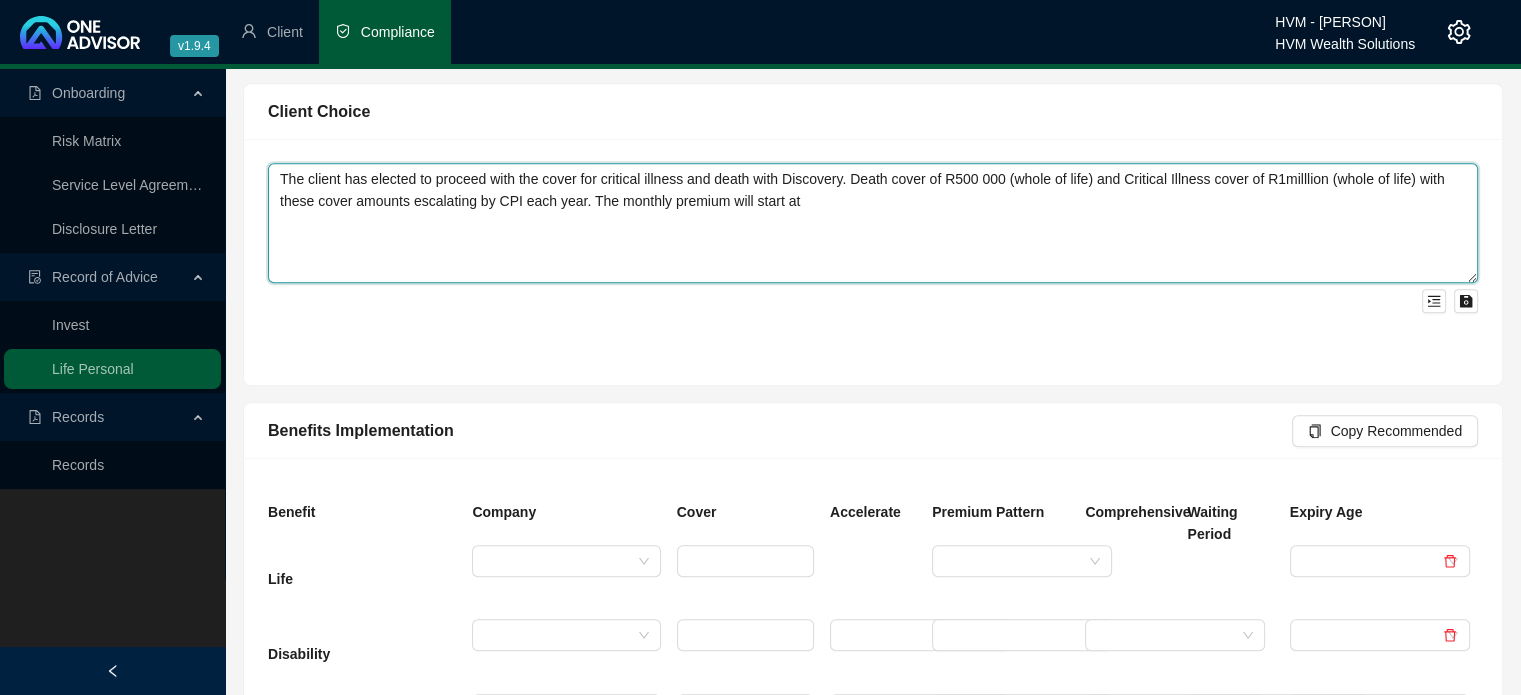 click on "The client has elected to proceed with the cover for critical illness and death with Discovery. Death cover of R500 000 (whole of life) and Critical Illness cover of R1milllion (whole of life) with these cover amounts escalating by CPI each year. The monthly premium will start at" at bounding box center (873, 223) 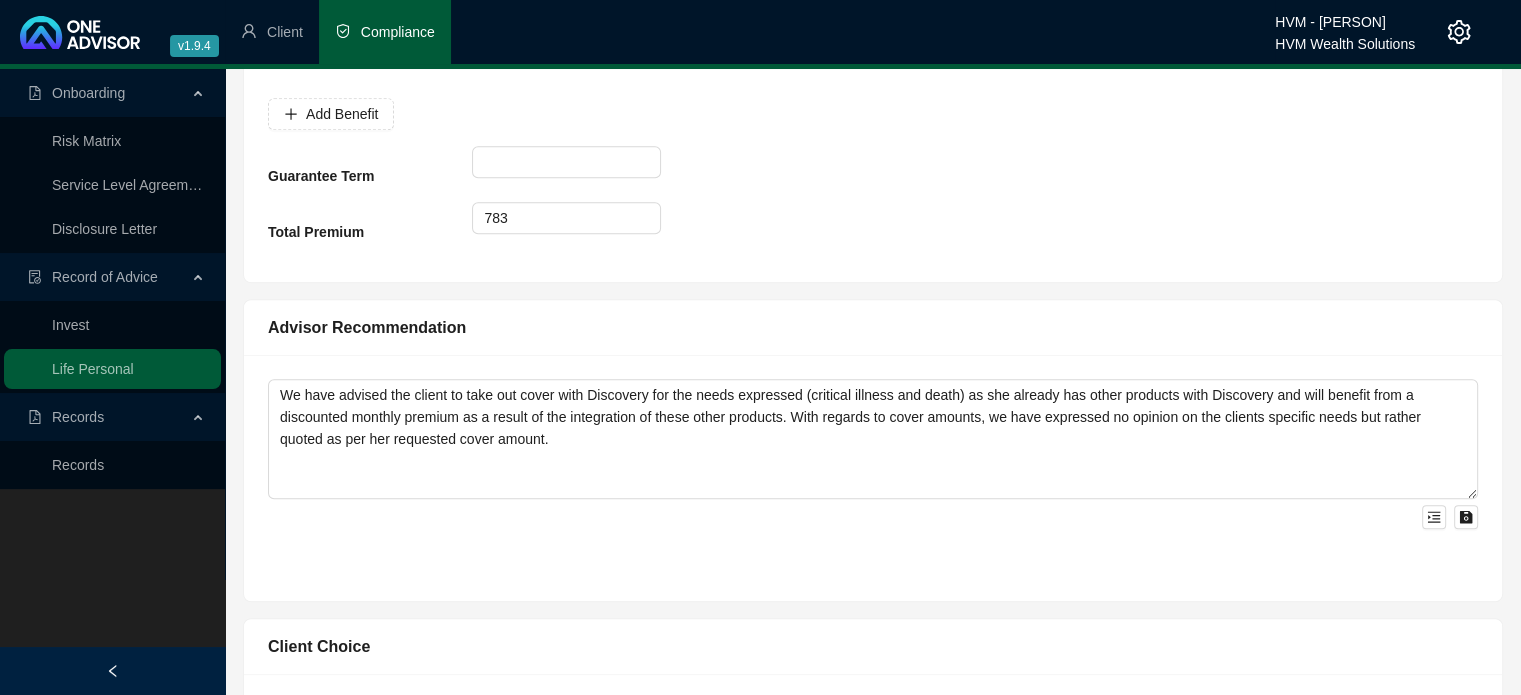 scroll, scrollTop: 1500, scrollLeft: 0, axis: vertical 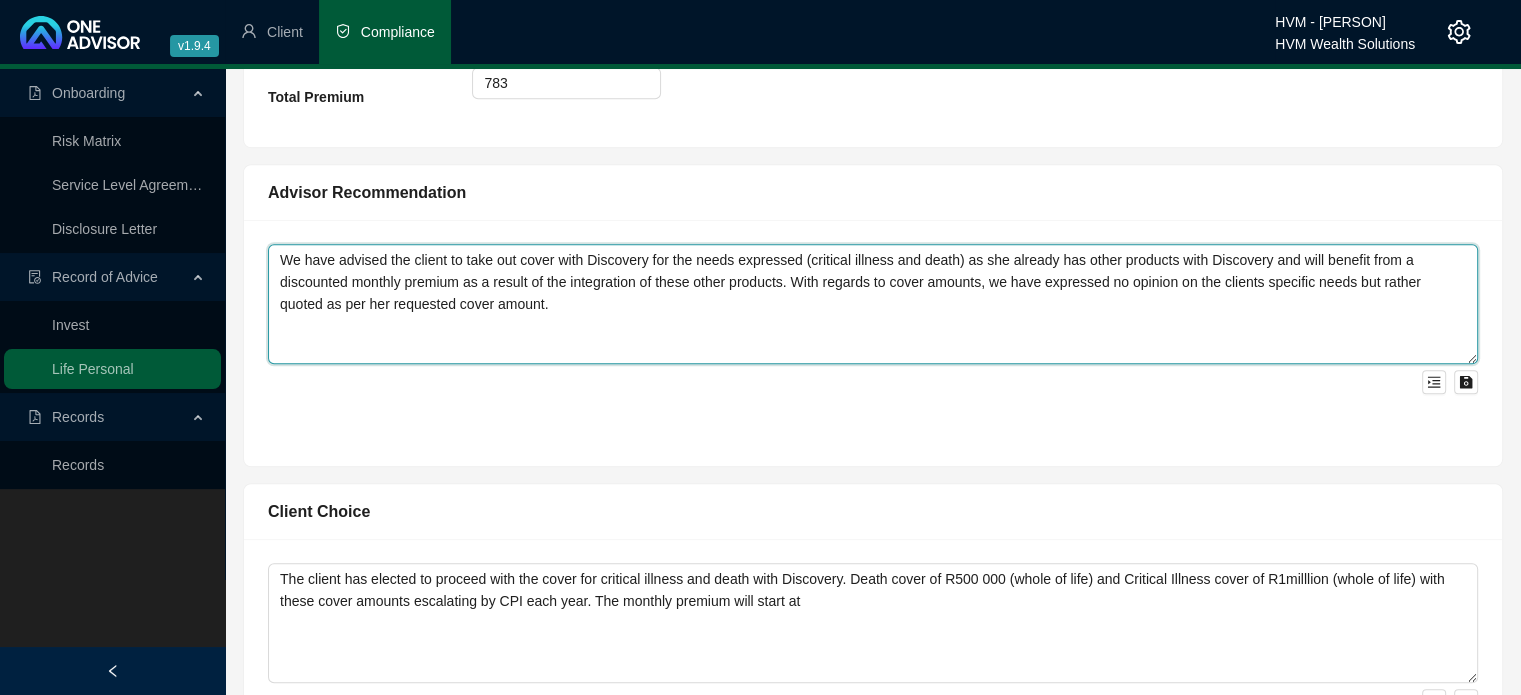 click on "We have advised the client to take out cover with Discovery for the needs expressed (critical illness and death) as she already has other products with Discovery and will benefit from a discounted monthly premium as a result of the integration of these other products. With regards to cover amounts, we have expressed no opinion on the clients specific needs but rather quoted as per her requested cover amount." at bounding box center [873, 304] 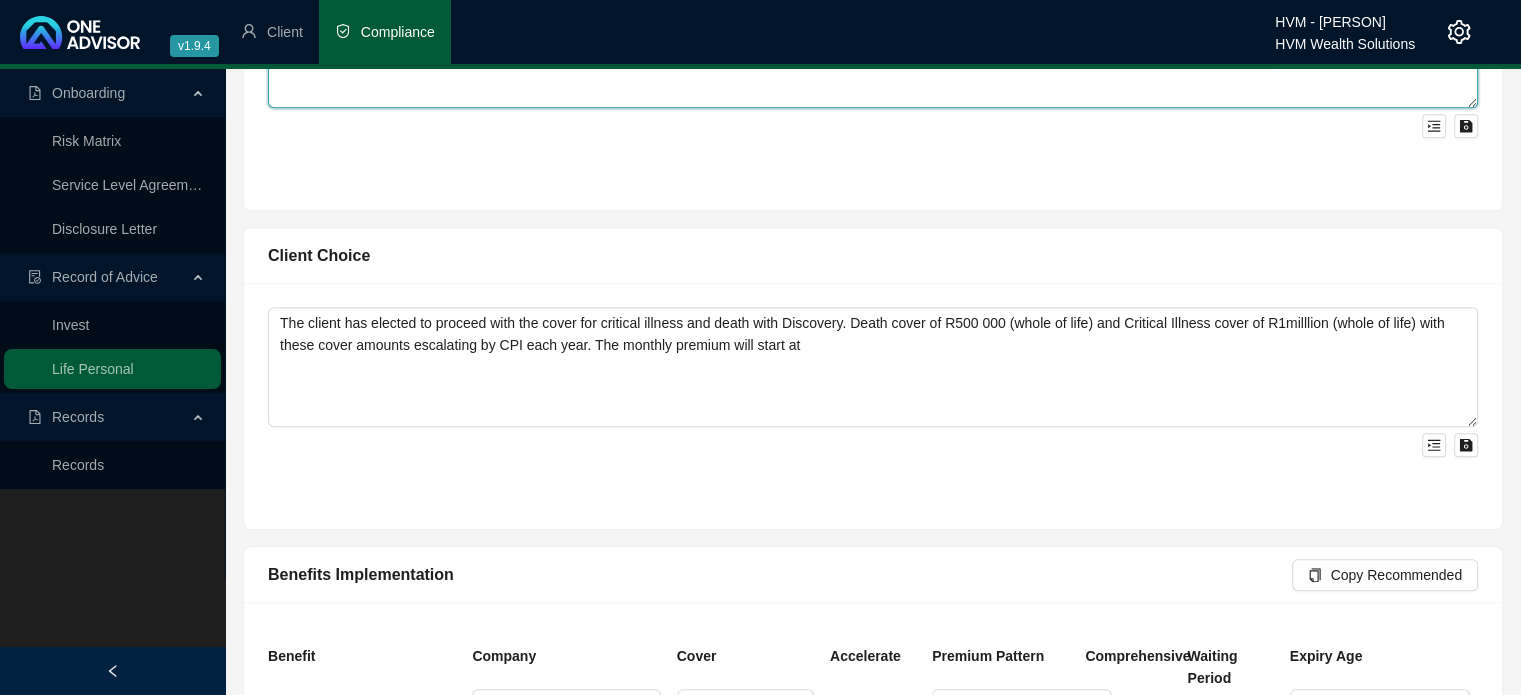 scroll, scrollTop: 1900, scrollLeft: 0, axis: vertical 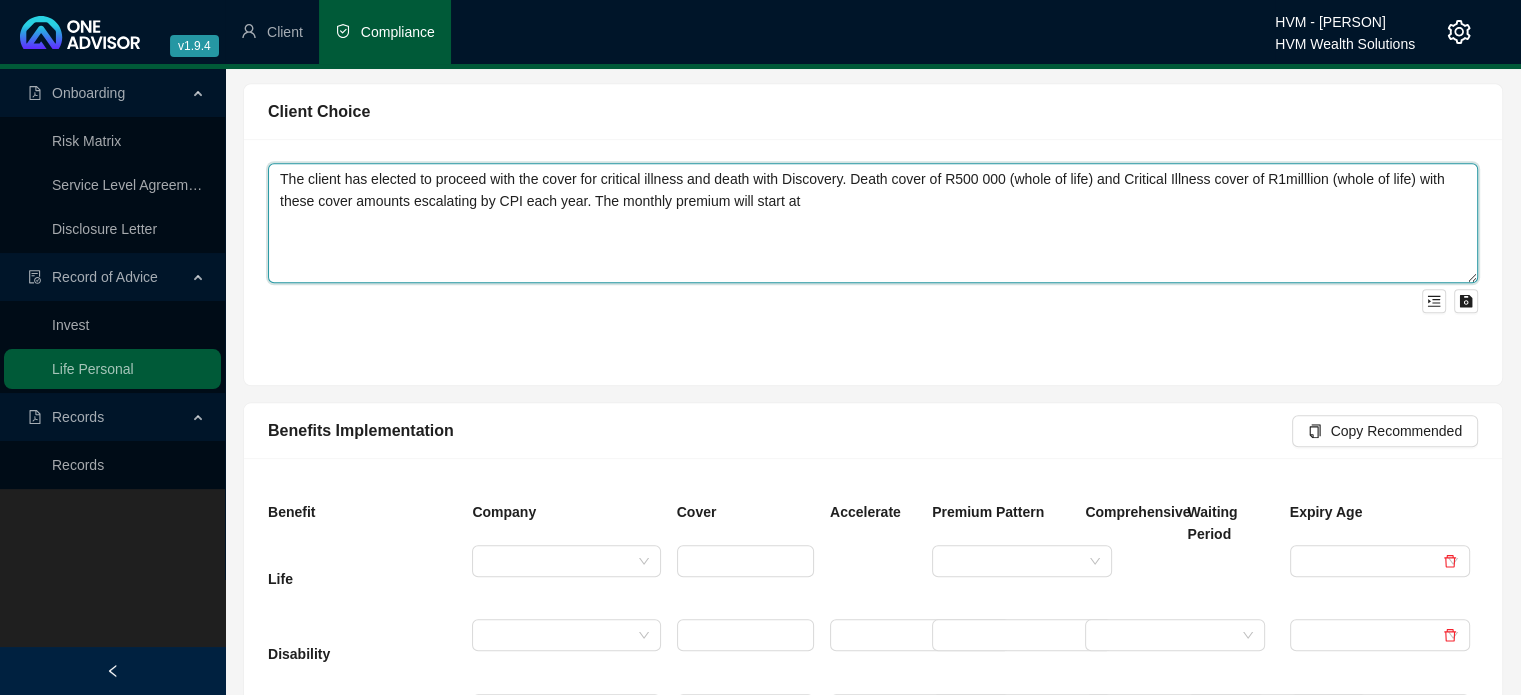 click on "The client has elected to proceed with the cover for critical illness and death with Discovery. Death cover of R500 000 (whole of life) and Critical Illness cover of R1milllion (whole of life) with these cover amounts escalating by CPI each year. The monthly premium will start at" at bounding box center [873, 223] 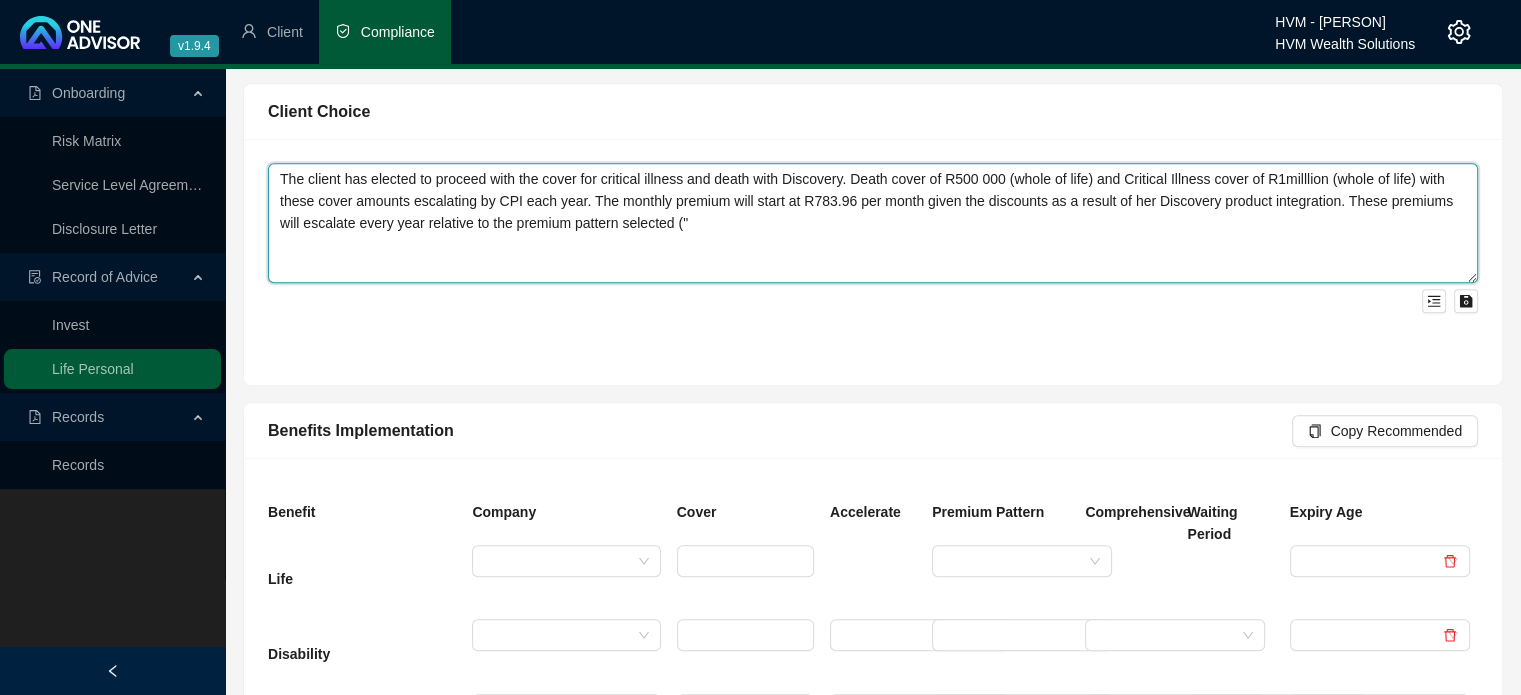 click on "The client has elected to proceed with the cover for critical illness and death with Discovery. Death cover of R500 000 (whole of life) and Critical Illness cover of R1milllion (whole of life) with these cover amounts escalating by CPI each year. The monthly premium will start at R783.96 per month given the discounts as a result of her Discovery product integration. These premiums will escalate every year relative to the premium pattern selected ("" at bounding box center [873, 223] 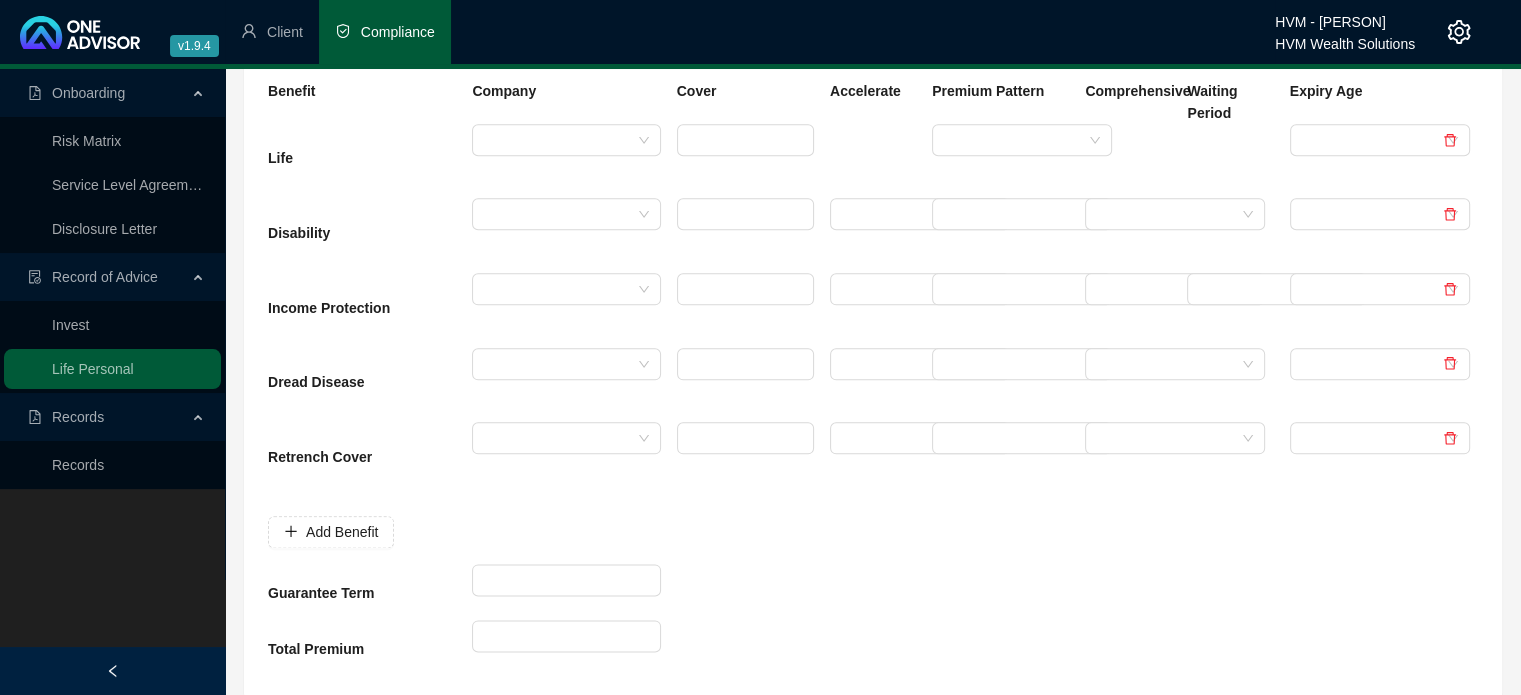 scroll, scrollTop: 2300, scrollLeft: 0, axis: vertical 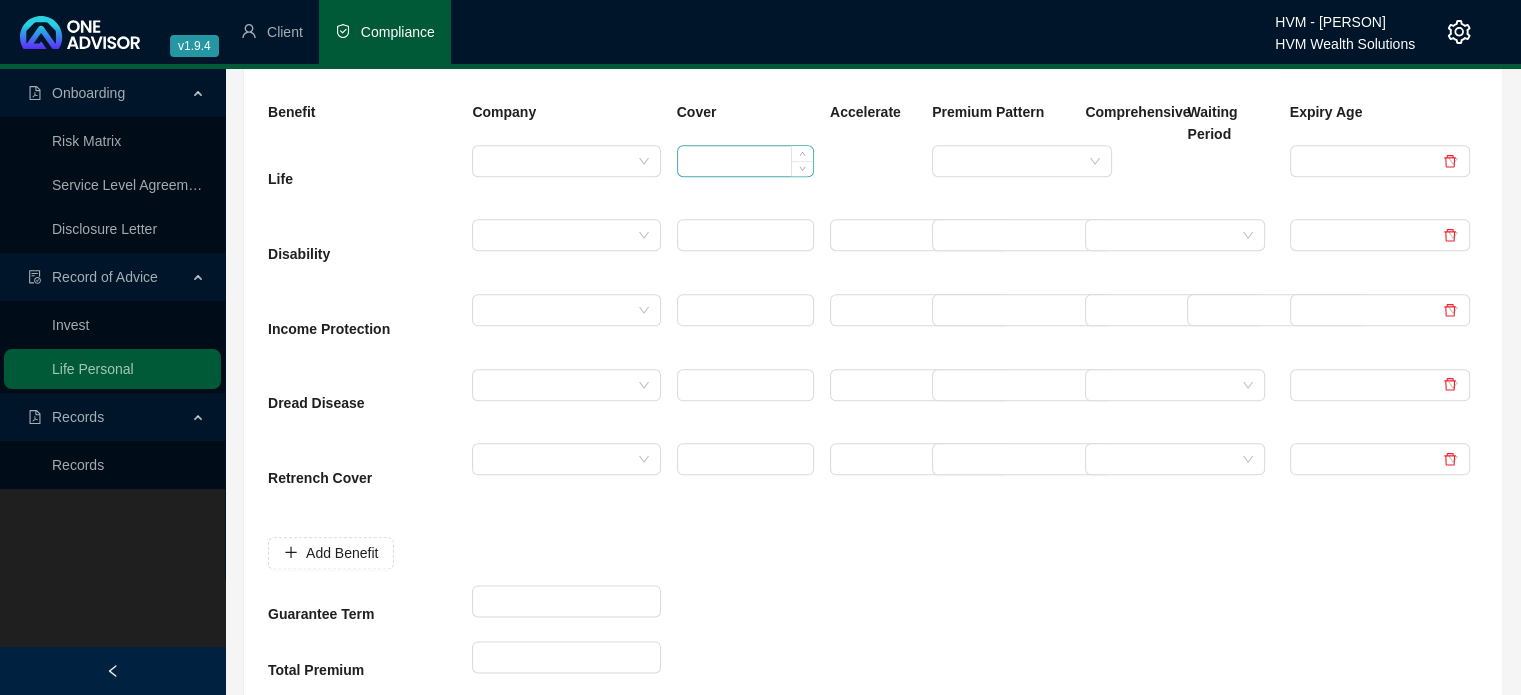 type on "The client has elected to proceed with the cover for critical illness and death with Discovery. Death cover of R500 000 (whole of life) and Critical Illness cover of R1milllion (whole of life) with these cover amounts escalating by CPI each year. The monthly premium will start at R783.96 per month given the discounts as a result of her Discovery product integration. These premiums will escalate every year relative to the premium pattern selected (accelerater - aggressive age rated premium increases) as well as the elective cover increase of CPI." 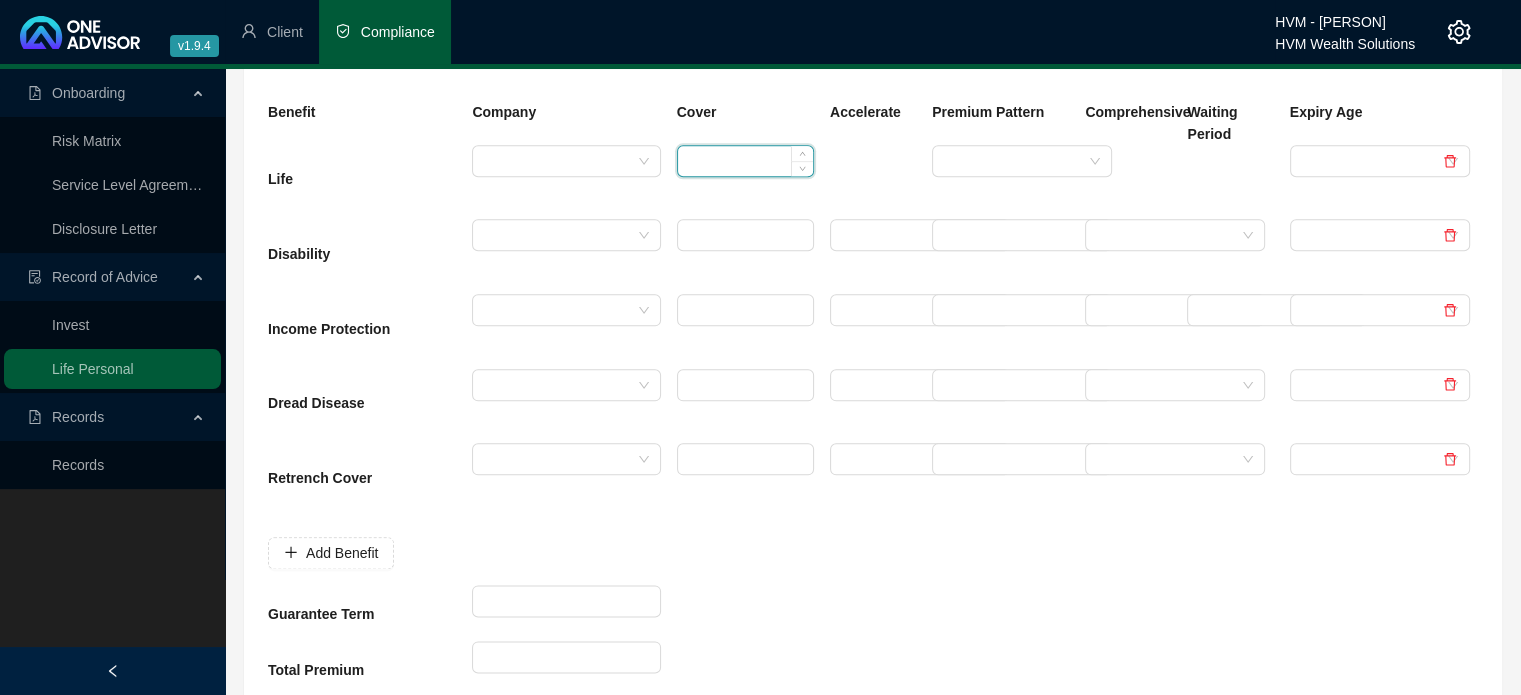 click at bounding box center [745, 161] 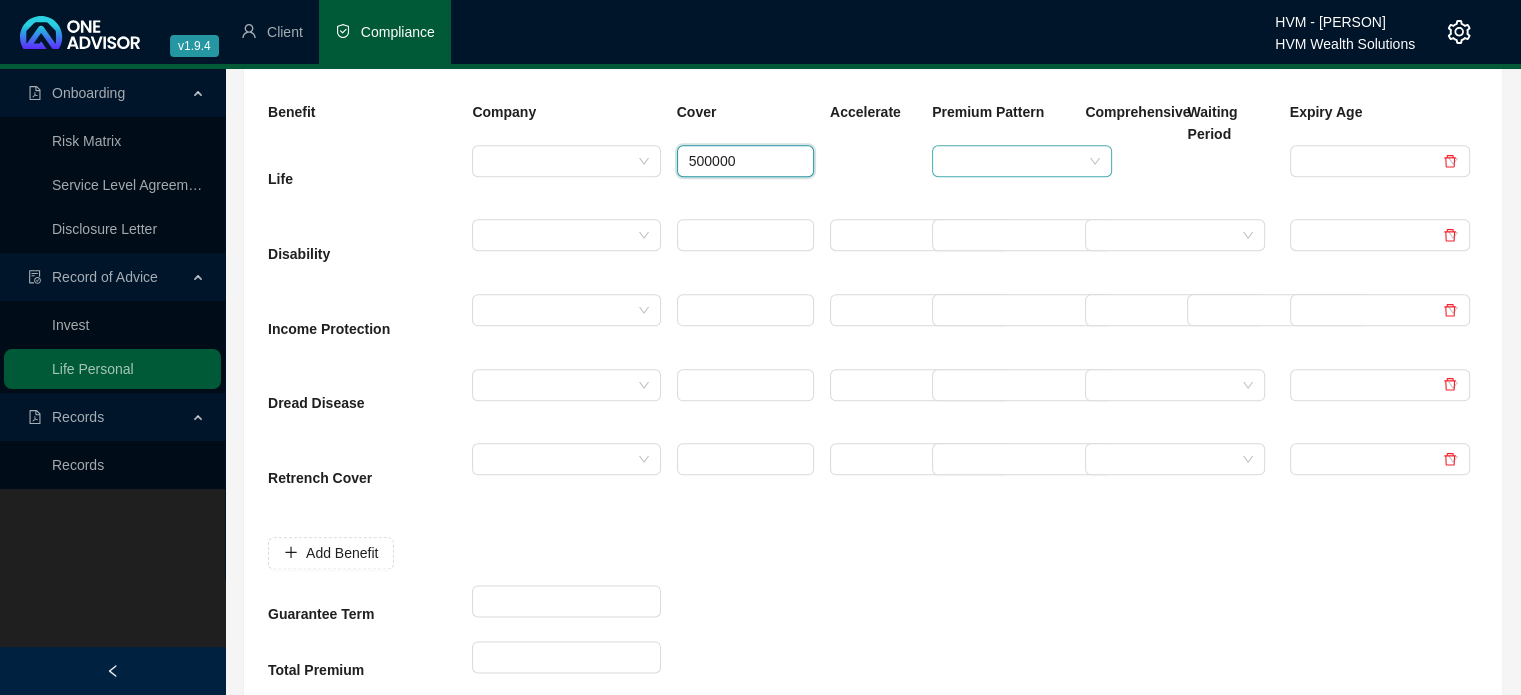 type on "500000" 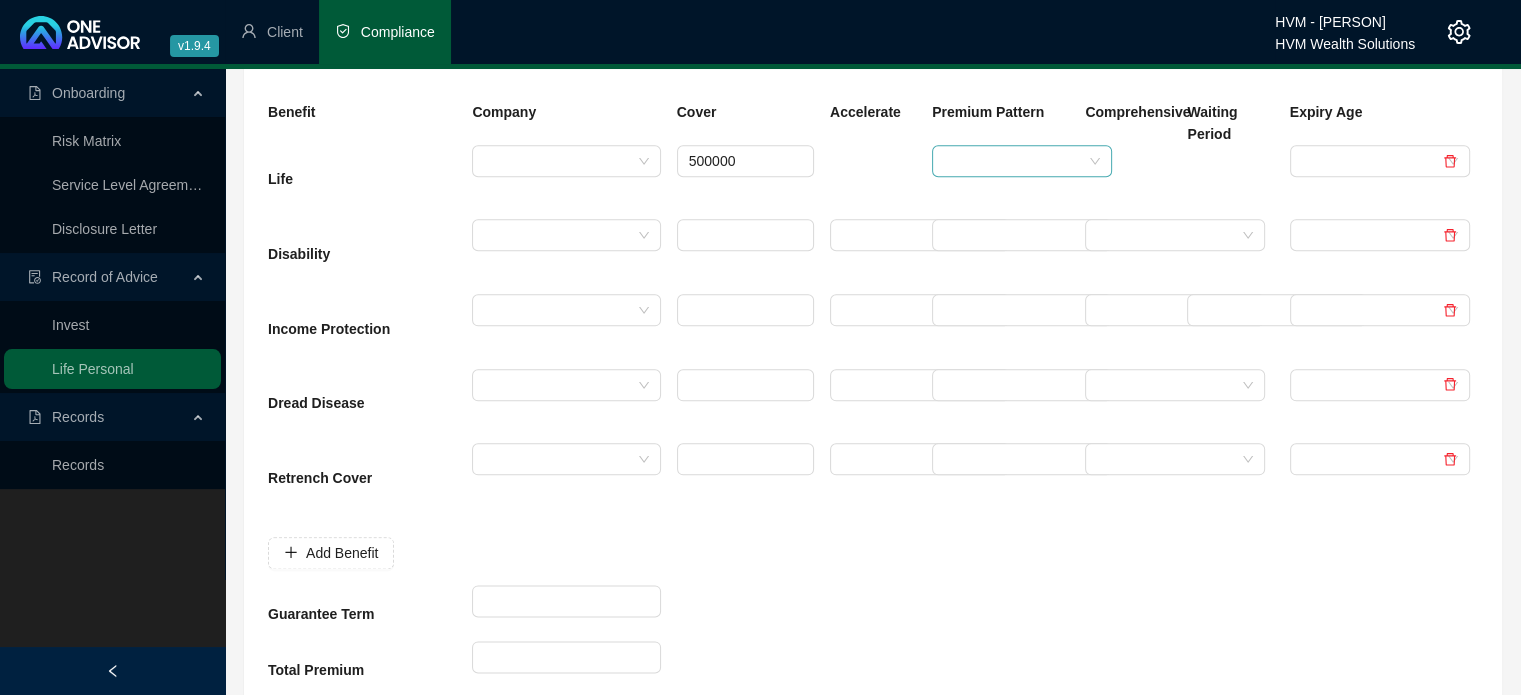 click at bounding box center [1013, 161] 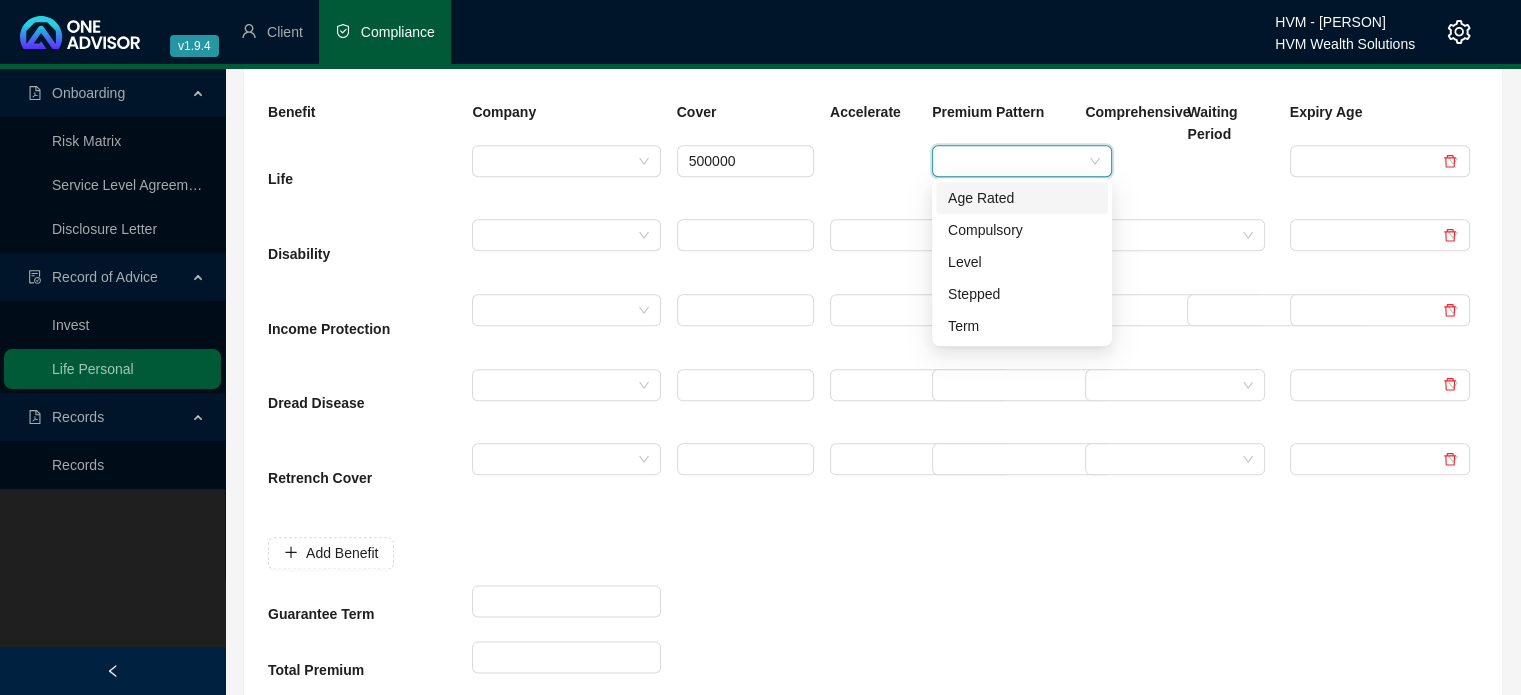 click on "Age Rated" at bounding box center (1022, 198) 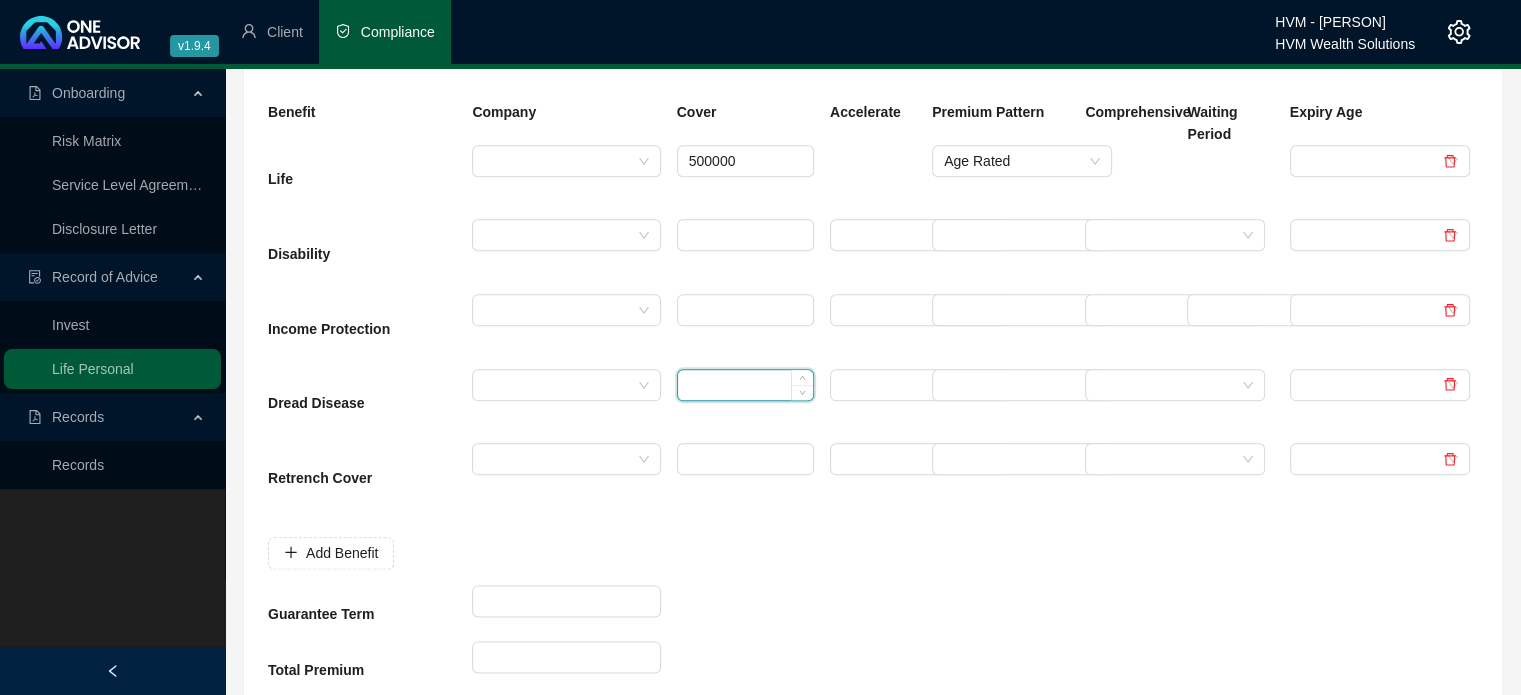 click at bounding box center [745, 385] 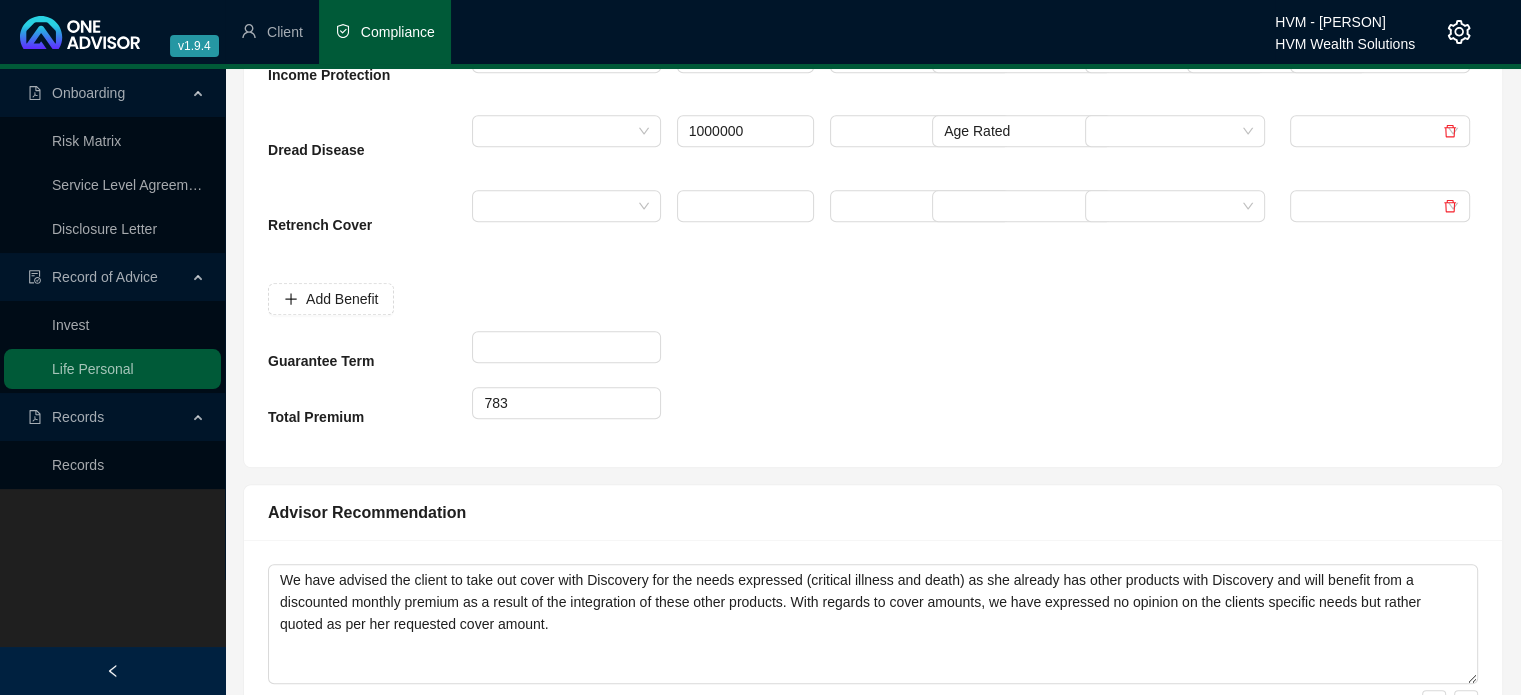 scroll, scrollTop: 1100, scrollLeft: 0, axis: vertical 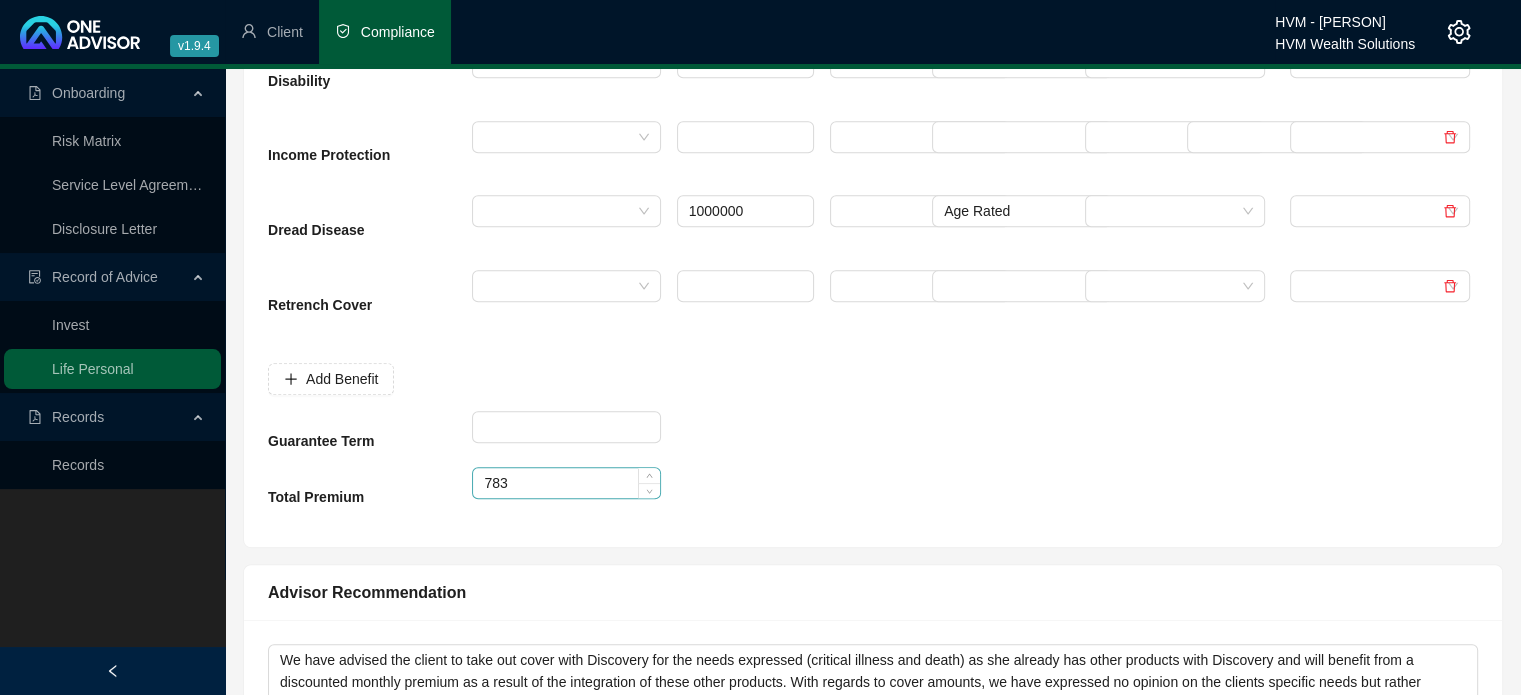 type on "1000000" 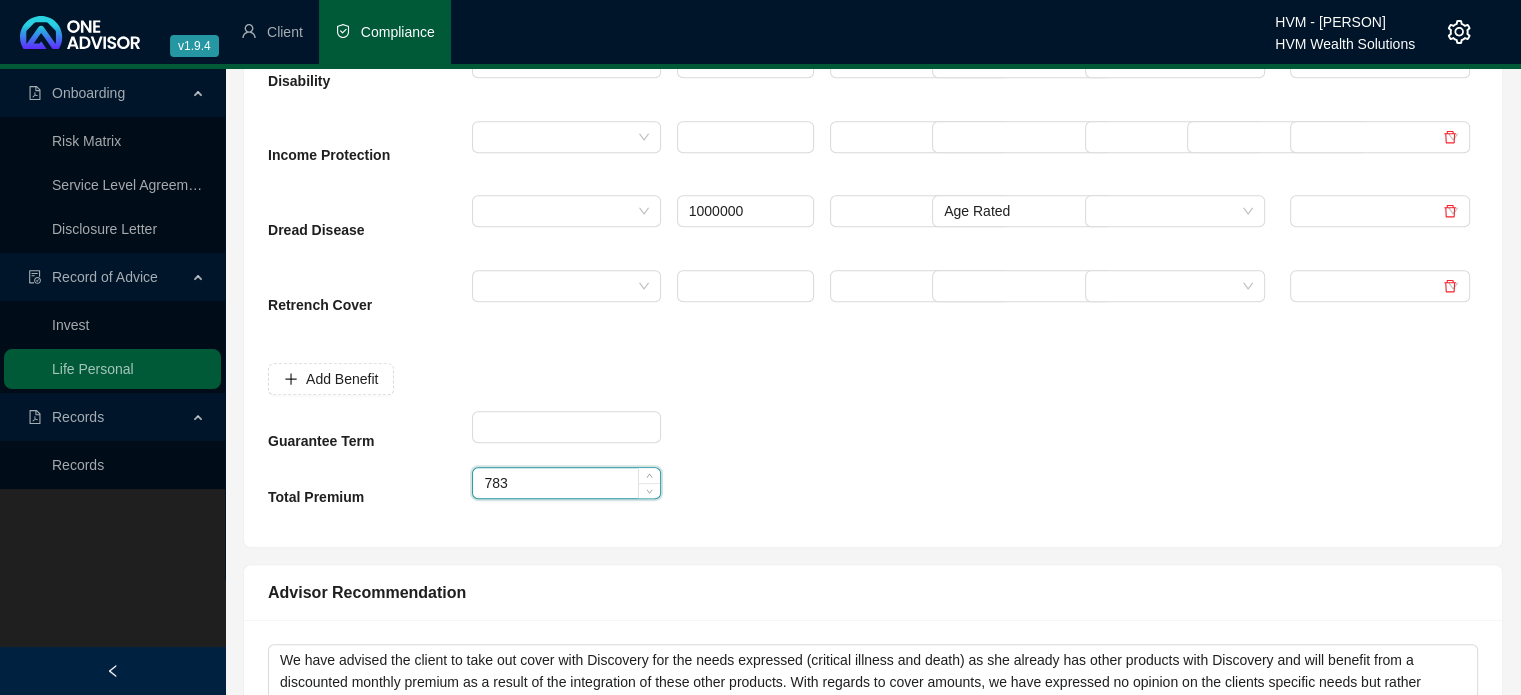 click on "783" at bounding box center (566, 483) 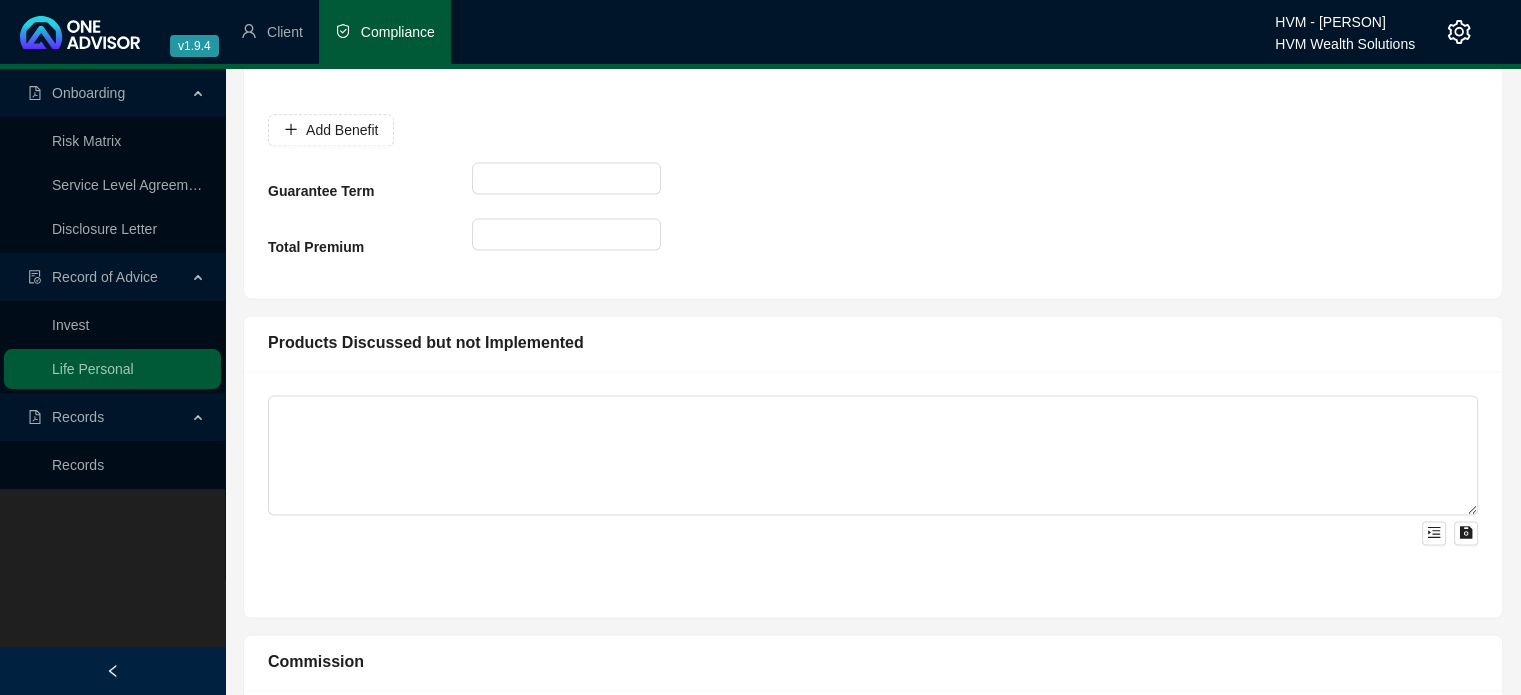 scroll, scrollTop: 2800, scrollLeft: 0, axis: vertical 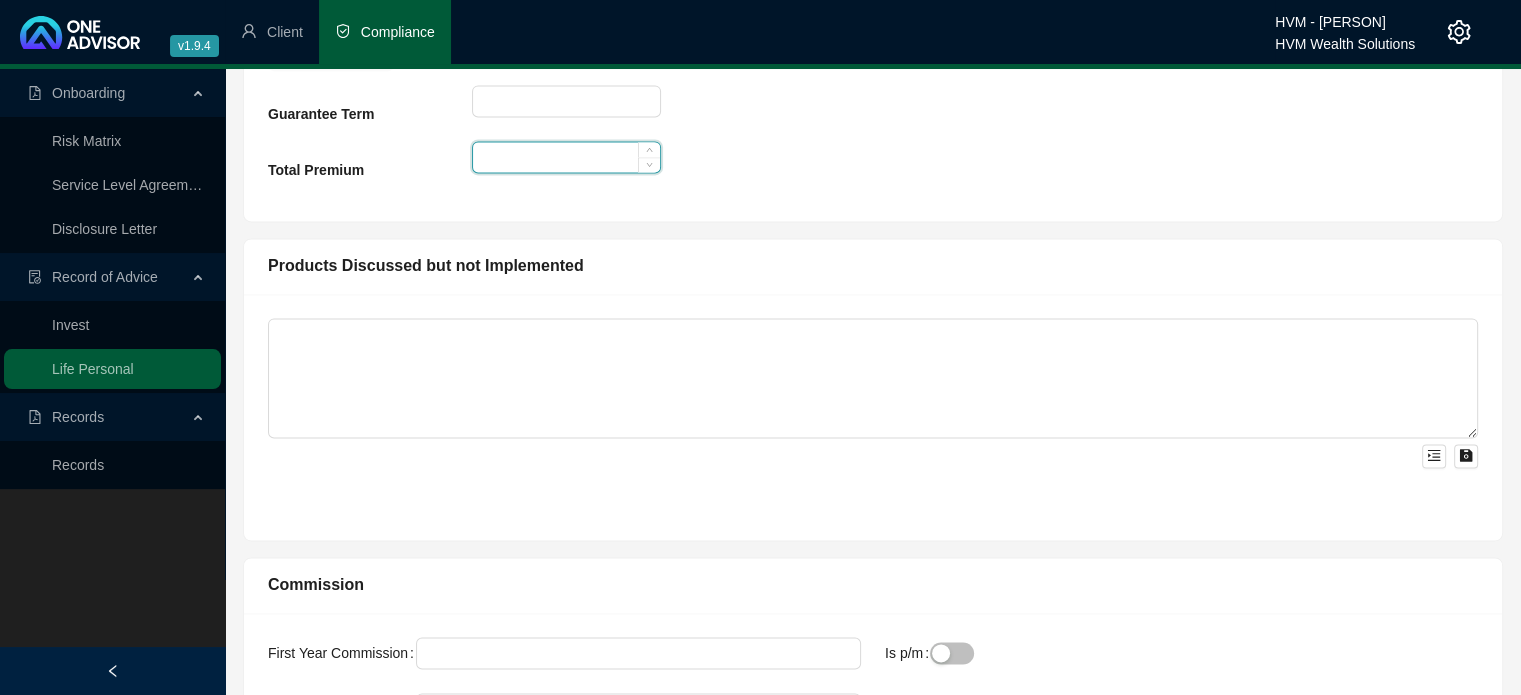 type on "784" 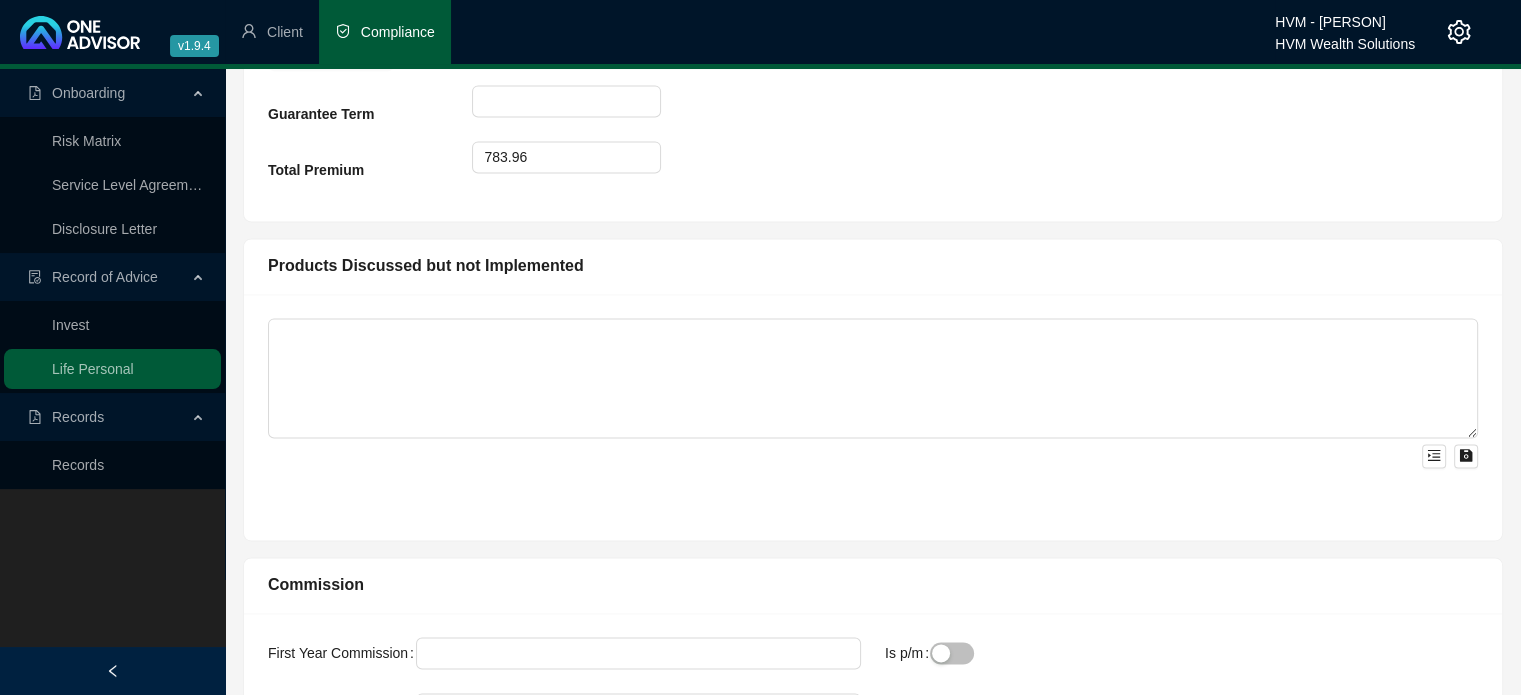 type on "784" 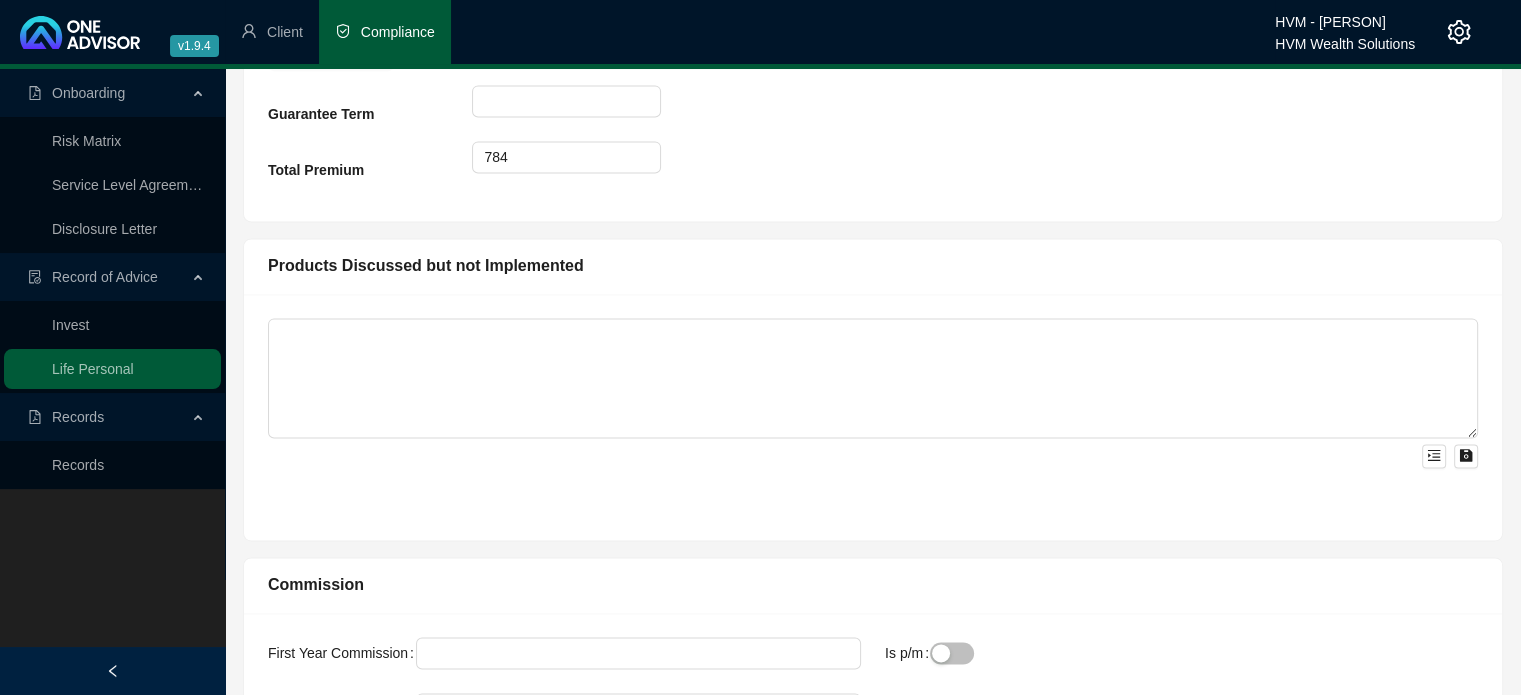 click at bounding box center (873, 405) 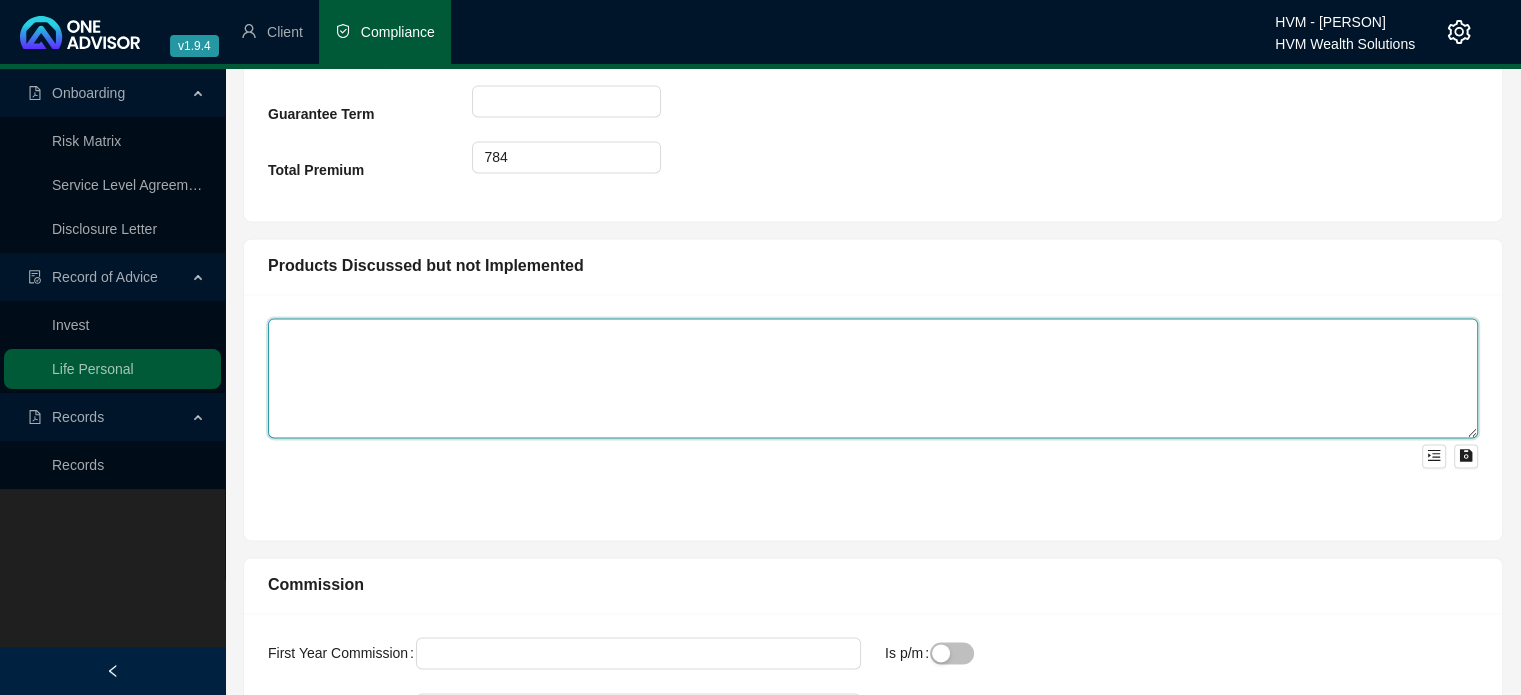 click at bounding box center (873, 378) 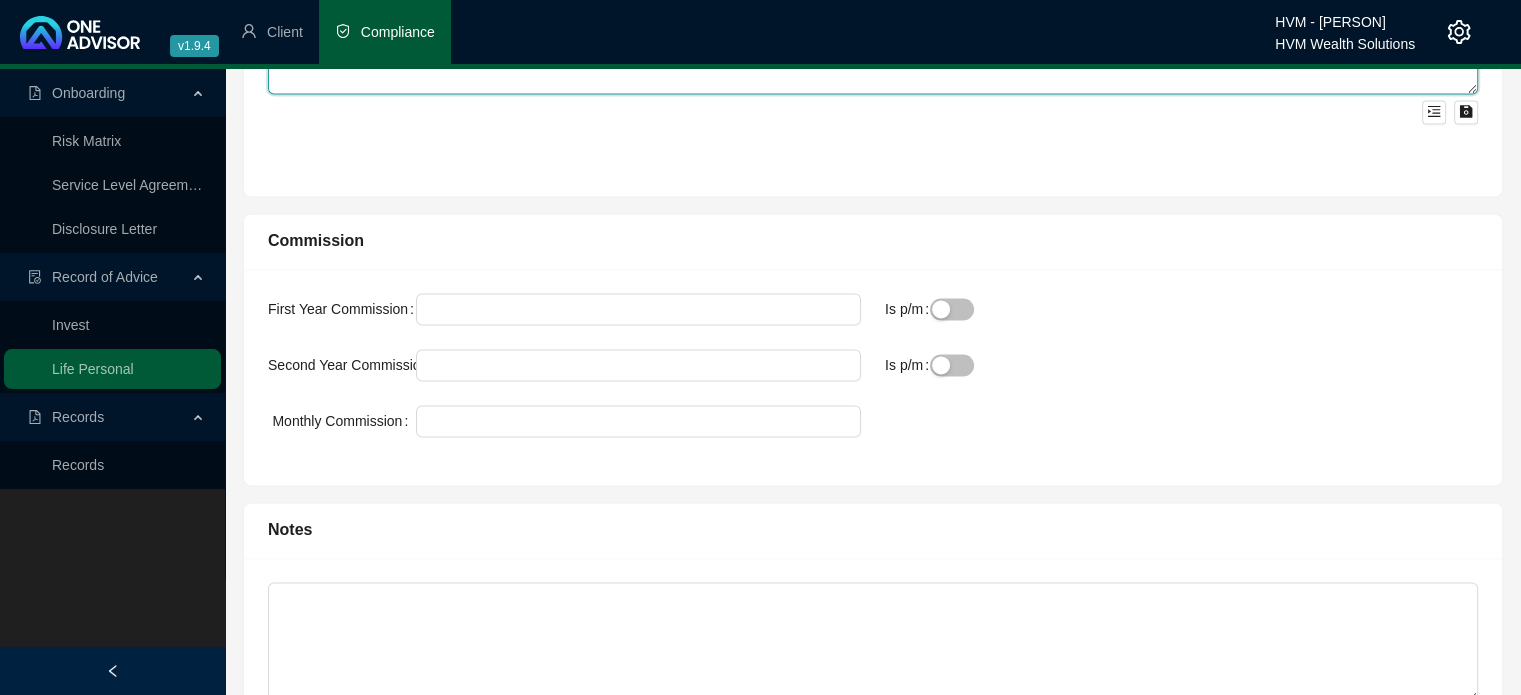 scroll, scrollTop: 3200, scrollLeft: 0, axis: vertical 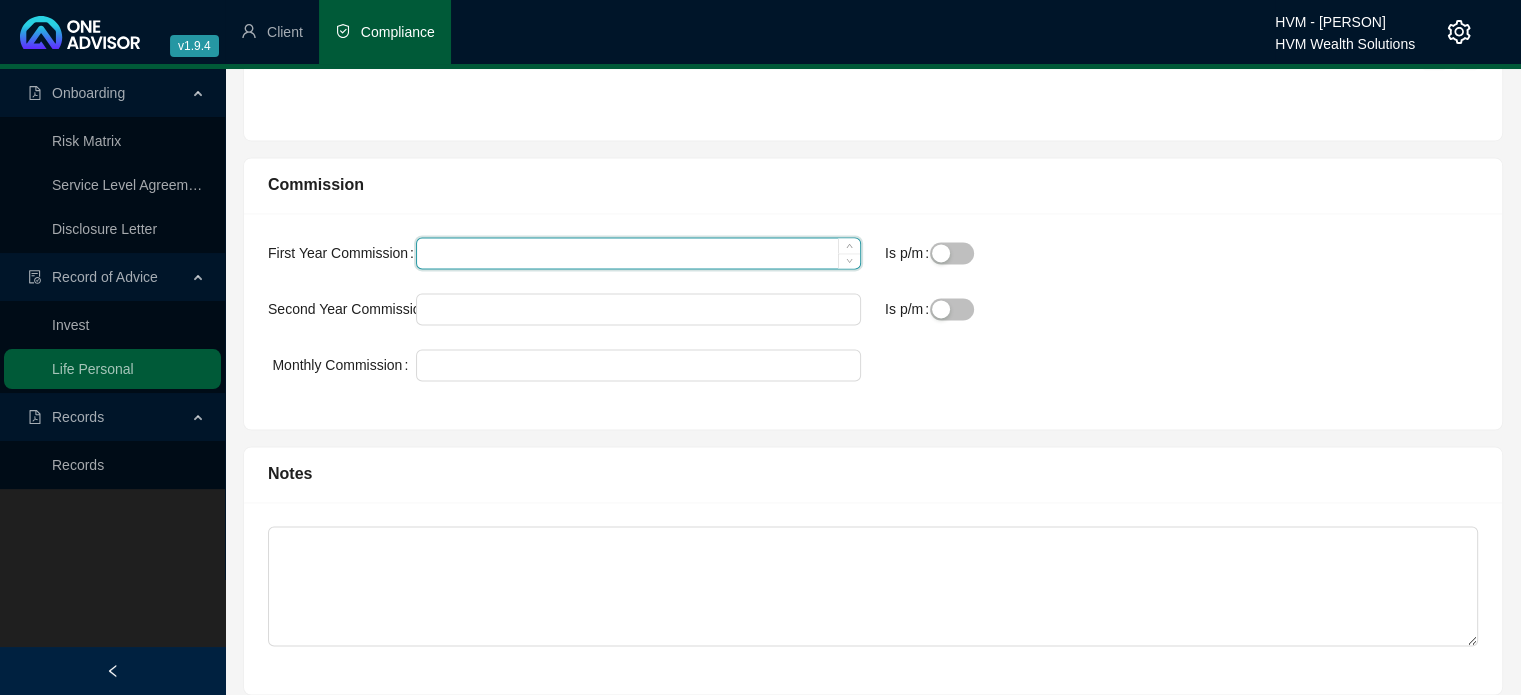 click on "First Year Commission" at bounding box center [638, 253] 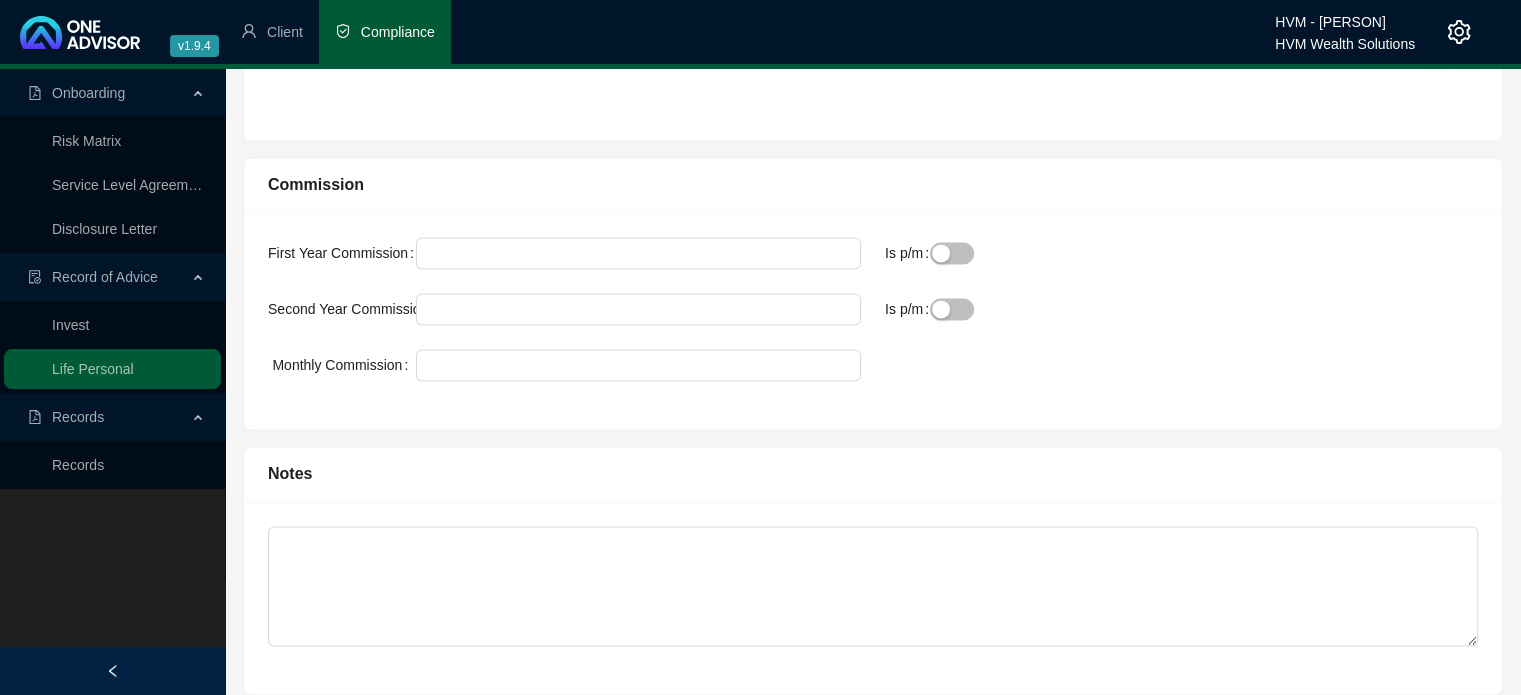 click at bounding box center [998, 253] 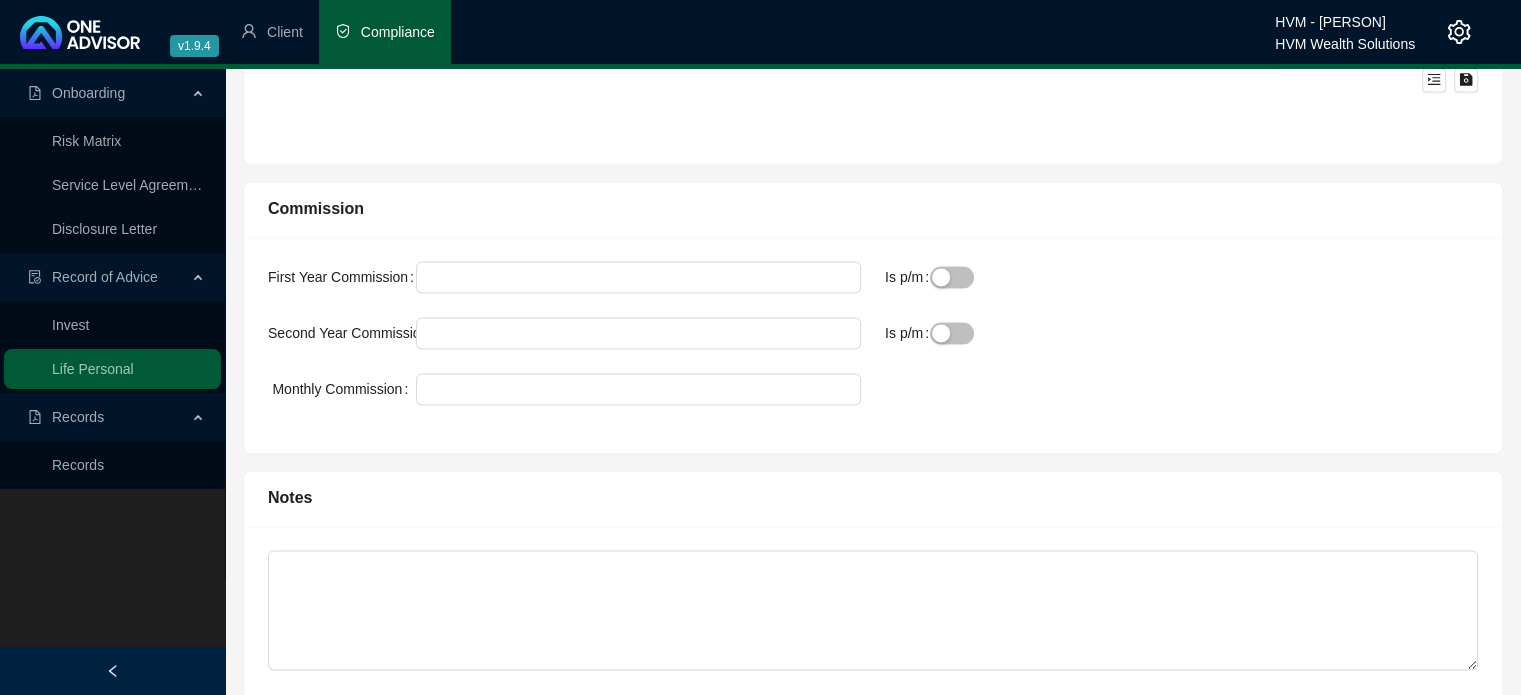 scroll, scrollTop: 3141, scrollLeft: 0, axis: vertical 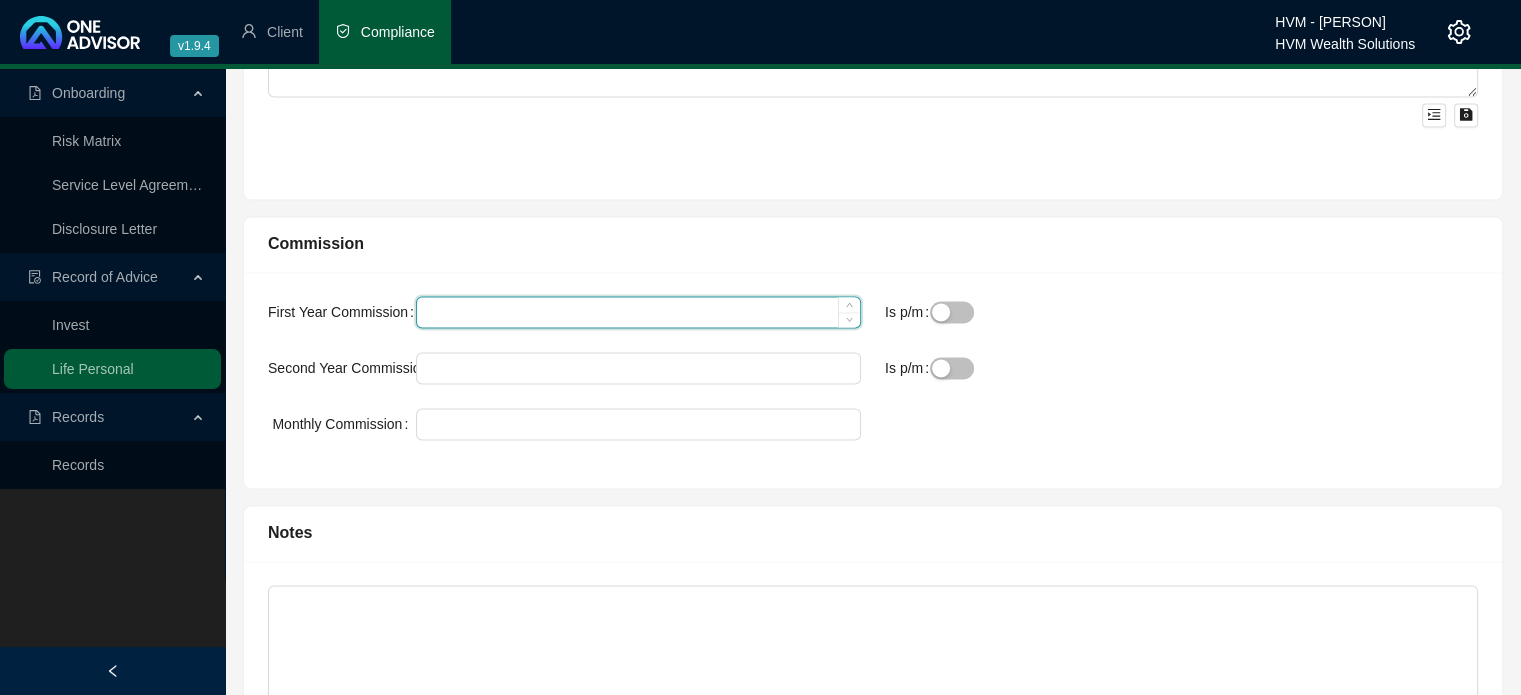 click on "First Year Commission" at bounding box center (638, 312) 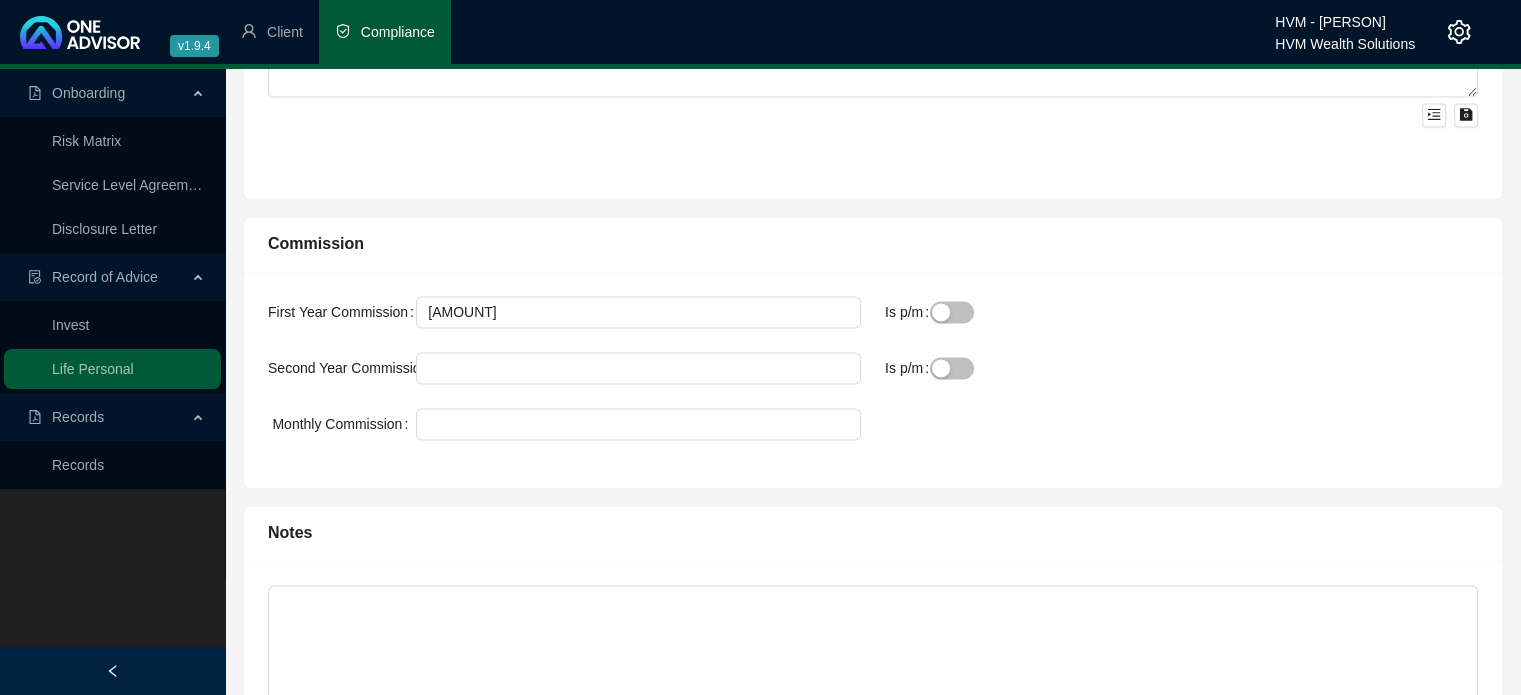 type on "623" 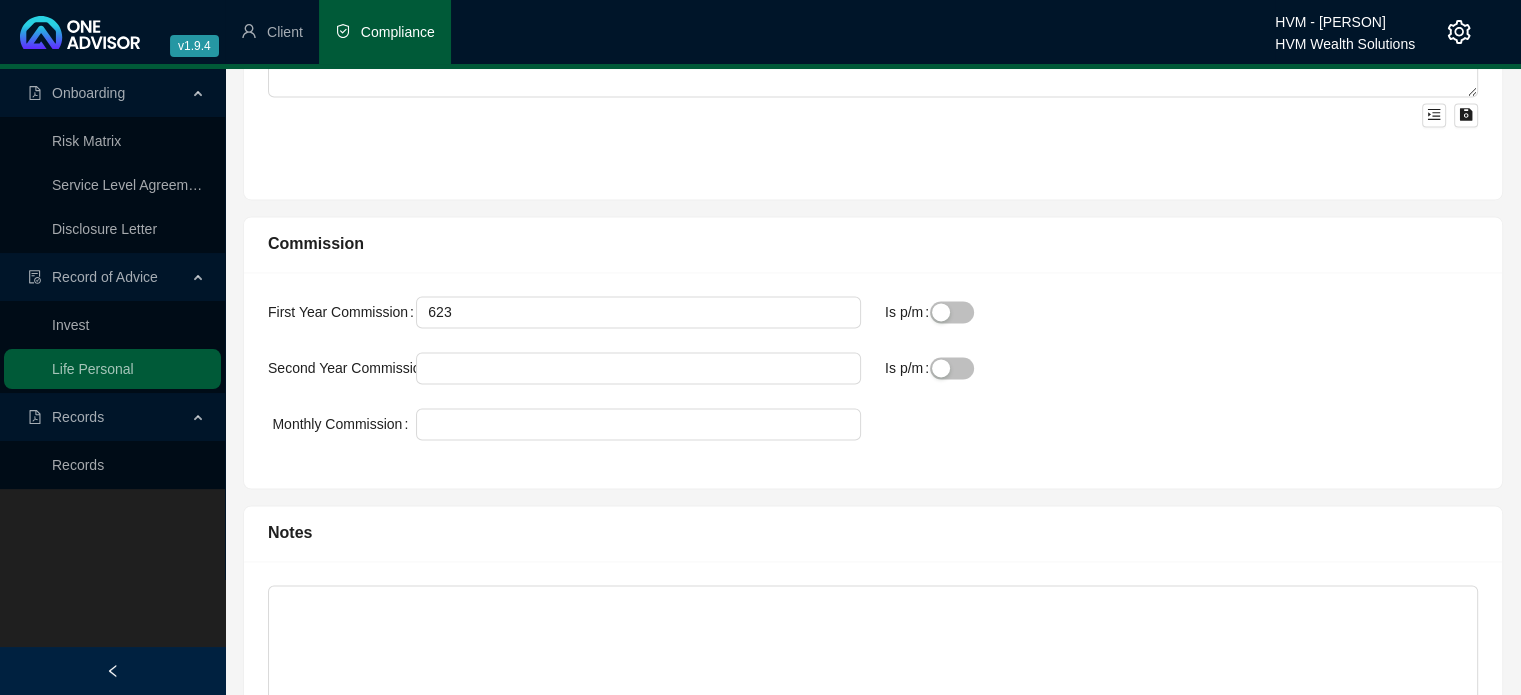 click at bounding box center [998, 312] 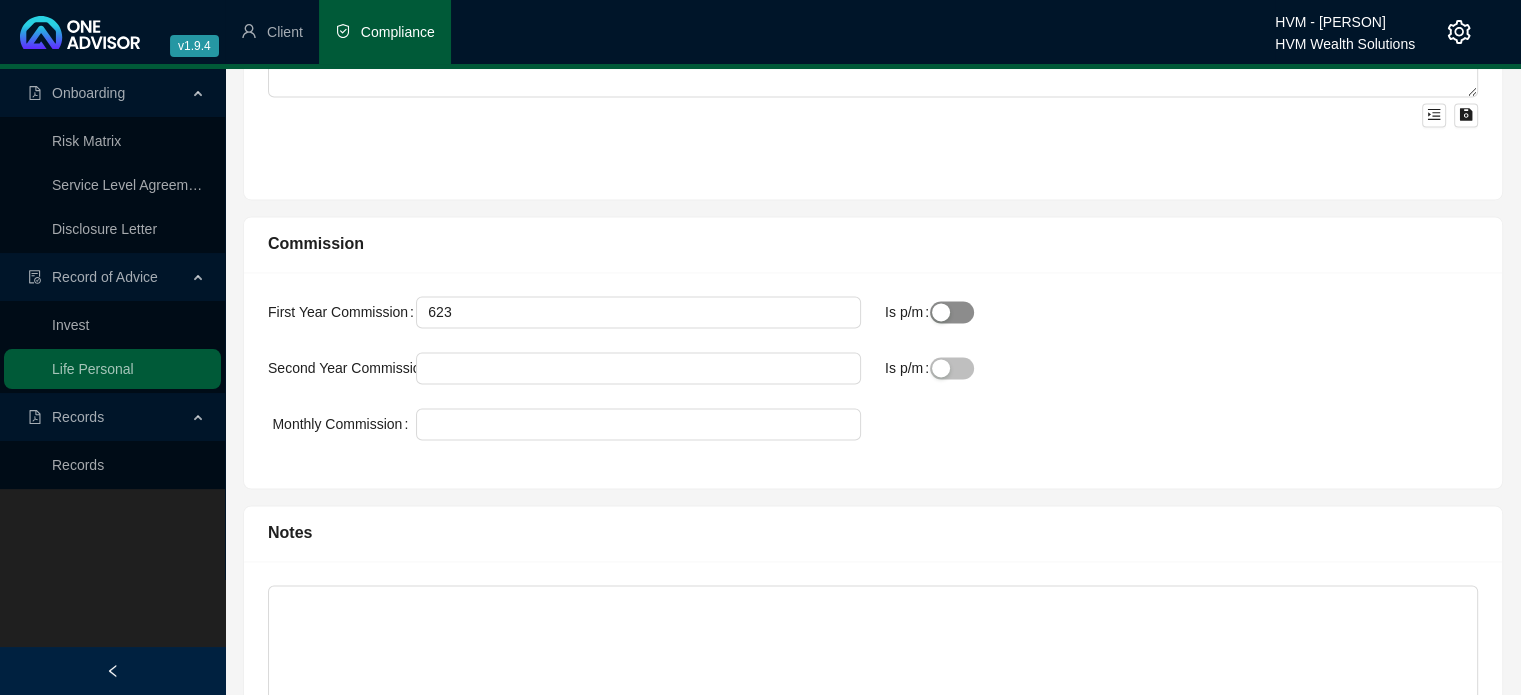click at bounding box center [952, 312] 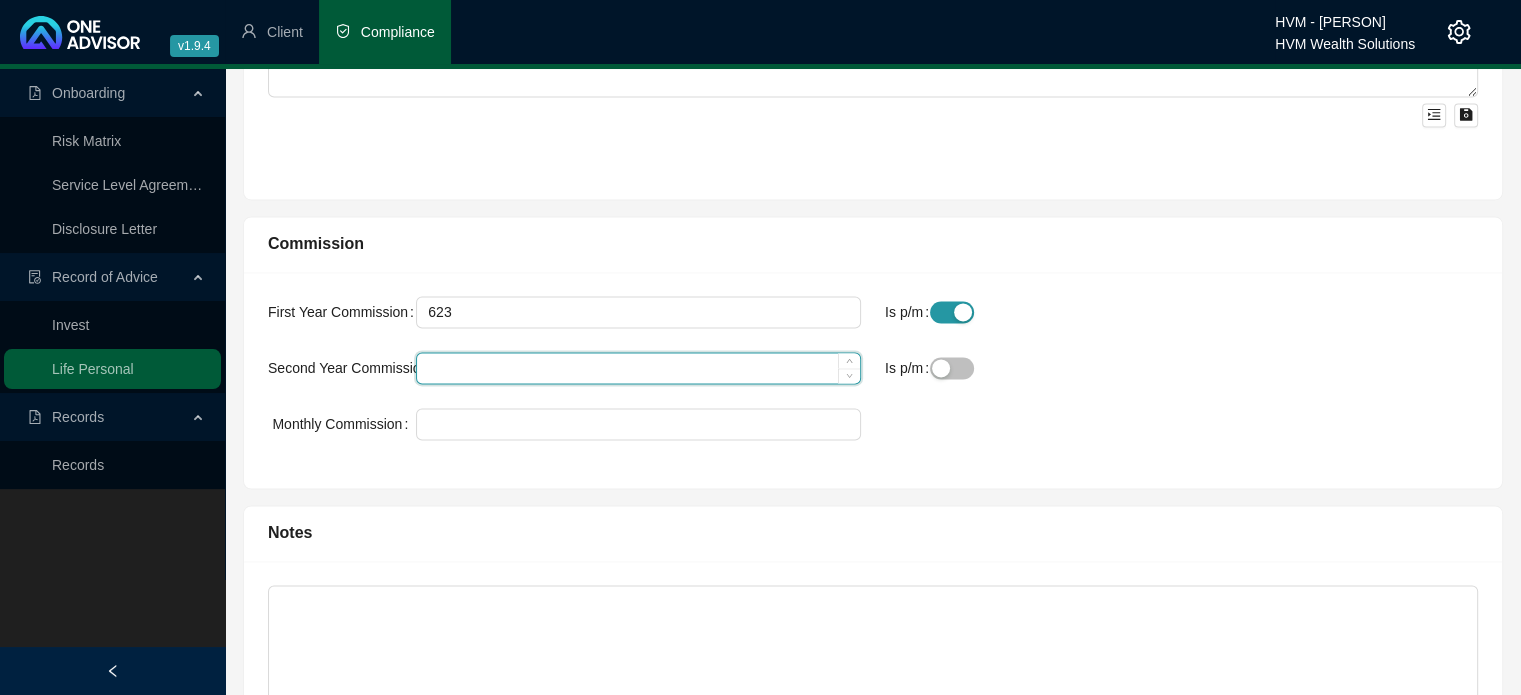 click on "Second Year Commission" at bounding box center (638, 368) 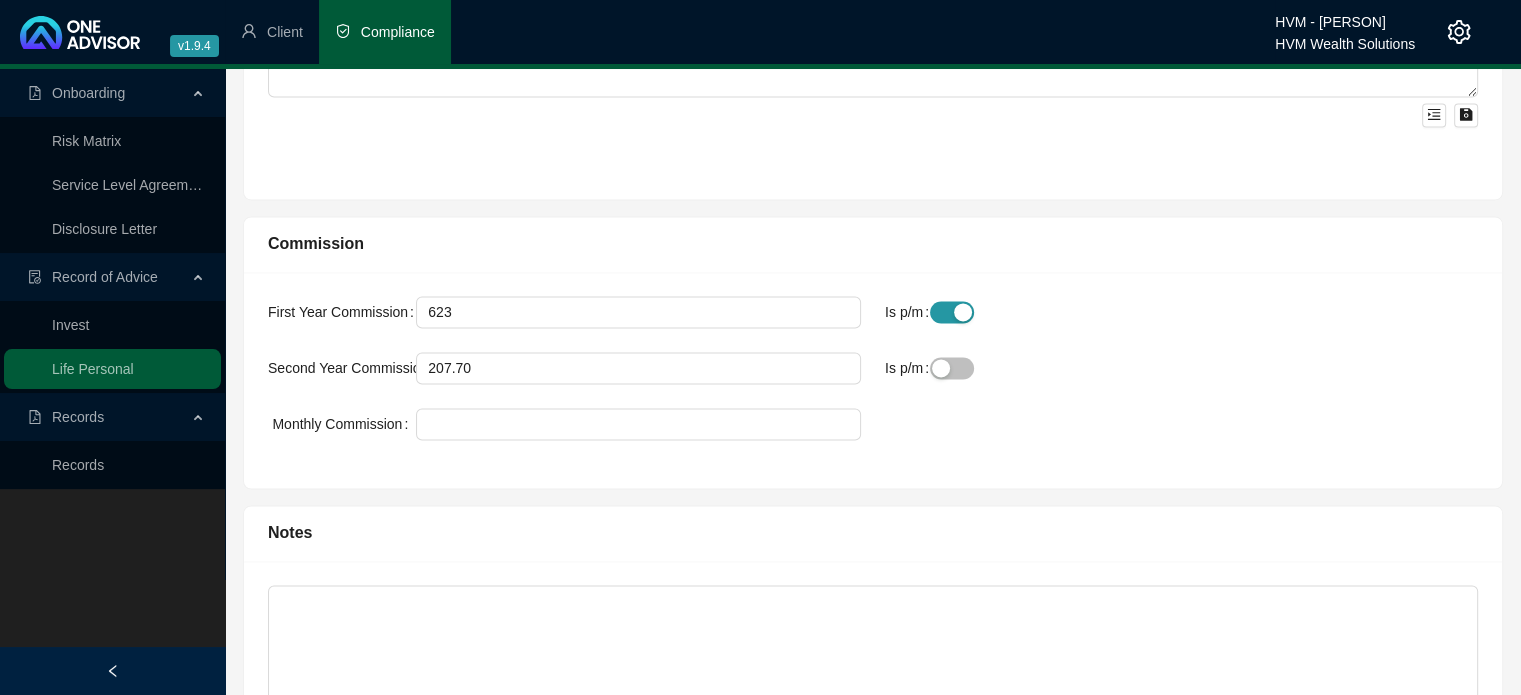 type on "208" 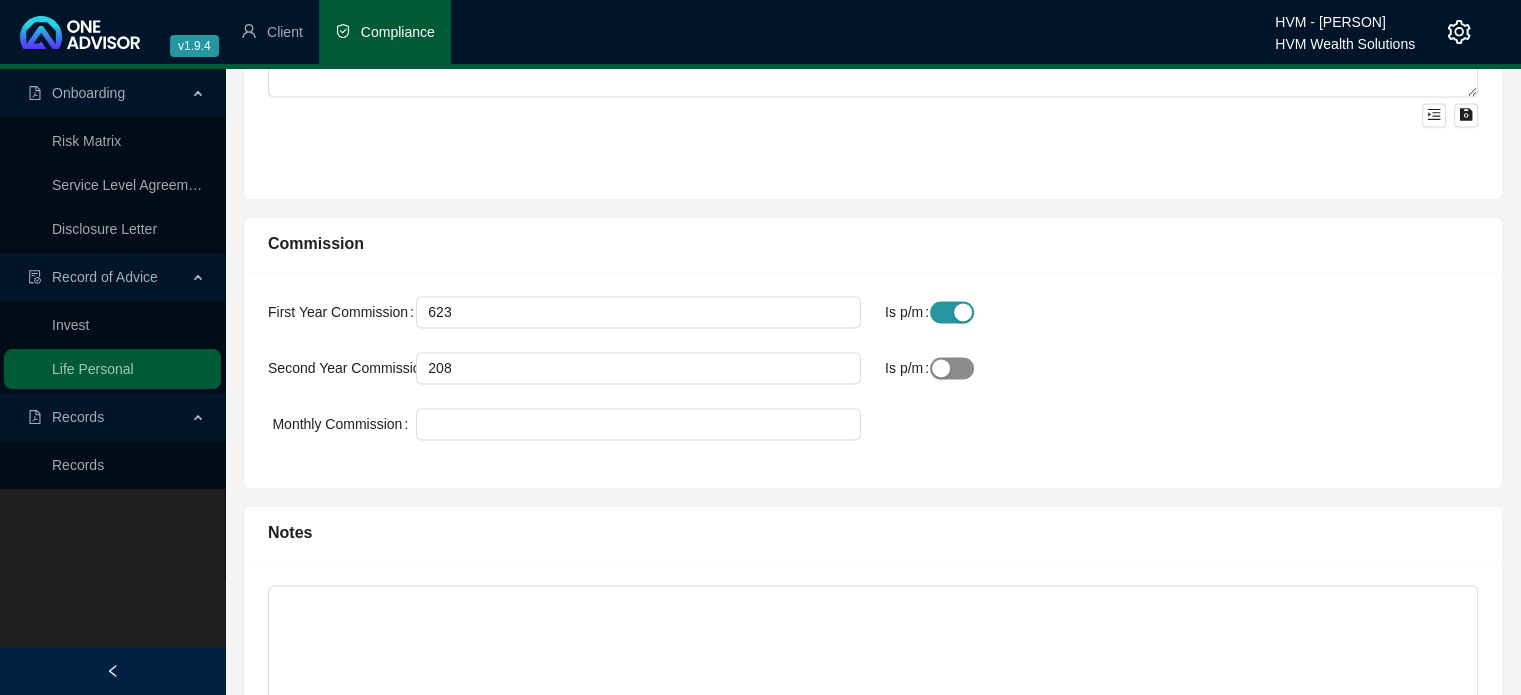 click at bounding box center [998, 368] 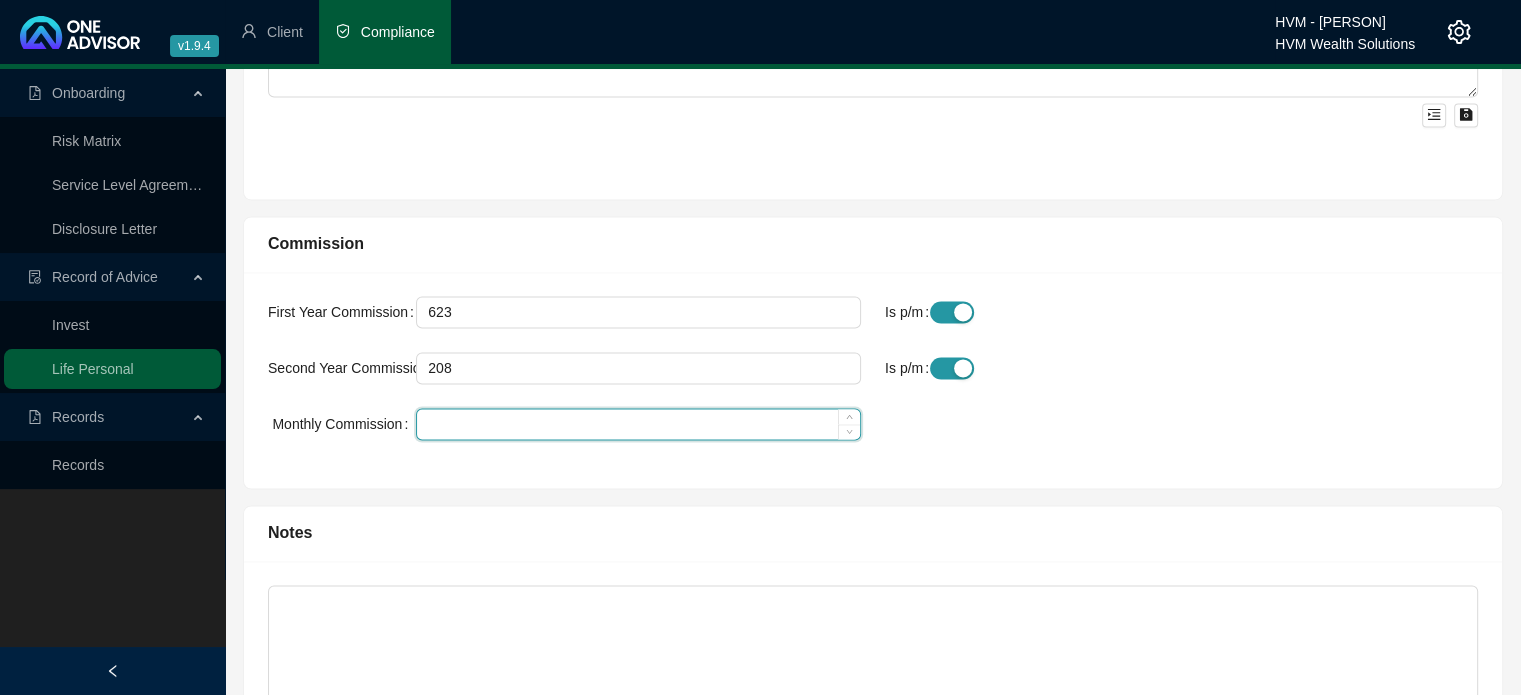 click on "Monthly Commission" at bounding box center [638, 424] 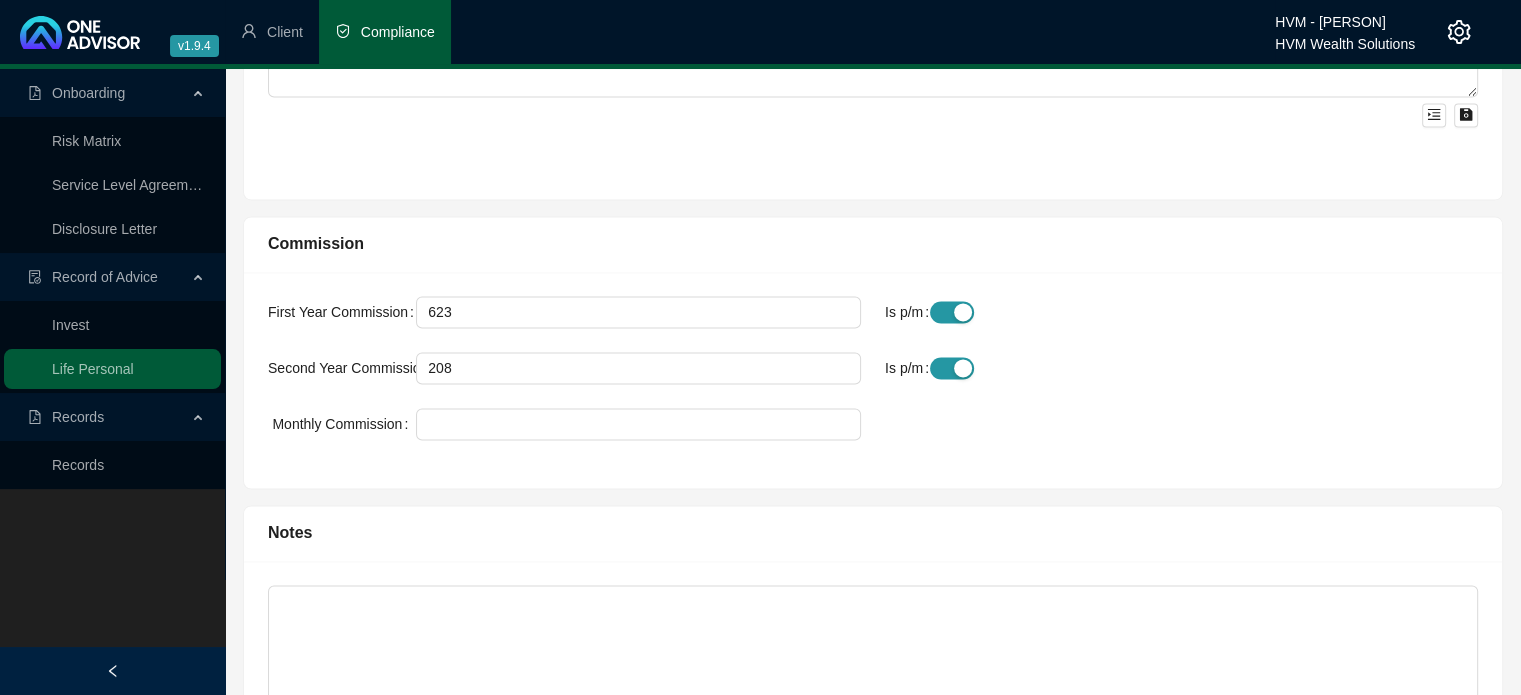 click on "Monthly Commission" at bounding box center (873, 436) 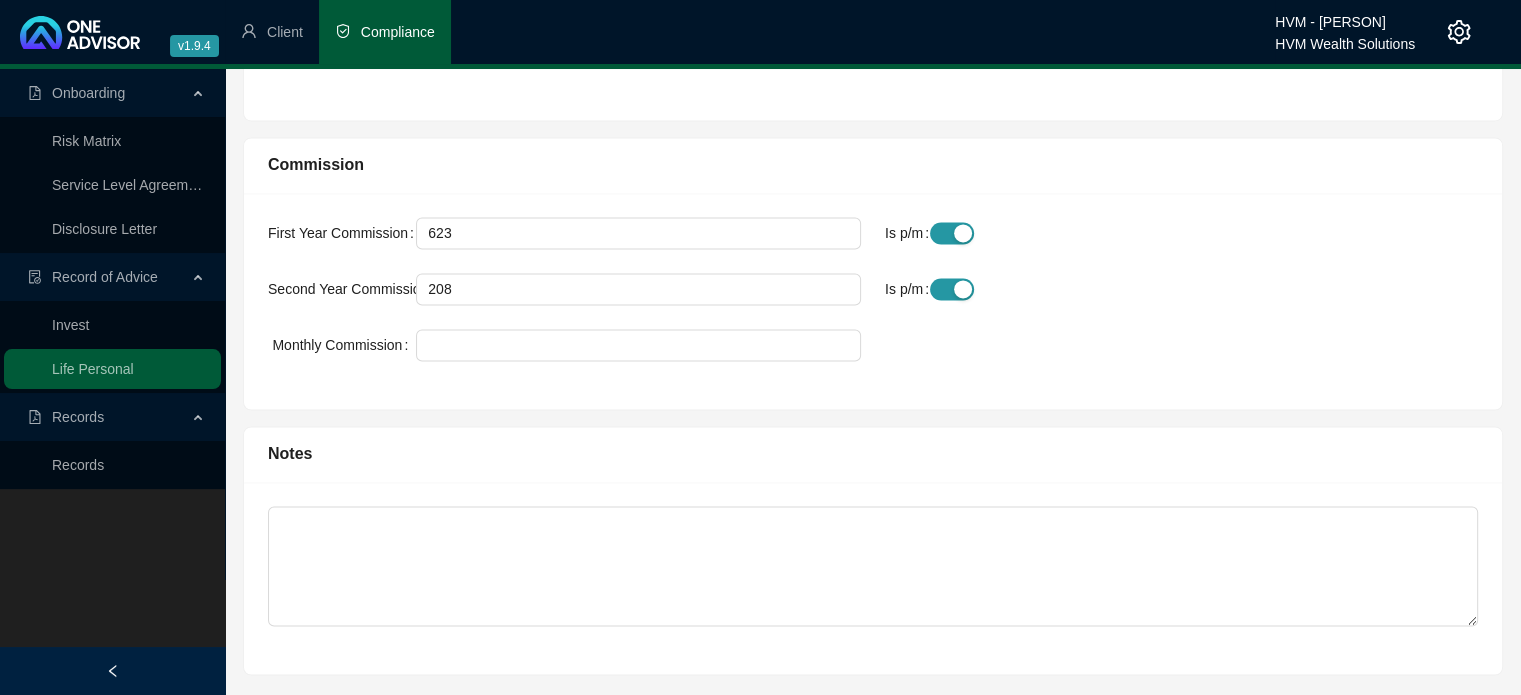 scroll, scrollTop: 3241, scrollLeft: 0, axis: vertical 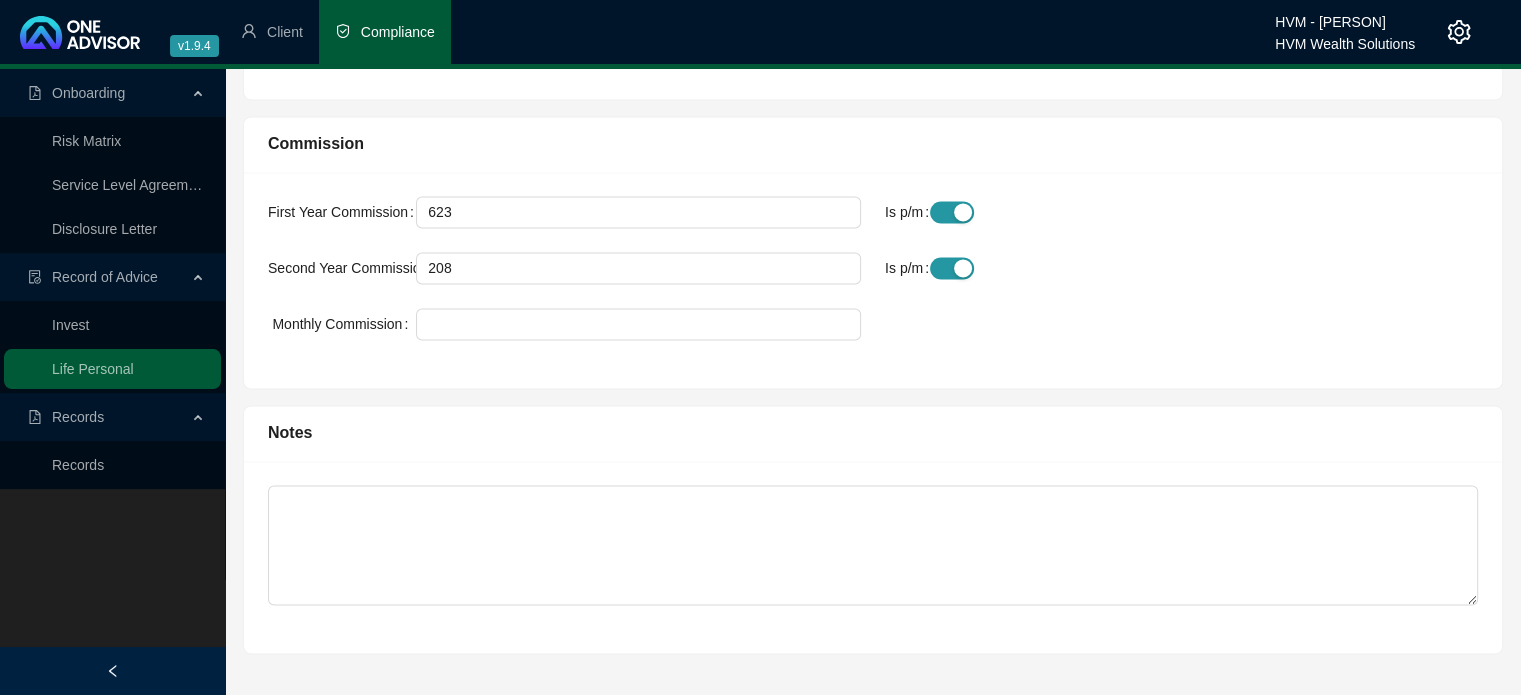 click on "Monthly Commission" at bounding box center (873, 336) 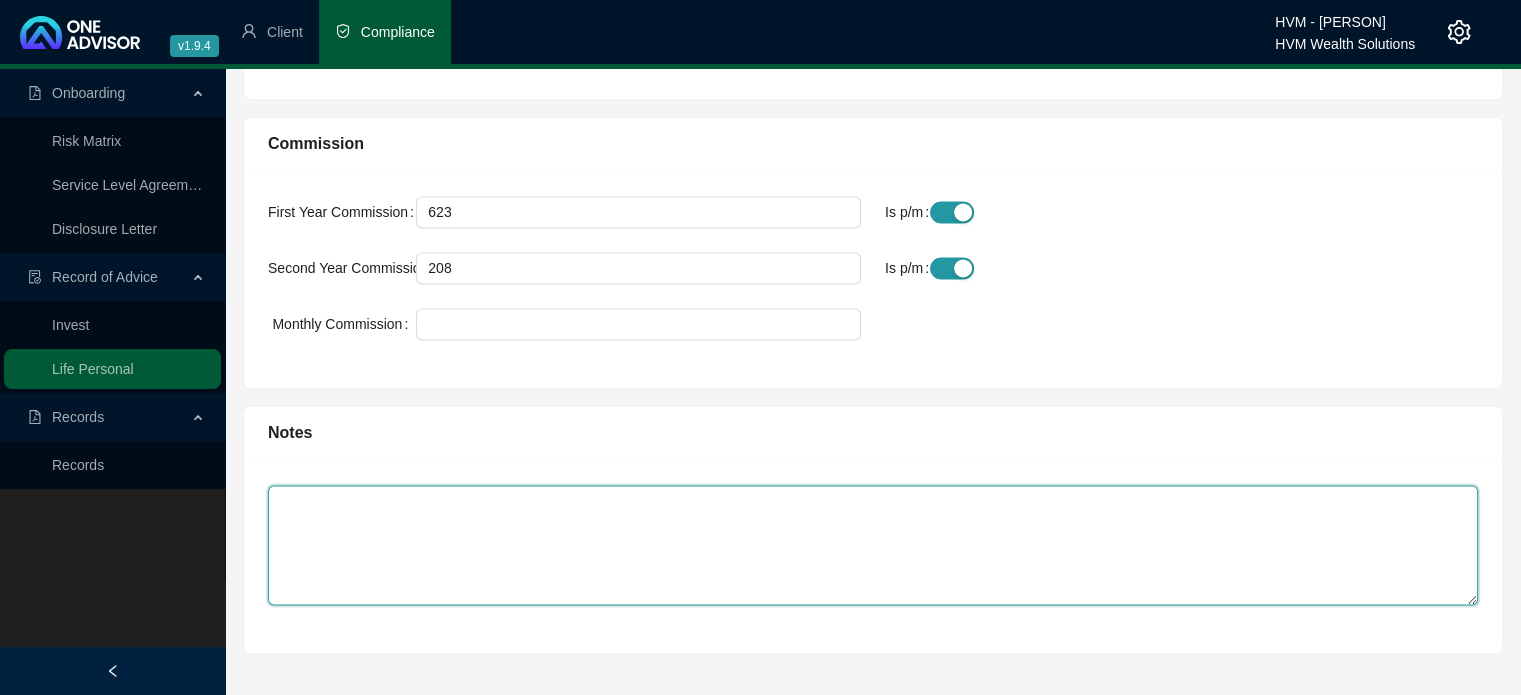 click at bounding box center (873, 545) 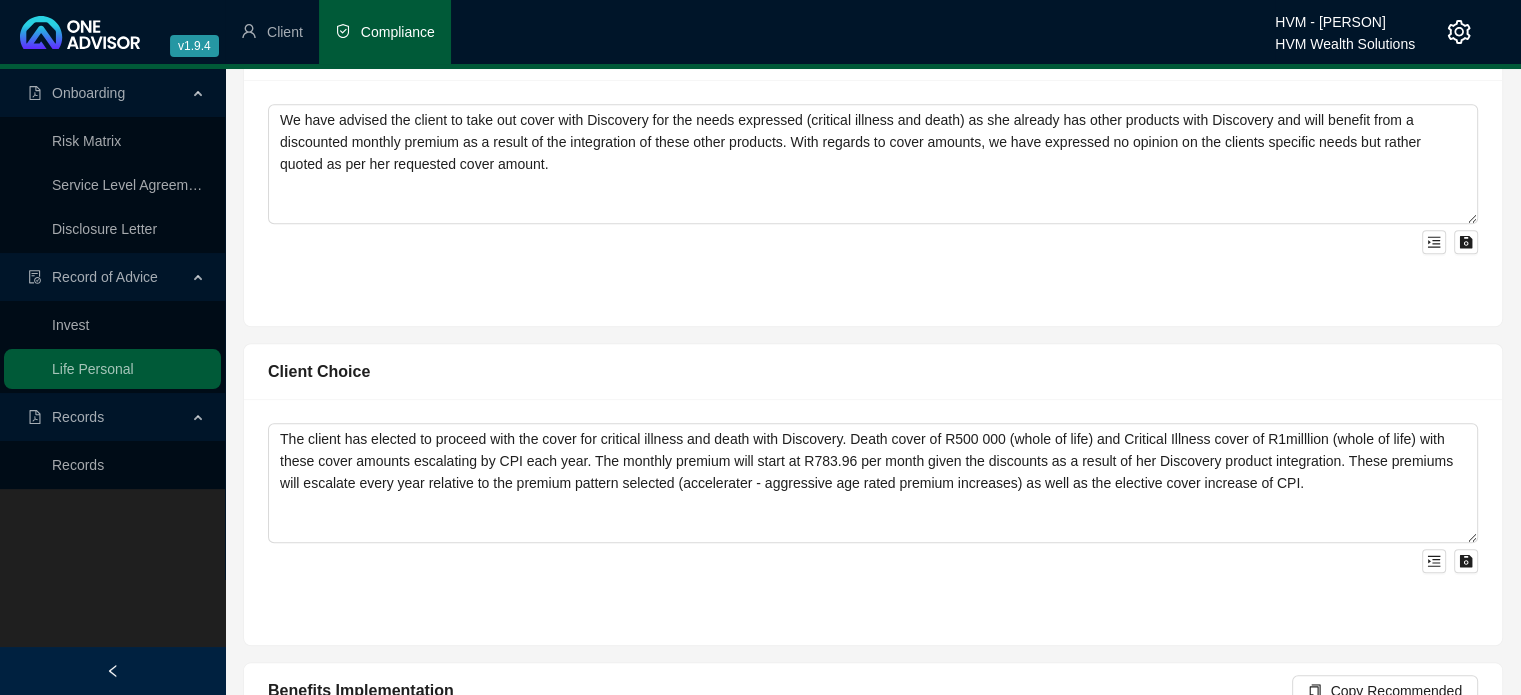 scroll, scrollTop: 1598, scrollLeft: 0, axis: vertical 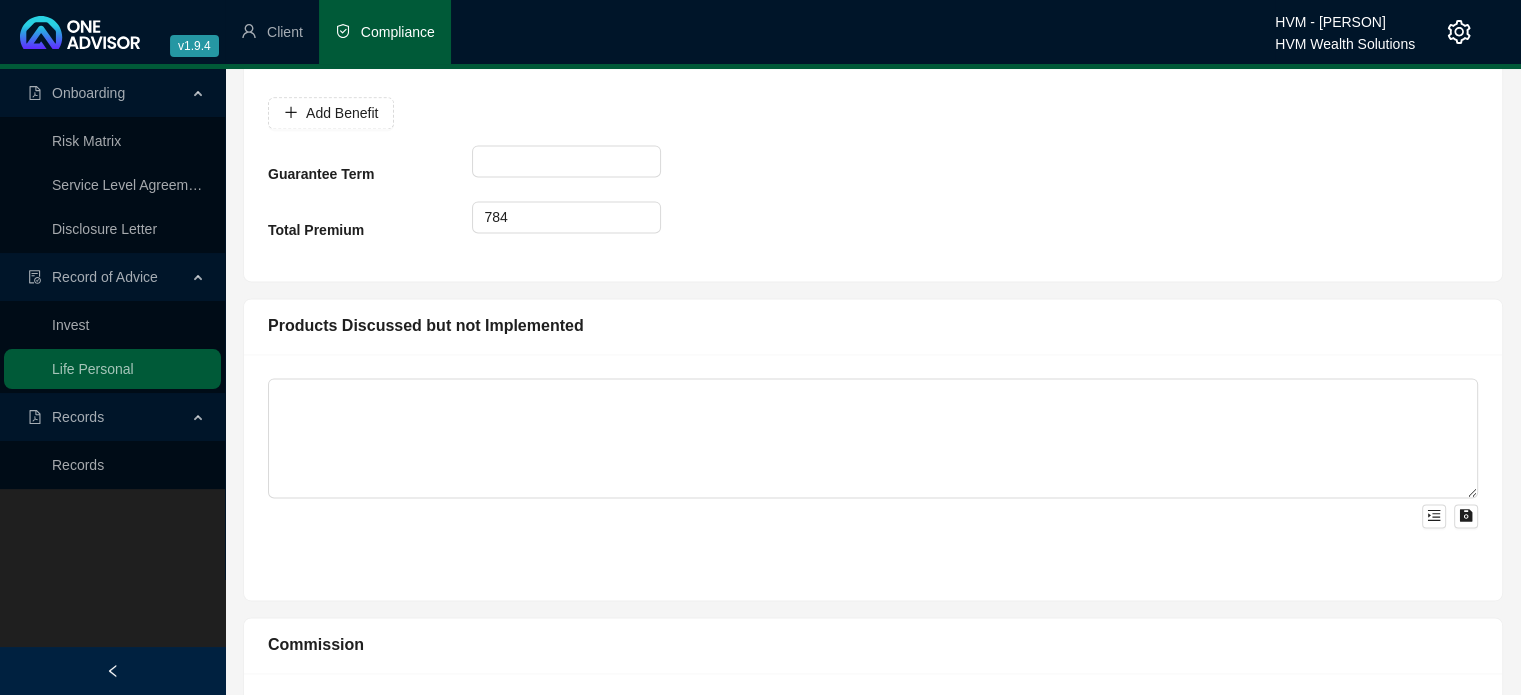 click on "Products Discussed but not Implemented" at bounding box center [873, 327] 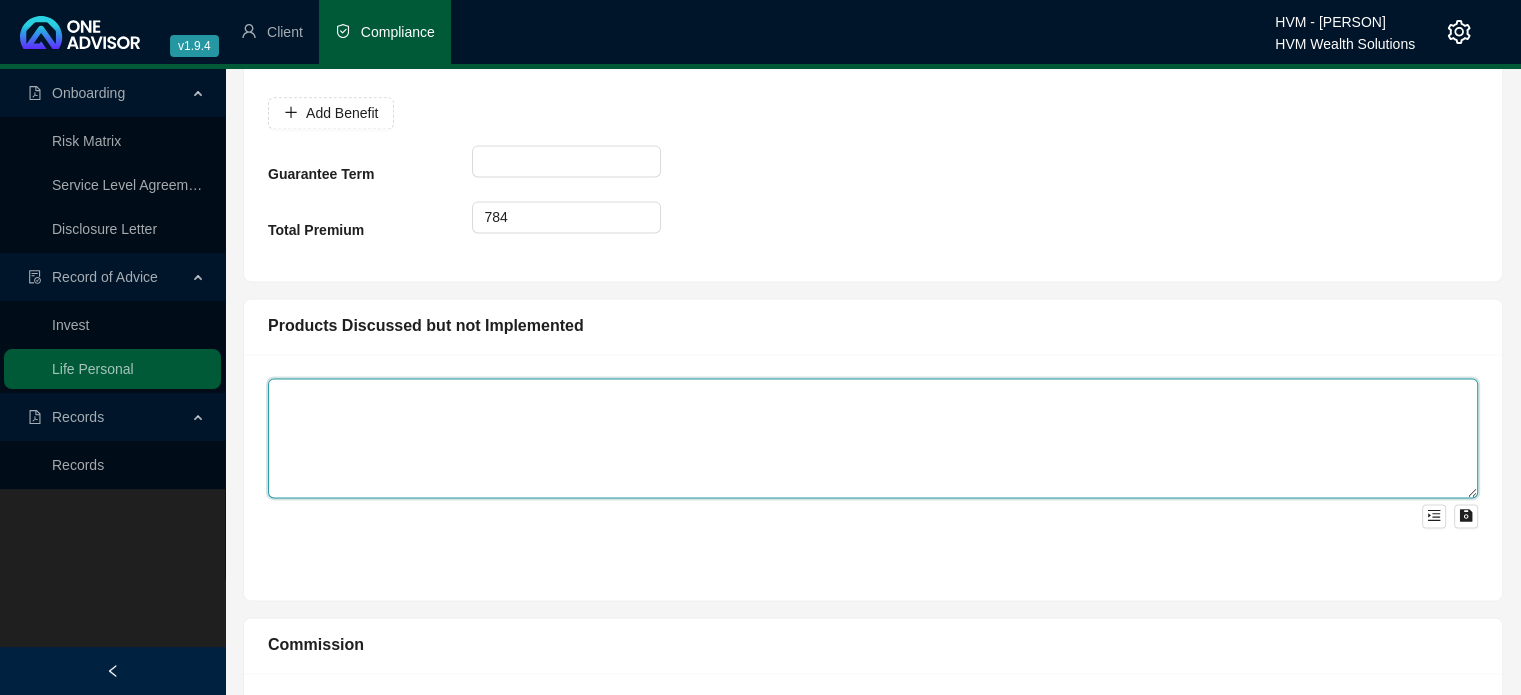 click at bounding box center [873, 438] 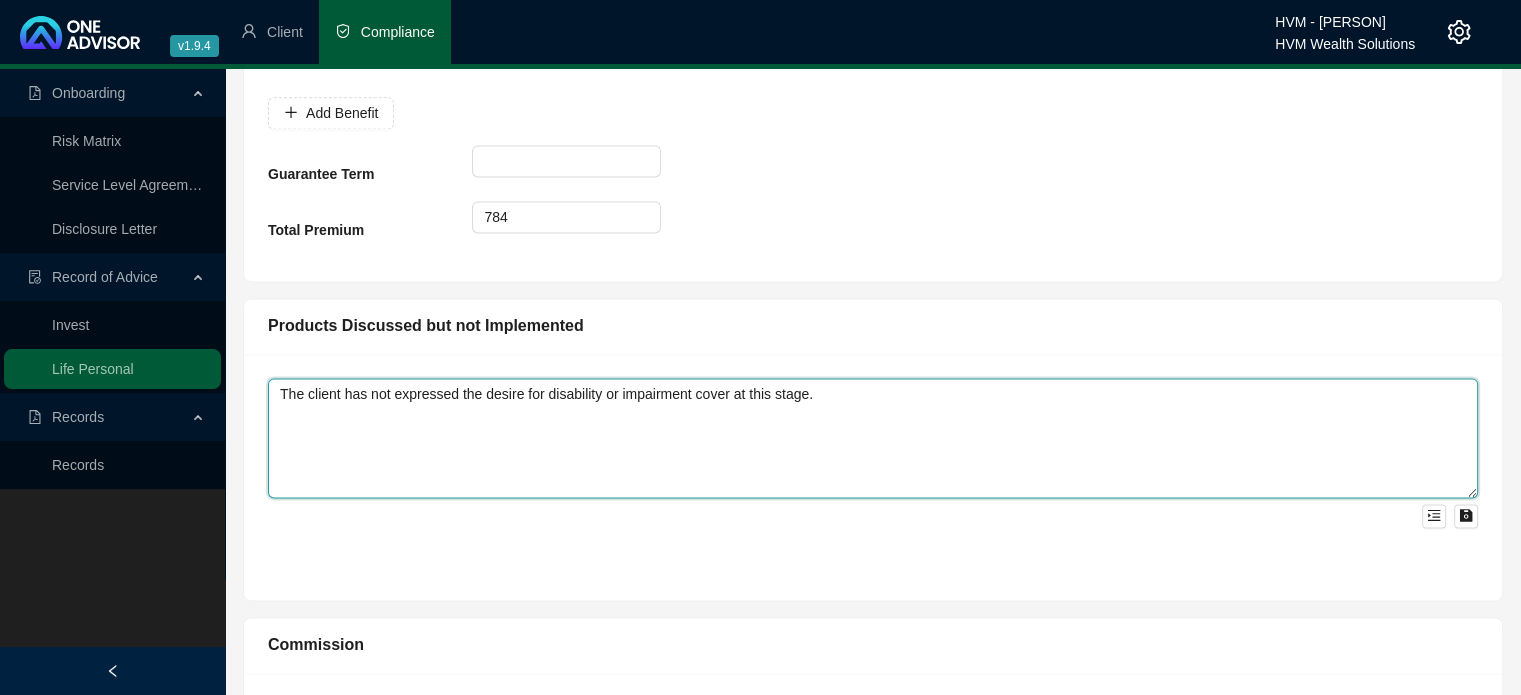 type on "The client has not expressed the desire for disability or impairment cover at this stage." 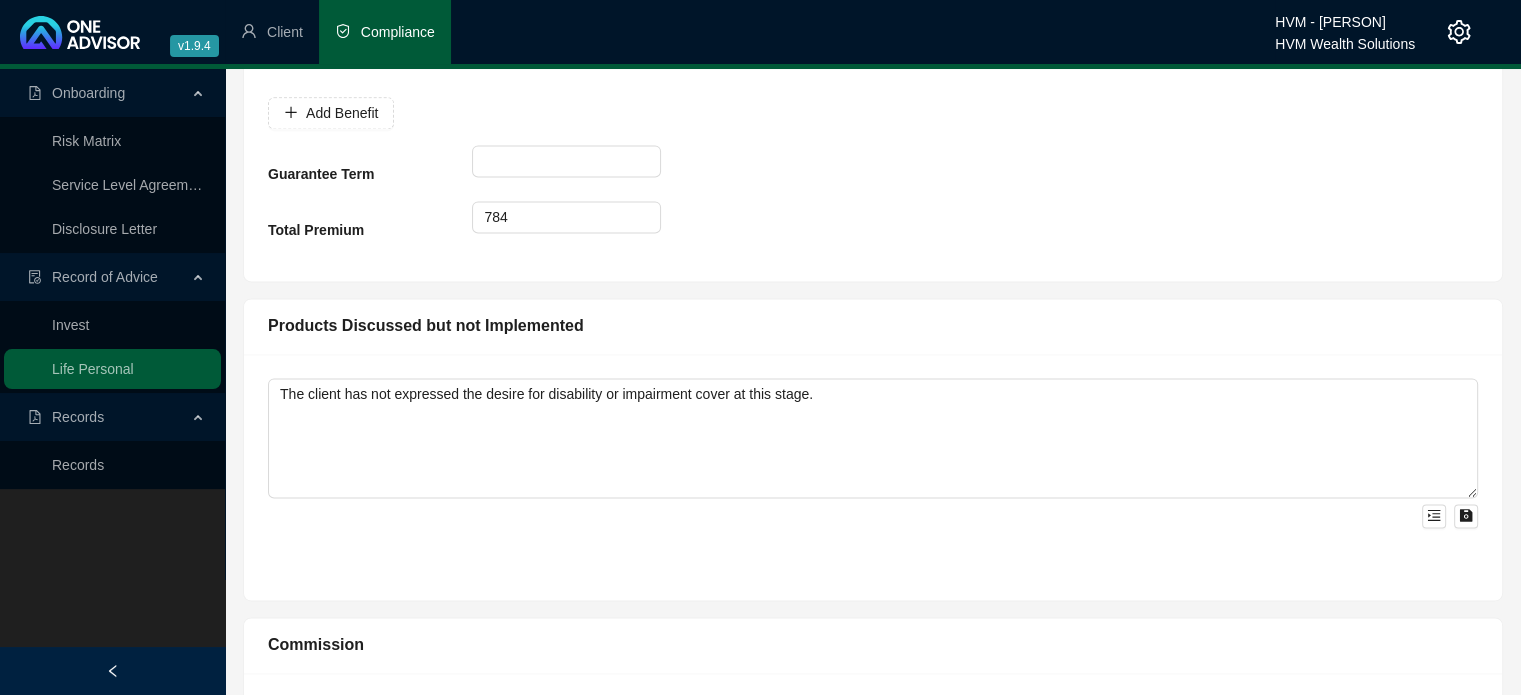 click on "The client has not expressed the desire for disability or impairment cover at this stage." at bounding box center (873, 477) 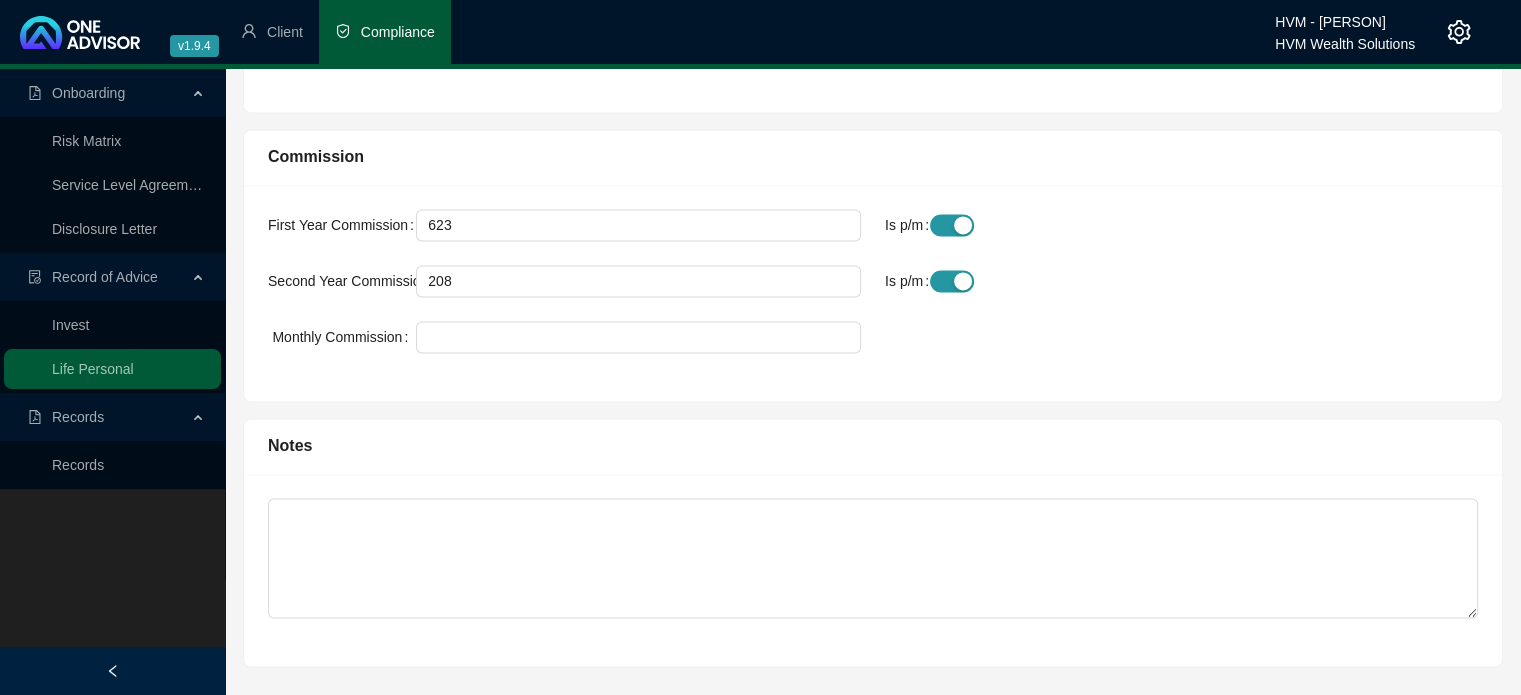 scroll, scrollTop: 3241, scrollLeft: 0, axis: vertical 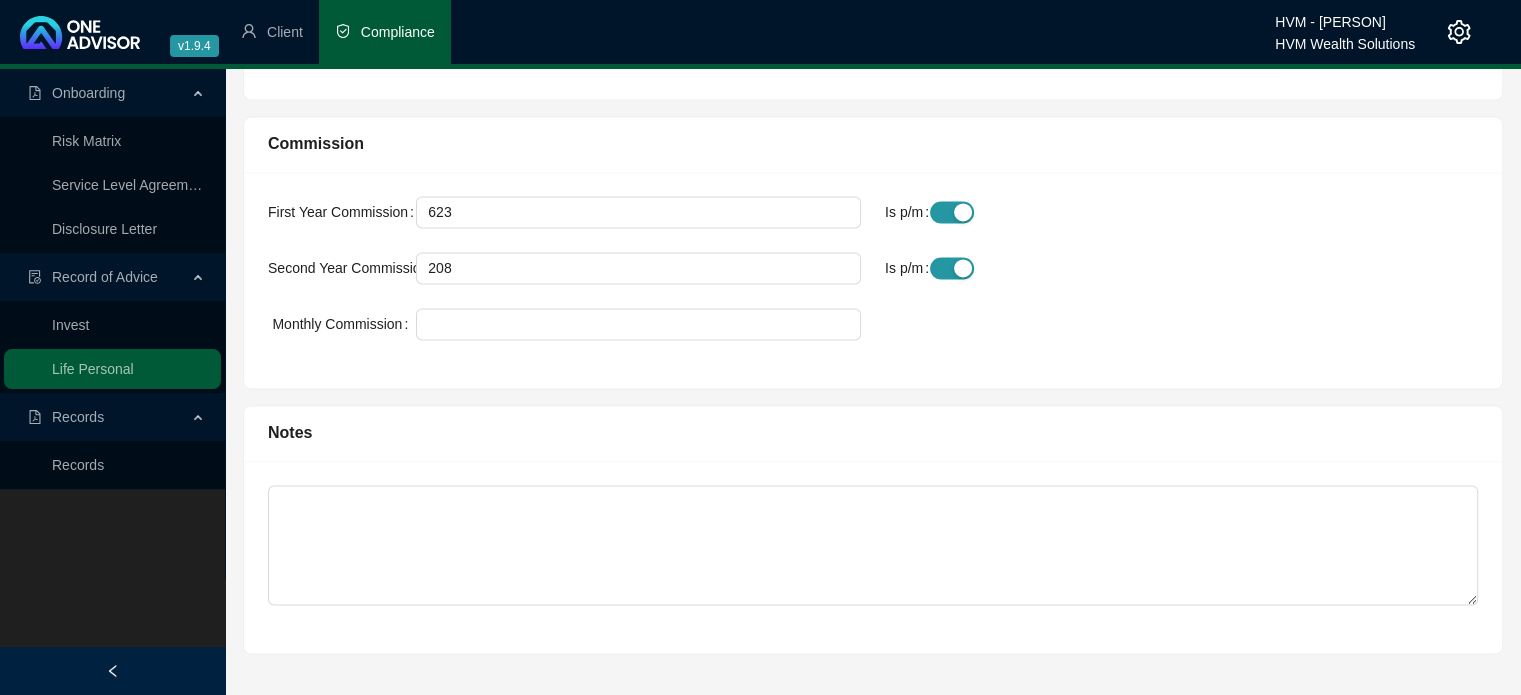 click on "Notes" at bounding box center (873, 432) 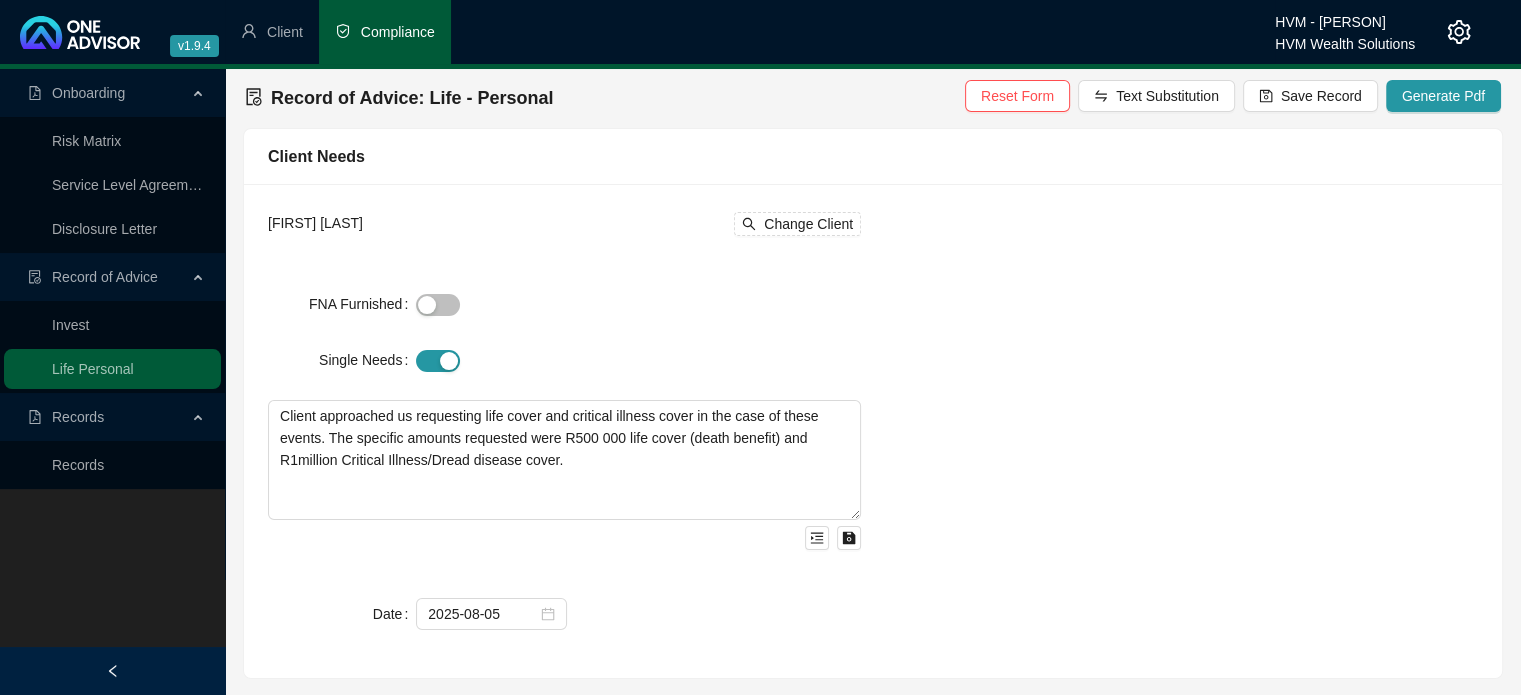 scroll, scrollTop: 0, scrollLeft: 0, axis: both 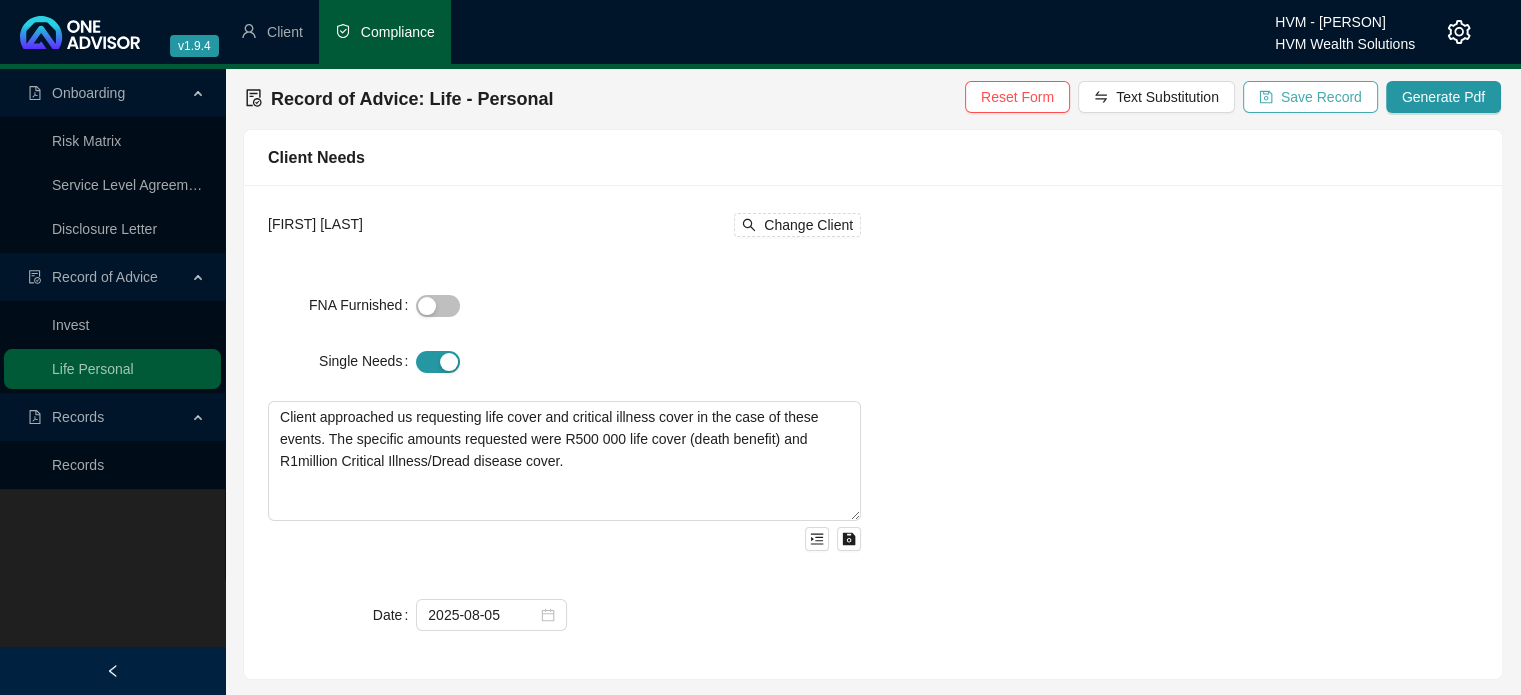 click on "Save Record" at bounding box center [1321, 97] 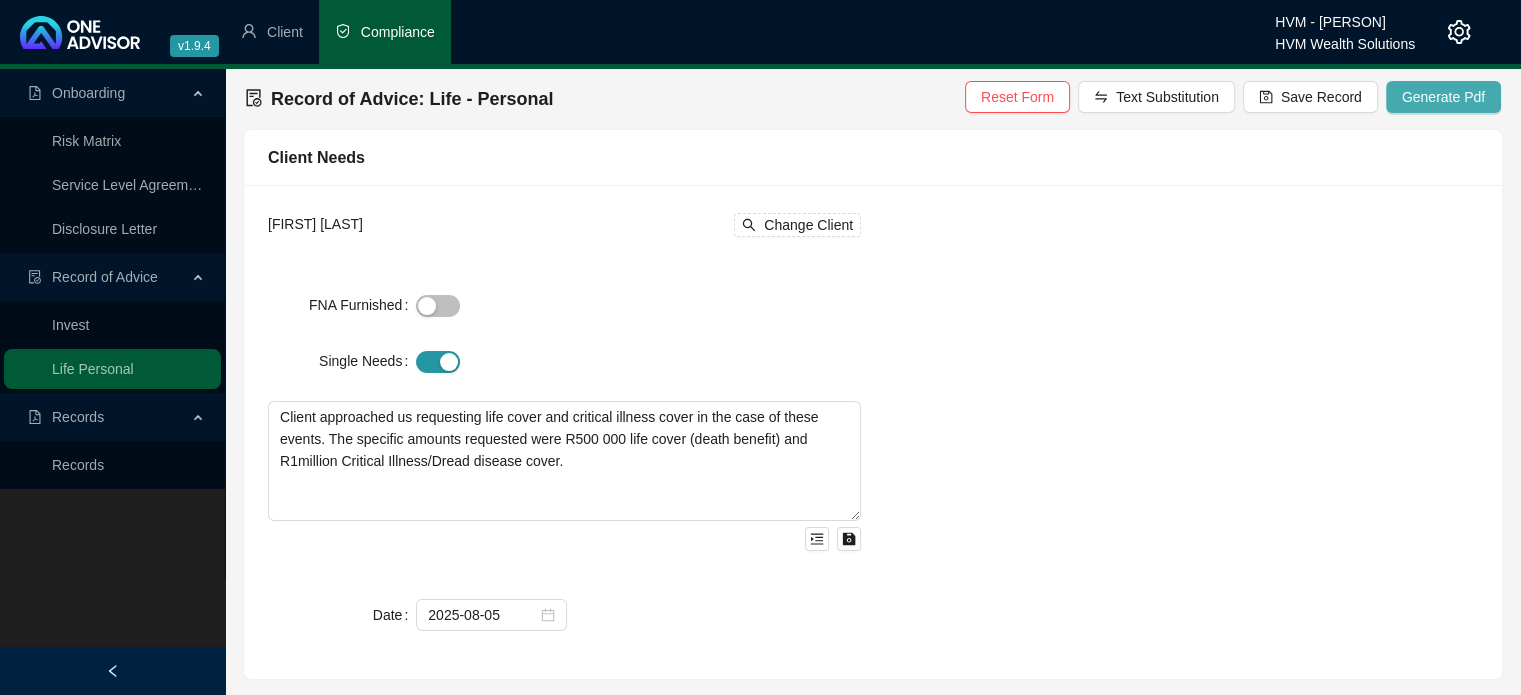 click on "Generate Pdf" at bounding box center [1443, 97] 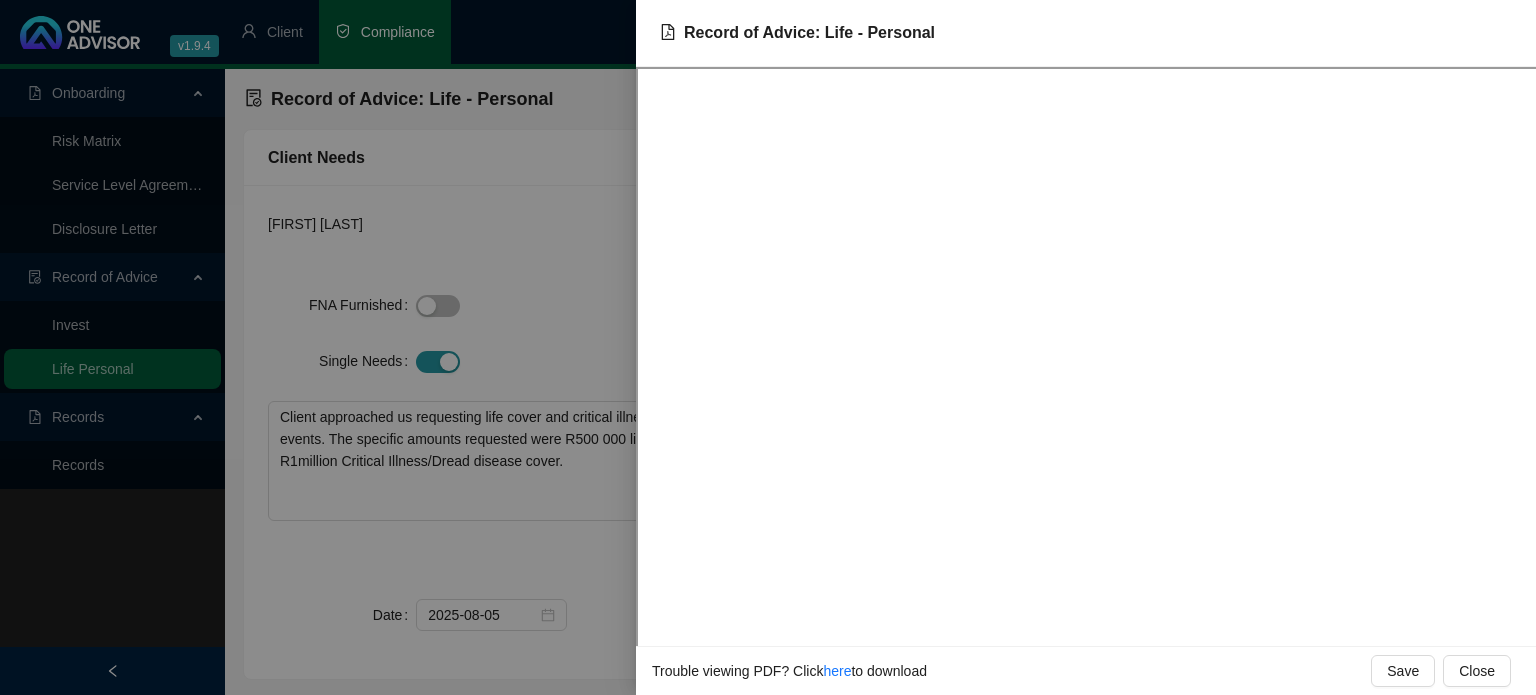 click at bounding box center [768, 347] 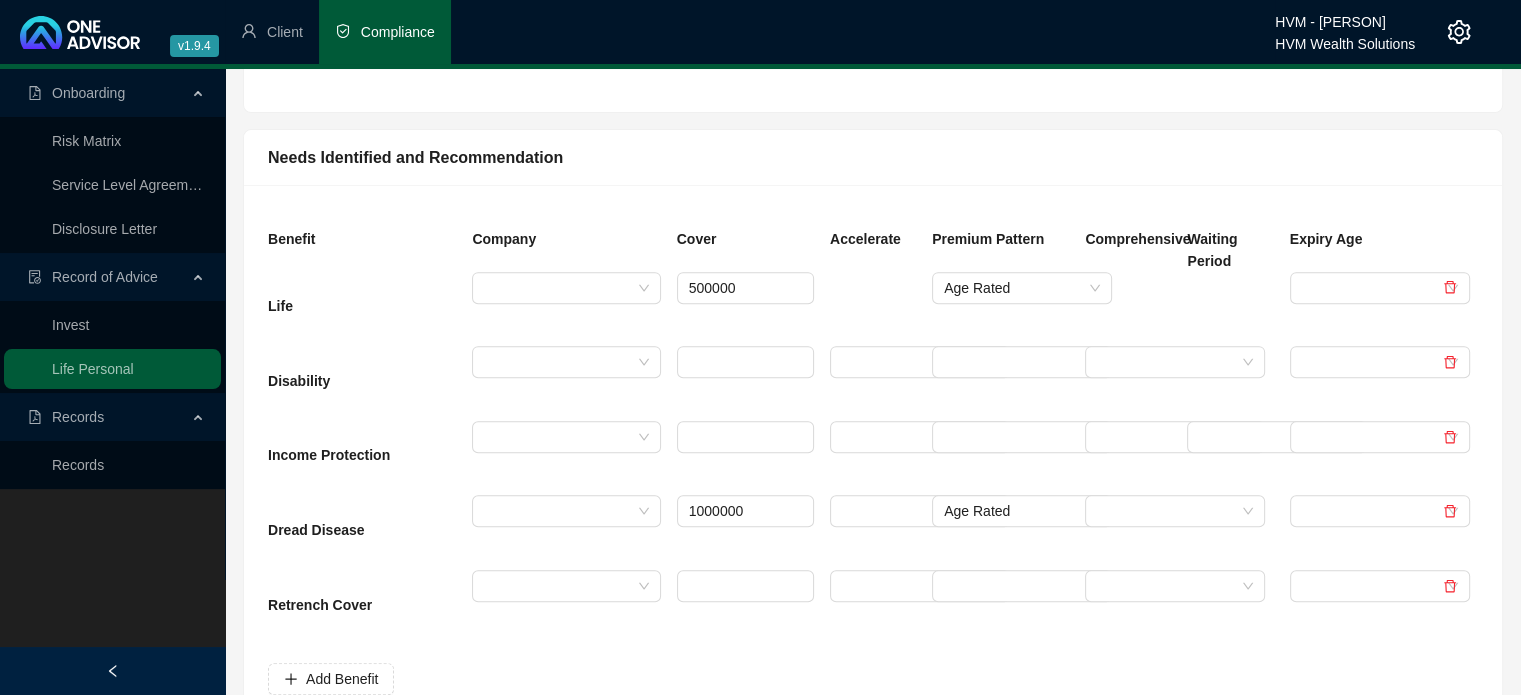 scroll, scrollTop: 900, scrollLeft: 0, axis: vertical 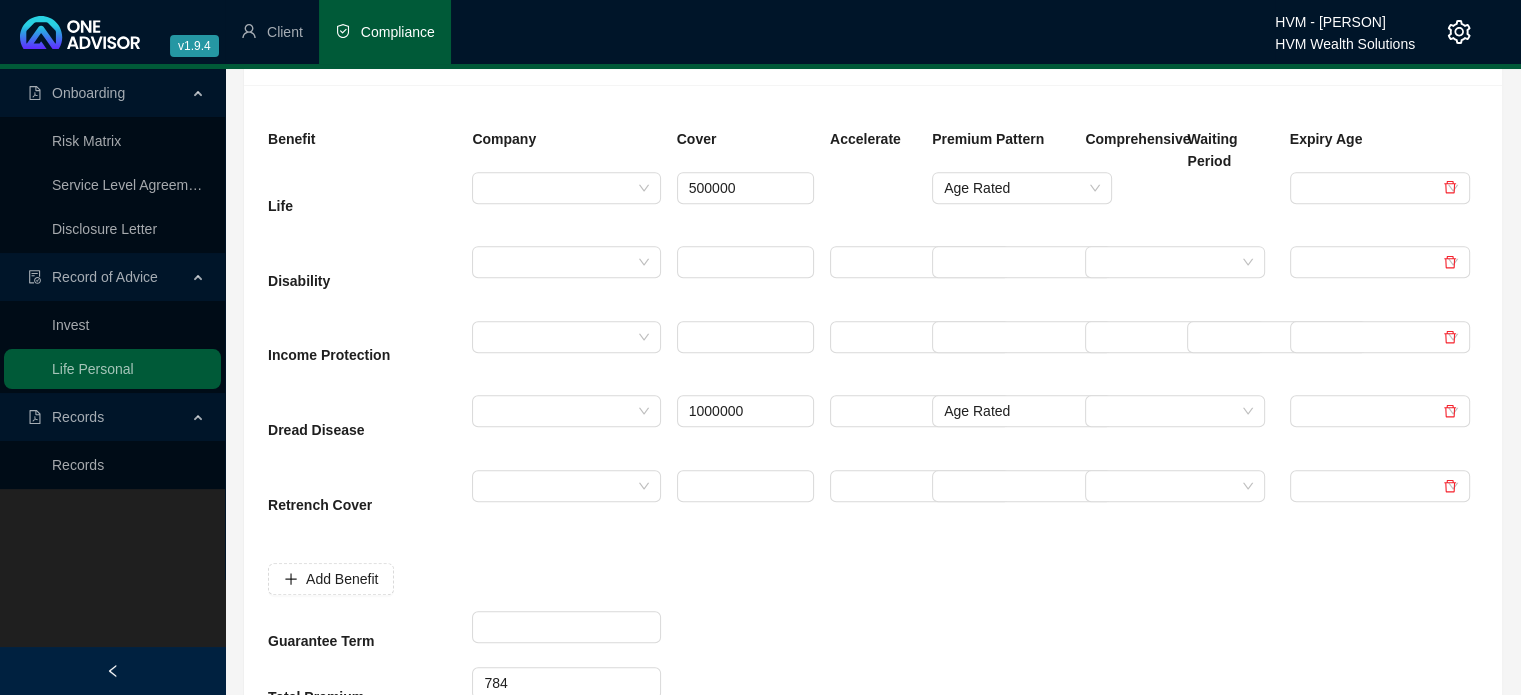 click at bounding box center (1128, 507) 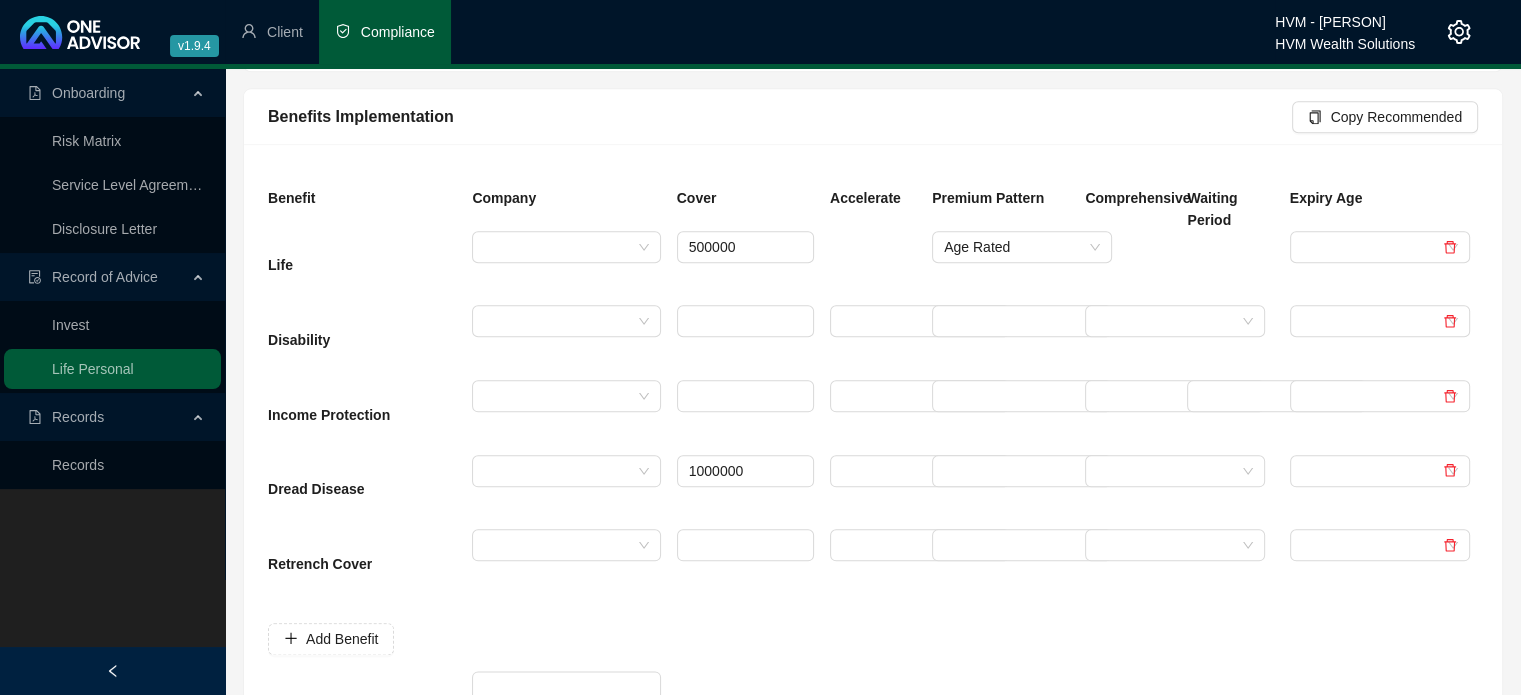 scroll, scrollTop: 2300, scrollLeft: 0, axis: vertical 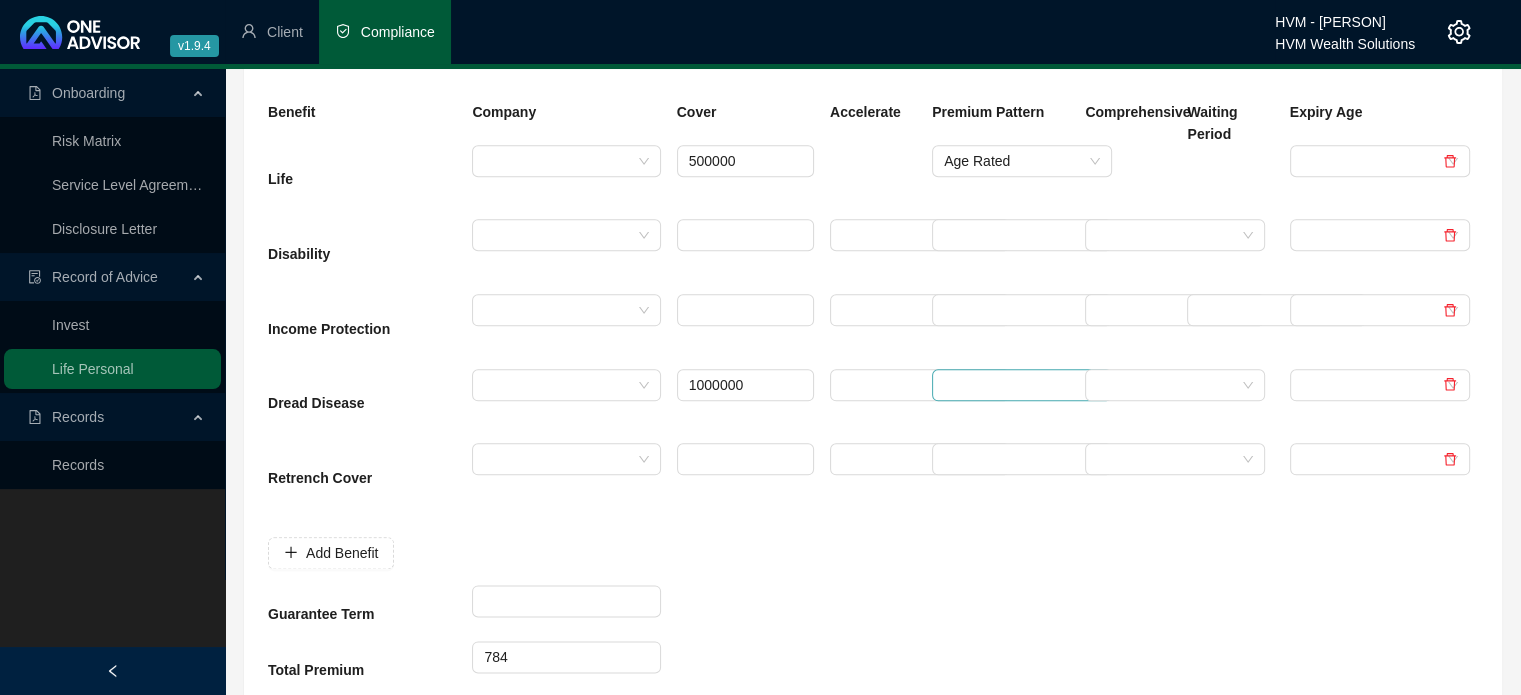 click at bounding box center [1013, 385] 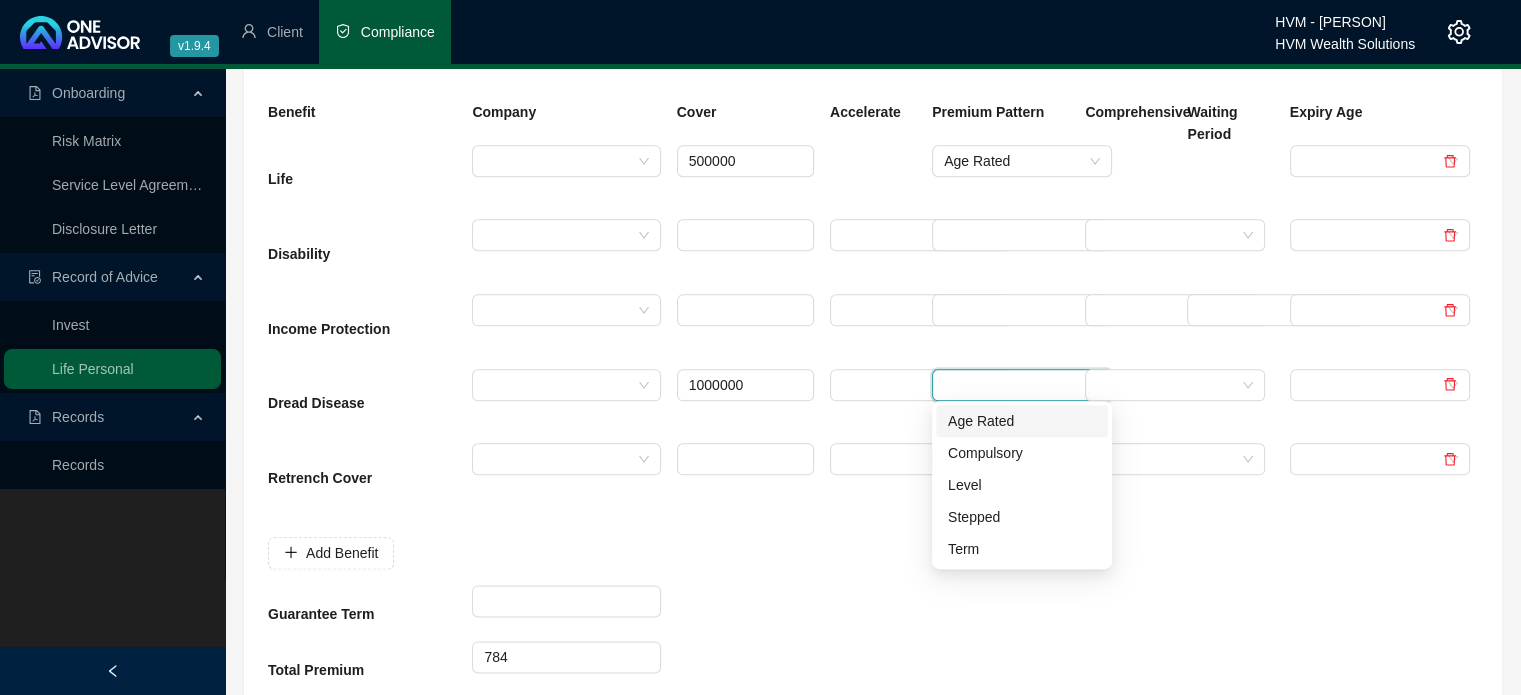 click on "Age Rated" at bounding box center [1022, 421] 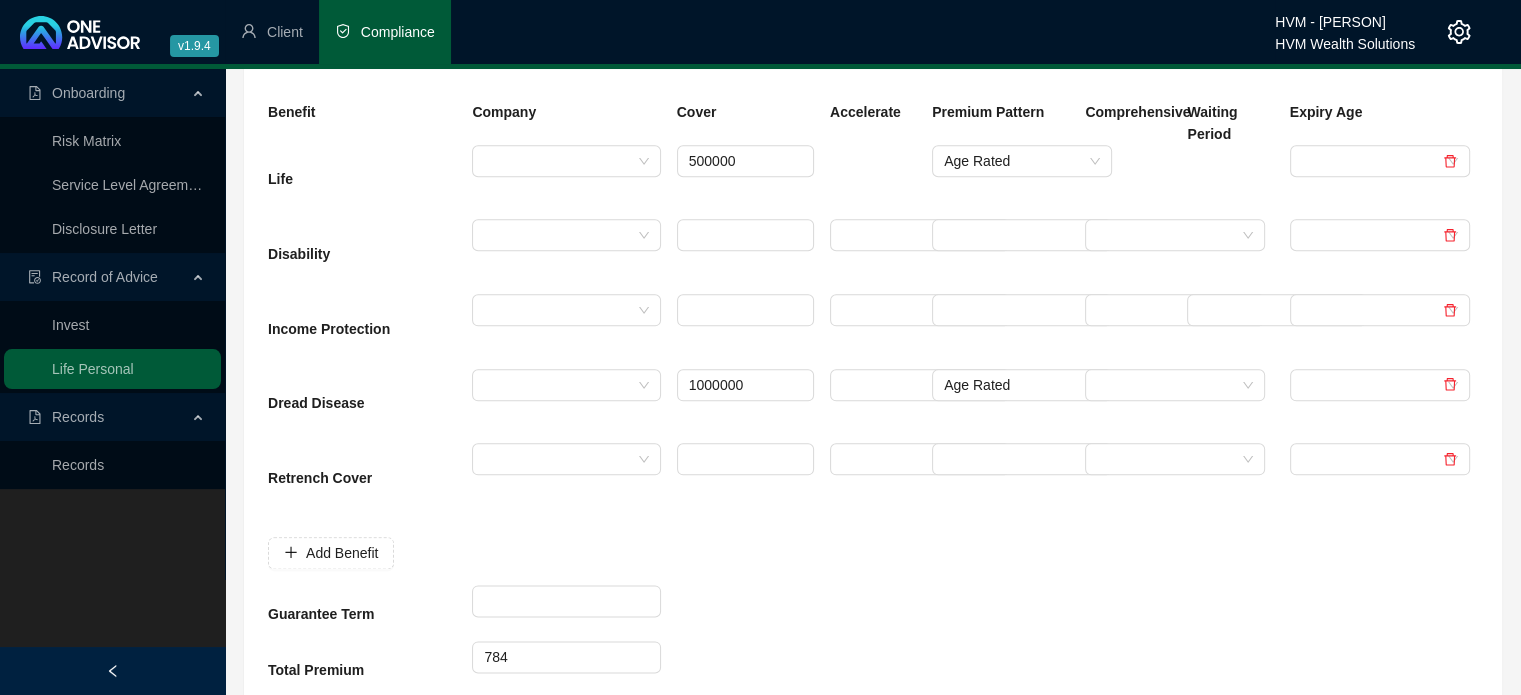 click at bounding box center [1000, 551] 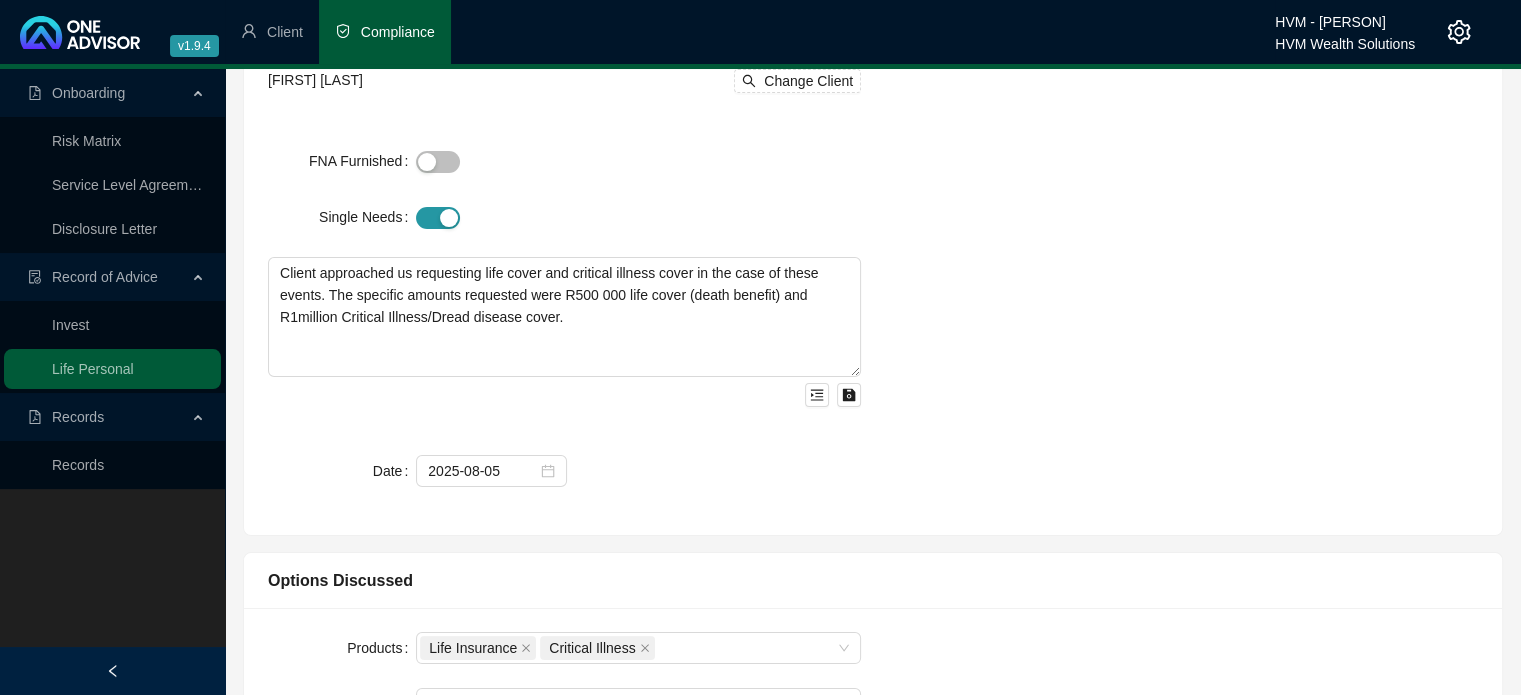 scroll, scrollTop: 0, scrollLeft: 0, axis: both 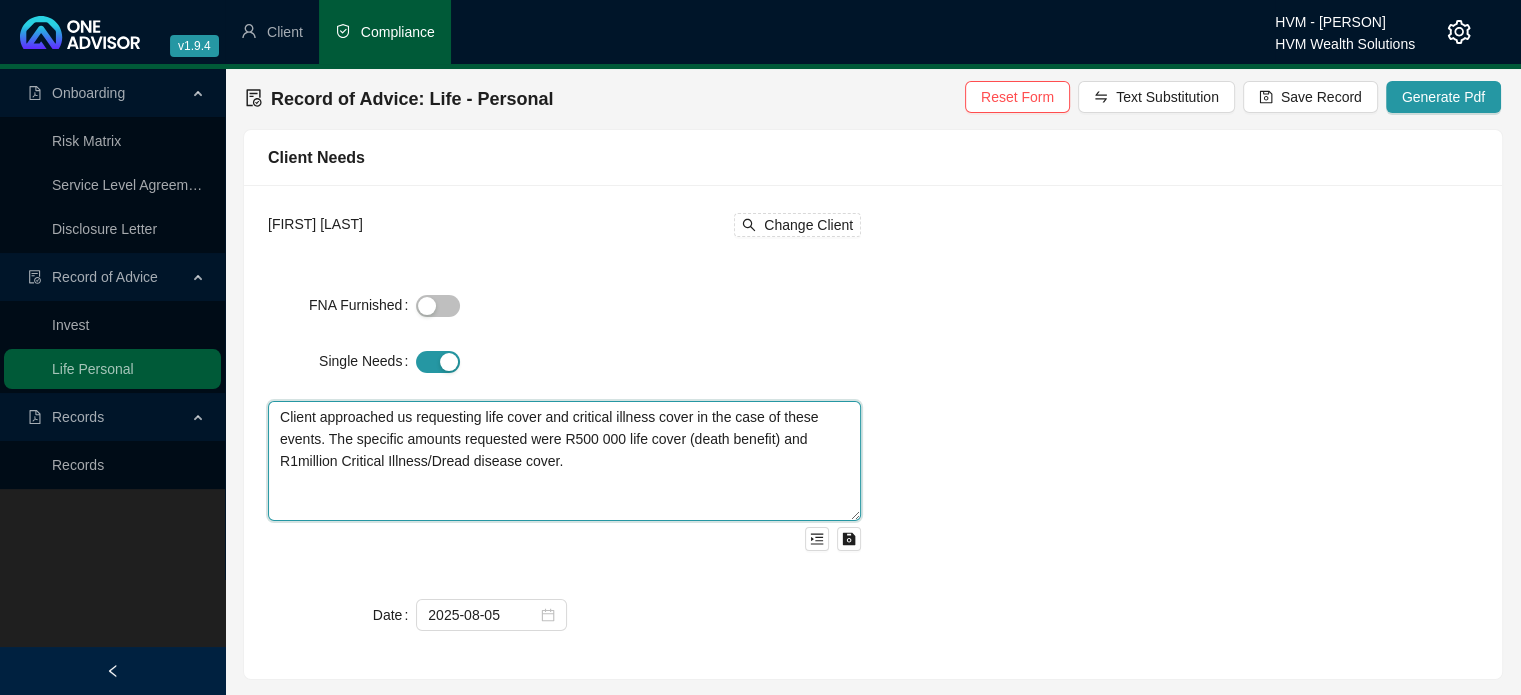 drag, startPoint x: 318, startPoint y: 435, endPoint x: 780, endPoint y: 417, distance: 462.35052 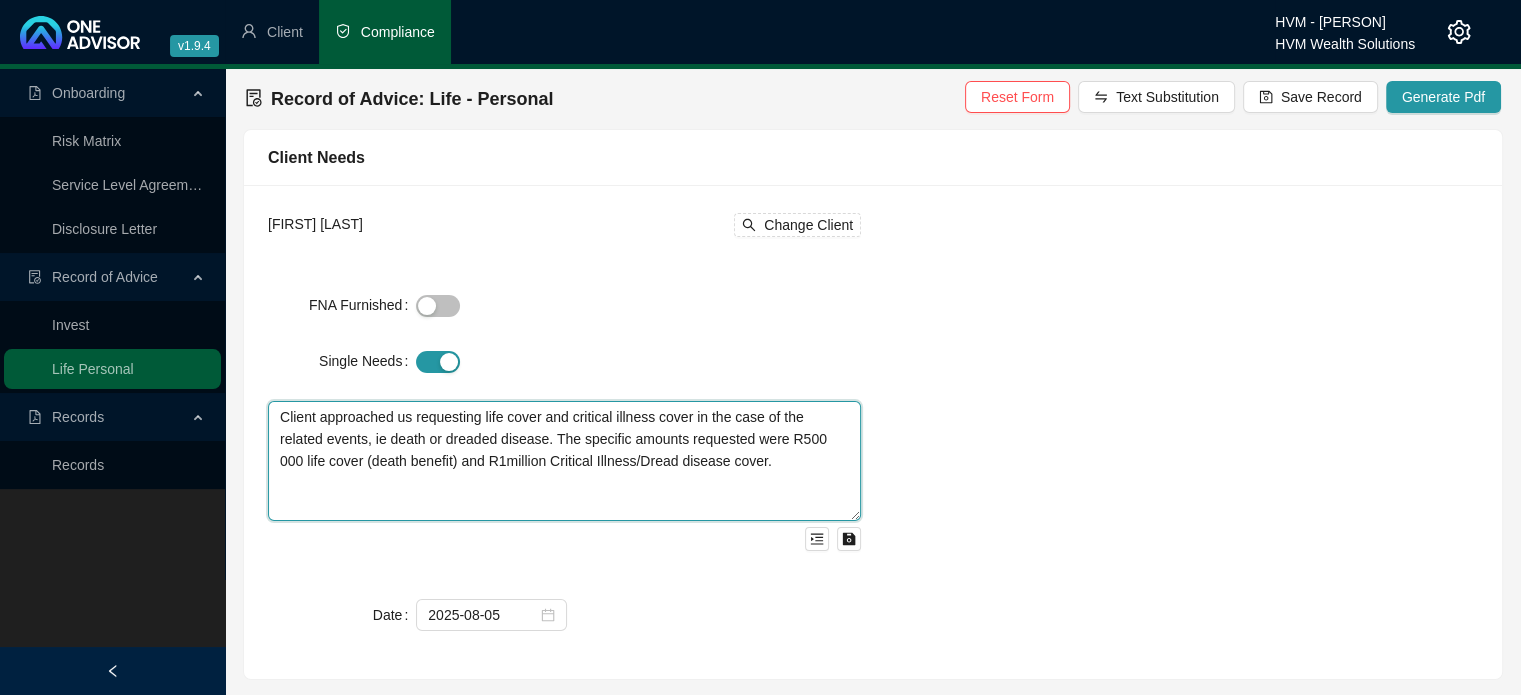 click on "Client approached us requesting life cover and critical illness cover in the case of the related events, ie death or dreaded disease. The specific amounts requested were R500 000 life cover (death benefit) and R1million Critical Illness/Dread disease cover." at bounding box center [564, 461] 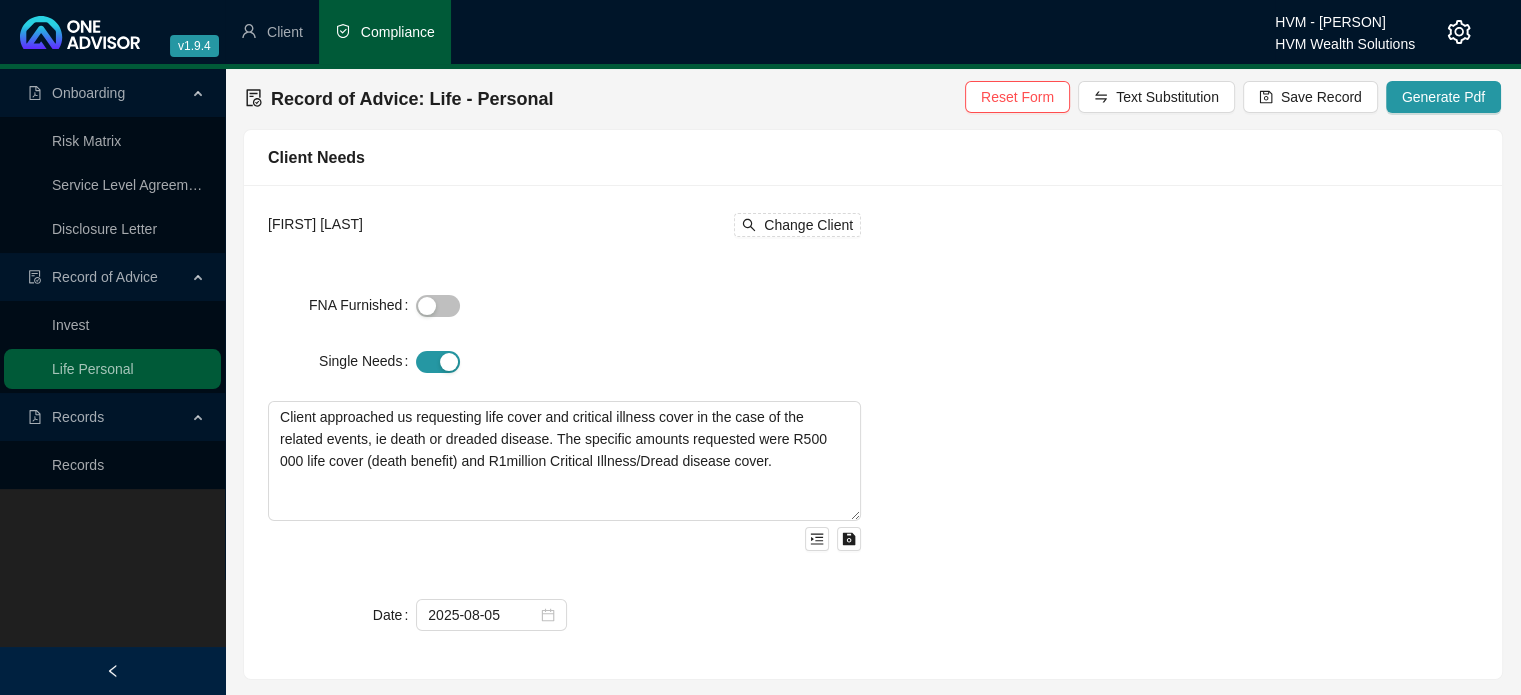 click on "[FIRST] [LAST] Change Client FNA Furnished Single Needs Client approached us requesting life cover and critical illness cover in the case of the related events, ie death or dreaded disease. The specific amounts requested were R500 000 life cover (death benefit) and R1million Critical Illness/Dread disease cover. Date [DATE]" at bounding box center [873, 432] 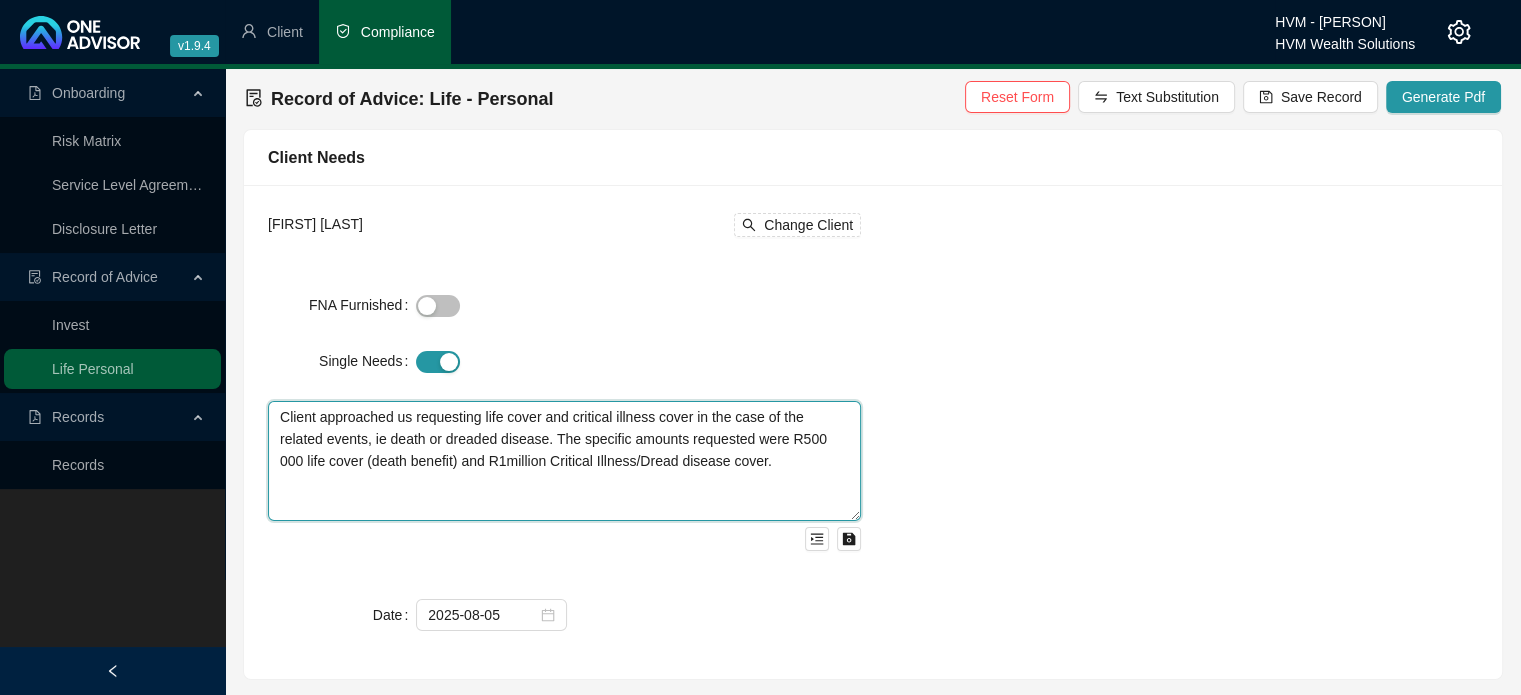click on "Client approached us requesting life cover and critical illness cover in the case of the related events, ie death or dreaded disease. The specific amounts requested were R500 000 life cover (death benefit) and R1million Critical Illness/Dread disease cover." at bounding box center (564, 461) 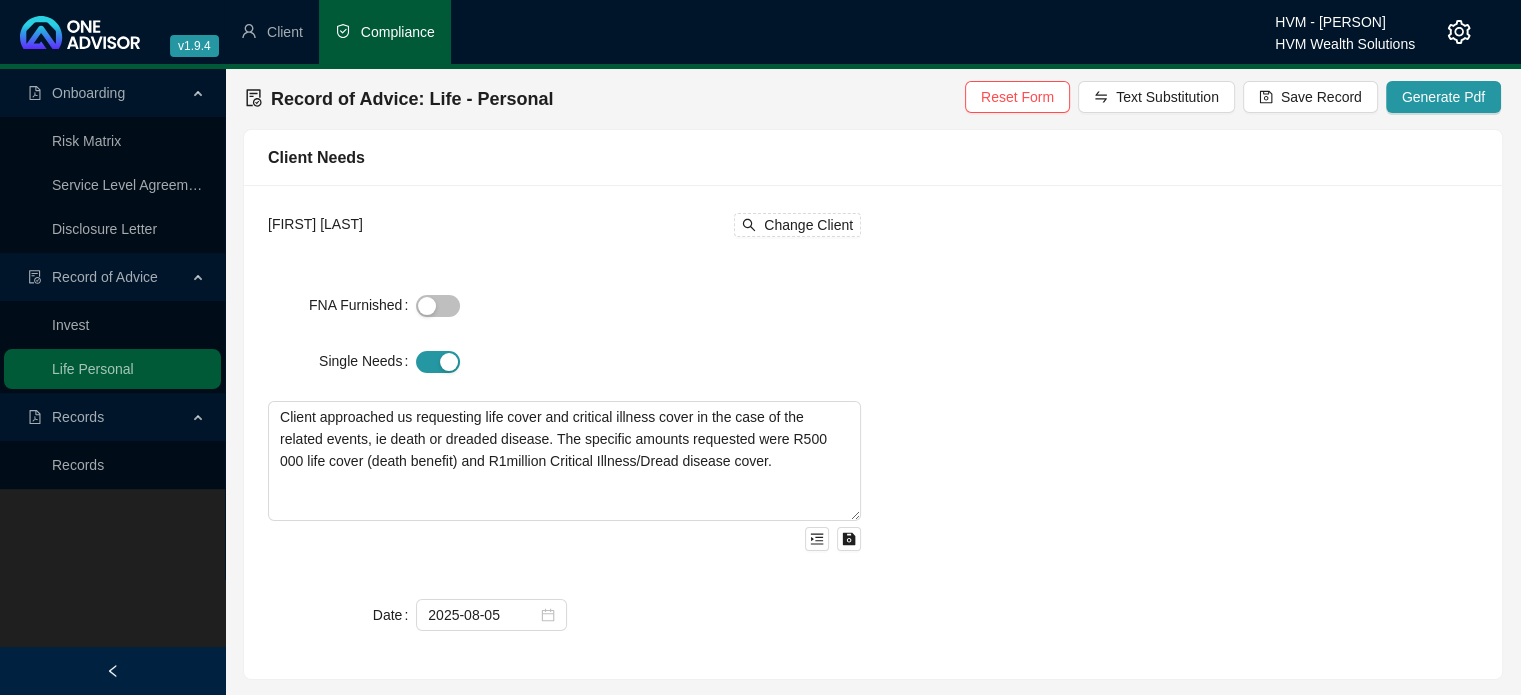 click on "[FIRST] [LAST] Change Client FNA Furnished Single Needs Client approached us requesting life cover and critical illness cover in the case of the related events, ie death or dreaded disease. The specific amounts requested were R500 000 life cover (death benefit) and R1million Critical Illness/Dread disease cover. Date [DATE]" at bounding box center (873, 432) 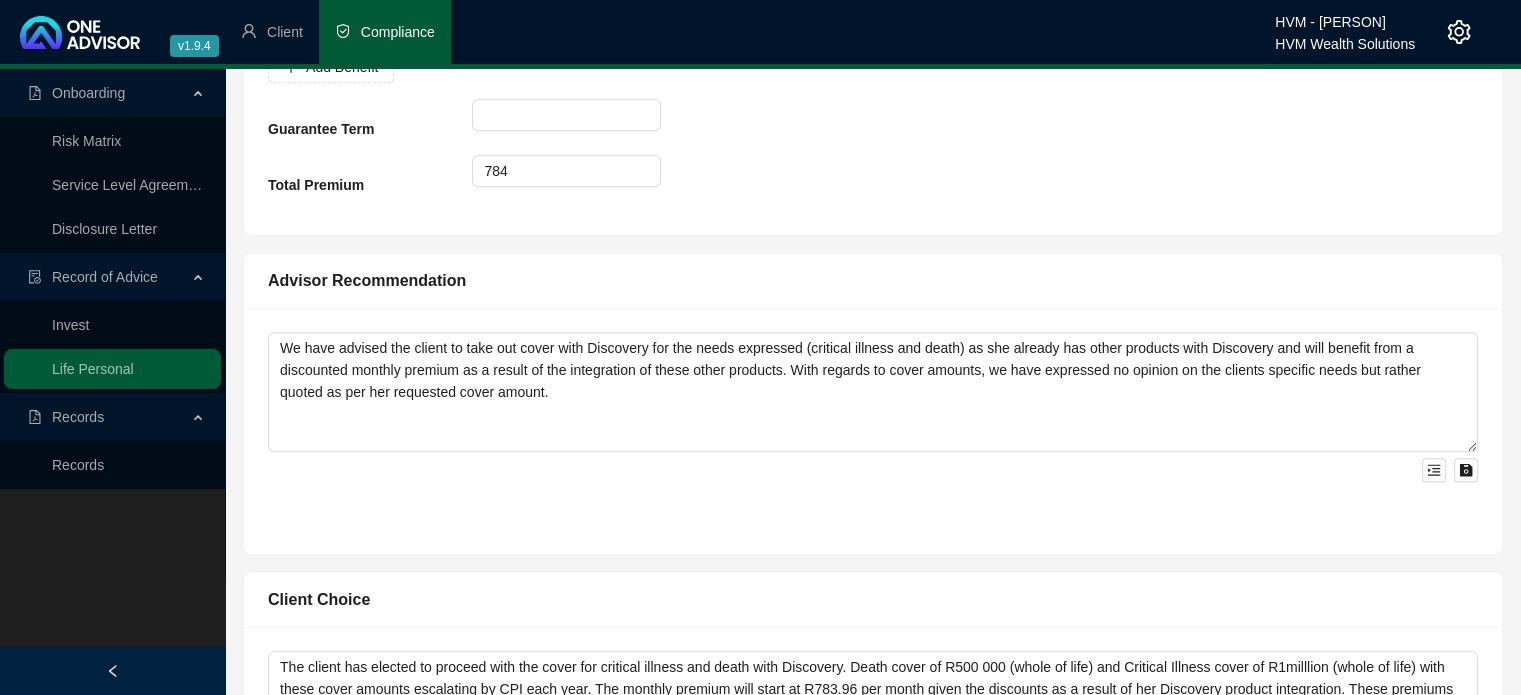 scroll, scrollTop: 1500, scrollLeft: 0, axis: vertical 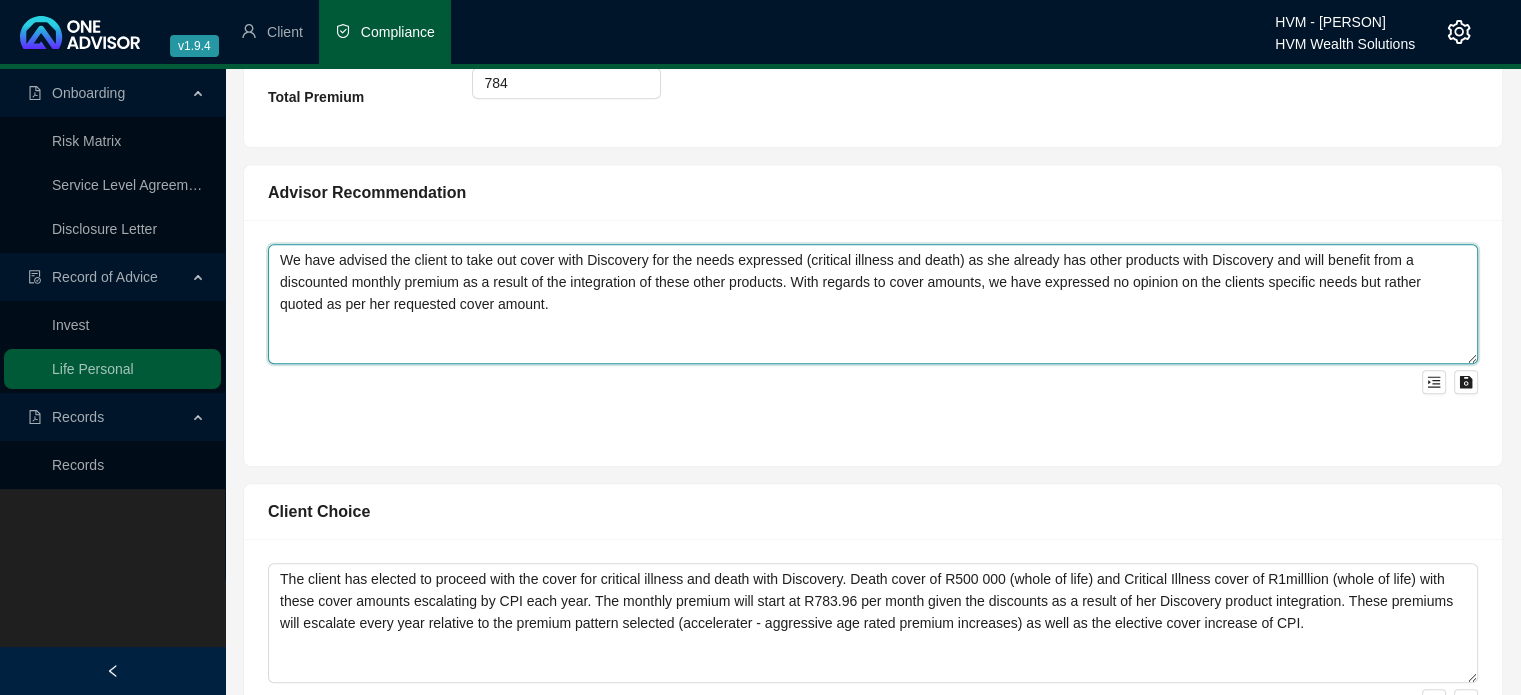 click on "We have advised the client to take out cover with Discovery for the needs expressed (critical illness and death) as she already has other products with Discovery and will benefit from a discounted monthly premium as a result of the integration of these other products. With regards to cover amounts, we have expressed no opinion on the clients specific needs but rather quoted as per her requested cover amount." at bounding box center (873, 304) 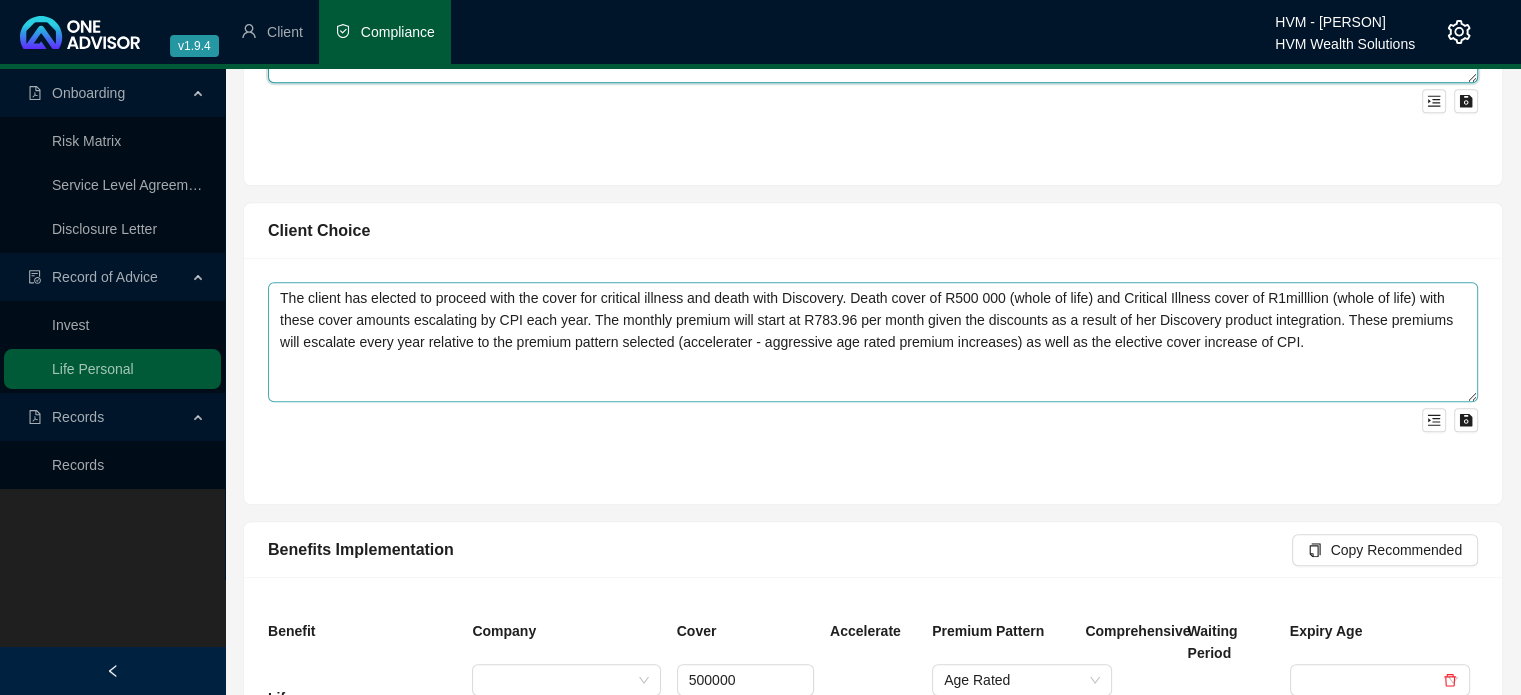 scroll, scrollTop: 1800, scrollLeft: 0, axis: vertical 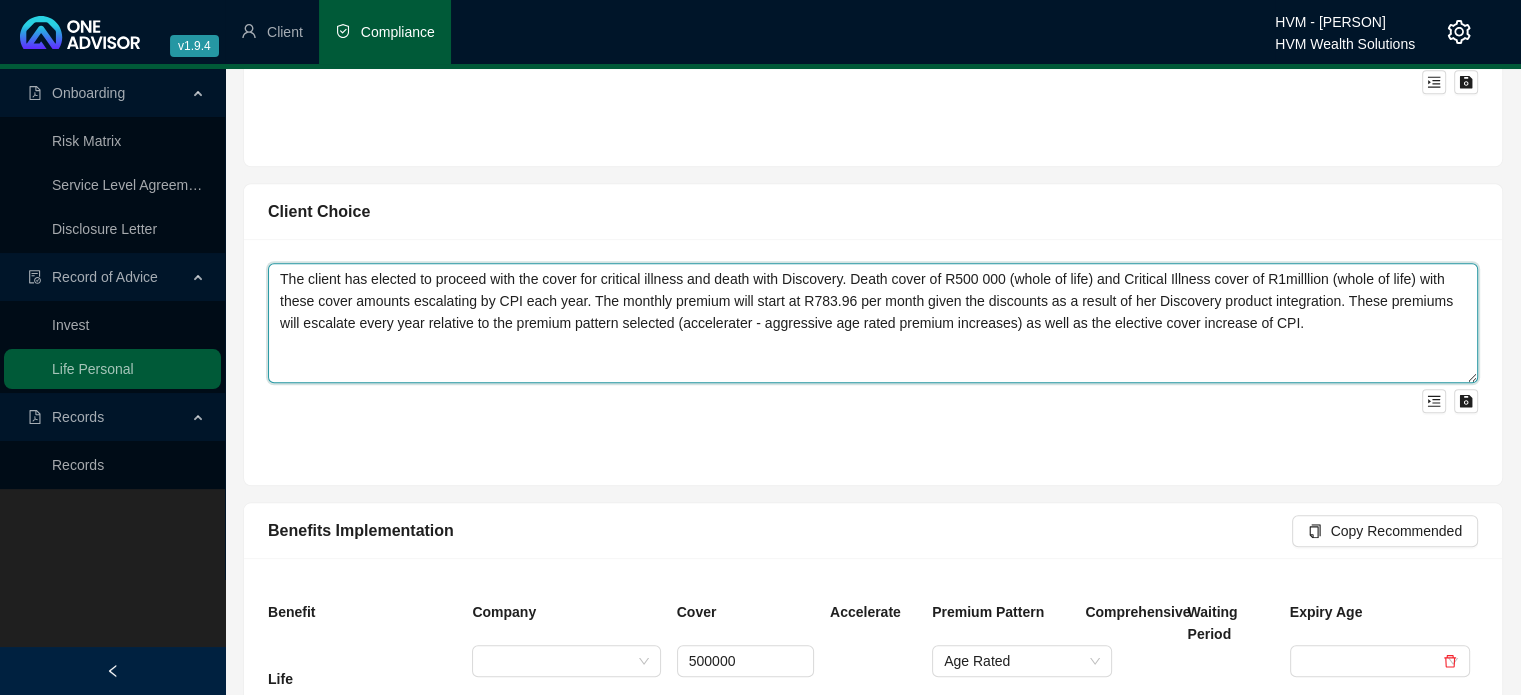 drag, startPoint x: 885, startPoint y: 270, endPoint x: 851, endPoint y: 271, distance: 34.0147 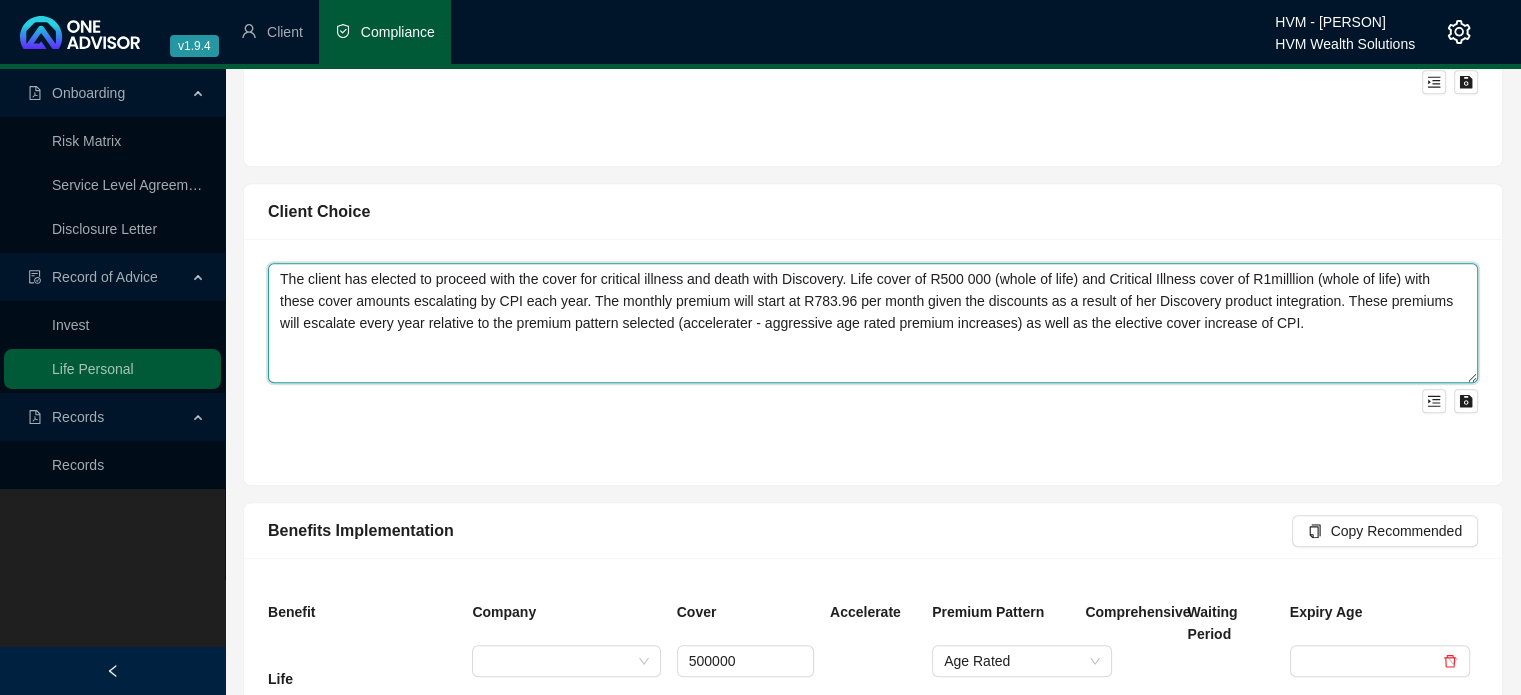 click on "The client has elected to proceed with the cover for critical illness and death with Discovery. Life cover of R500 000 (whole of life) and Critical Illness cover of R1milllion (whole of life) with these cover amounts escalating by CPI each year. The monthly premium will start at R783.96 per month given the discounts as a result of her Discovery product integration. These premiums will escalate every year relative to the premium pattern selected (accelerater - aggressive age rated premium increases) as well as the elective cover increase of CPI." at bounding box center [873, 323] 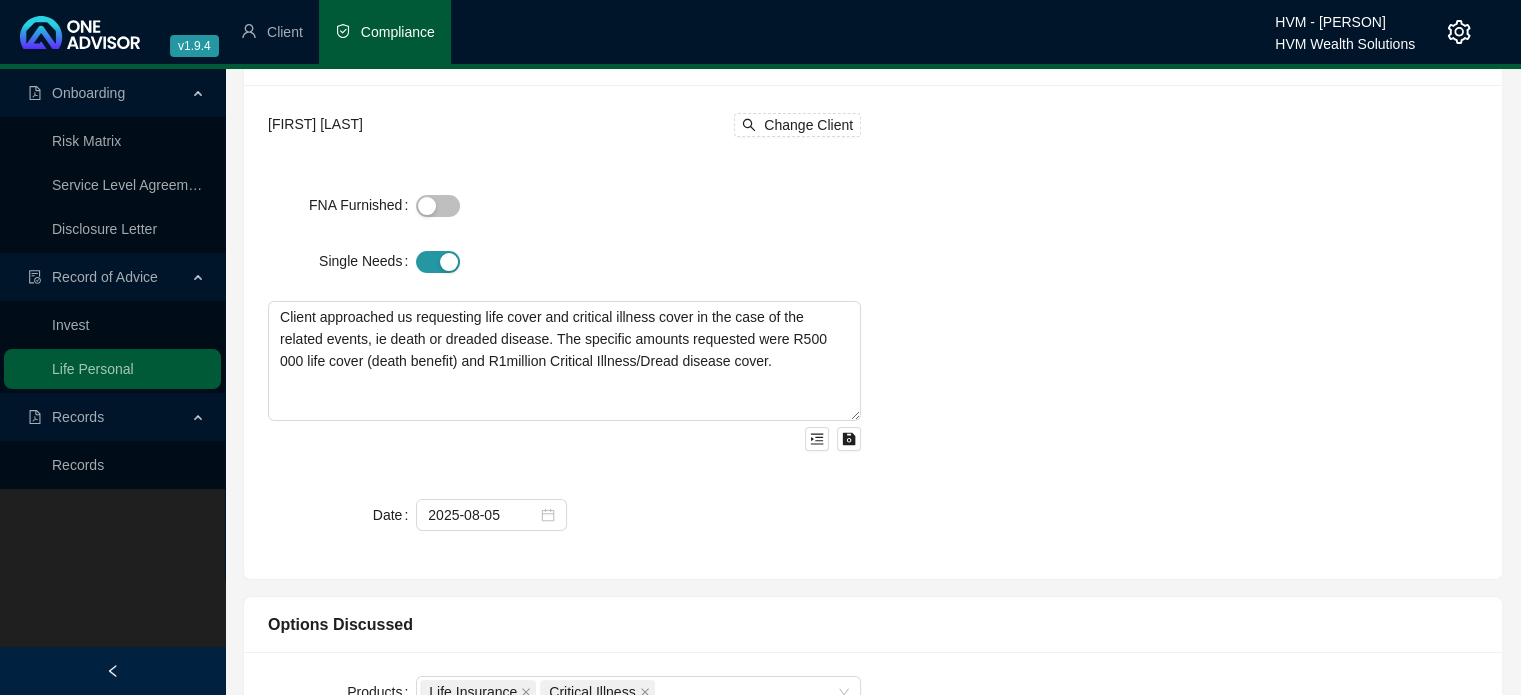scroll, scrollTop: 0, scrollLeft: 0, axis: both 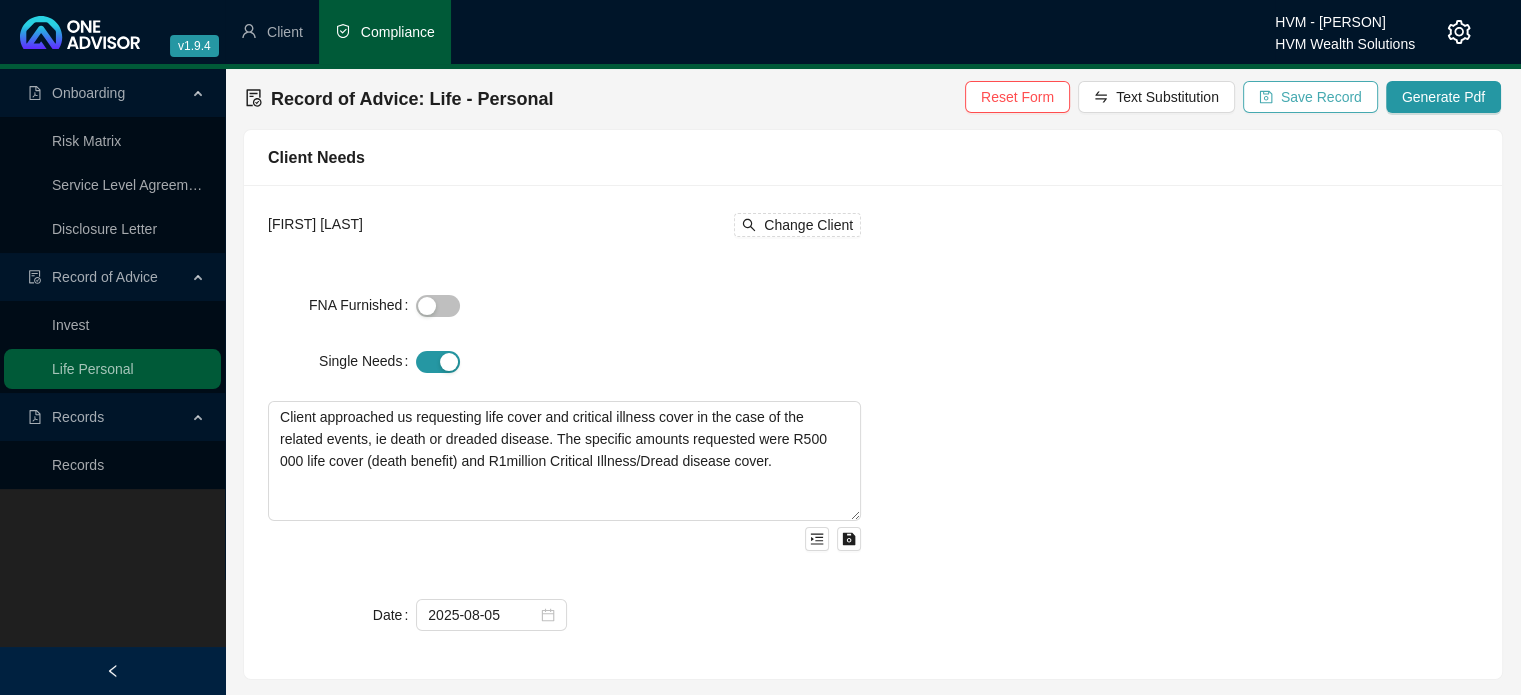 type on "The client has elected to proceed with the cover for critical illness and death with Discovery. Life cover of R500 000 (whole of life) and Critical Illness cover of R1milllion (whole of life) with these cover amounts escalating by CPI each year. The monthly premium will start at R783.96 per month given the discounts as a result of her Discovery product integration. These premiums will escalate every year relative to the premium pattern selected (accelerater - aggressive age rated premium increases) as well as the elective cover increase of CPI." 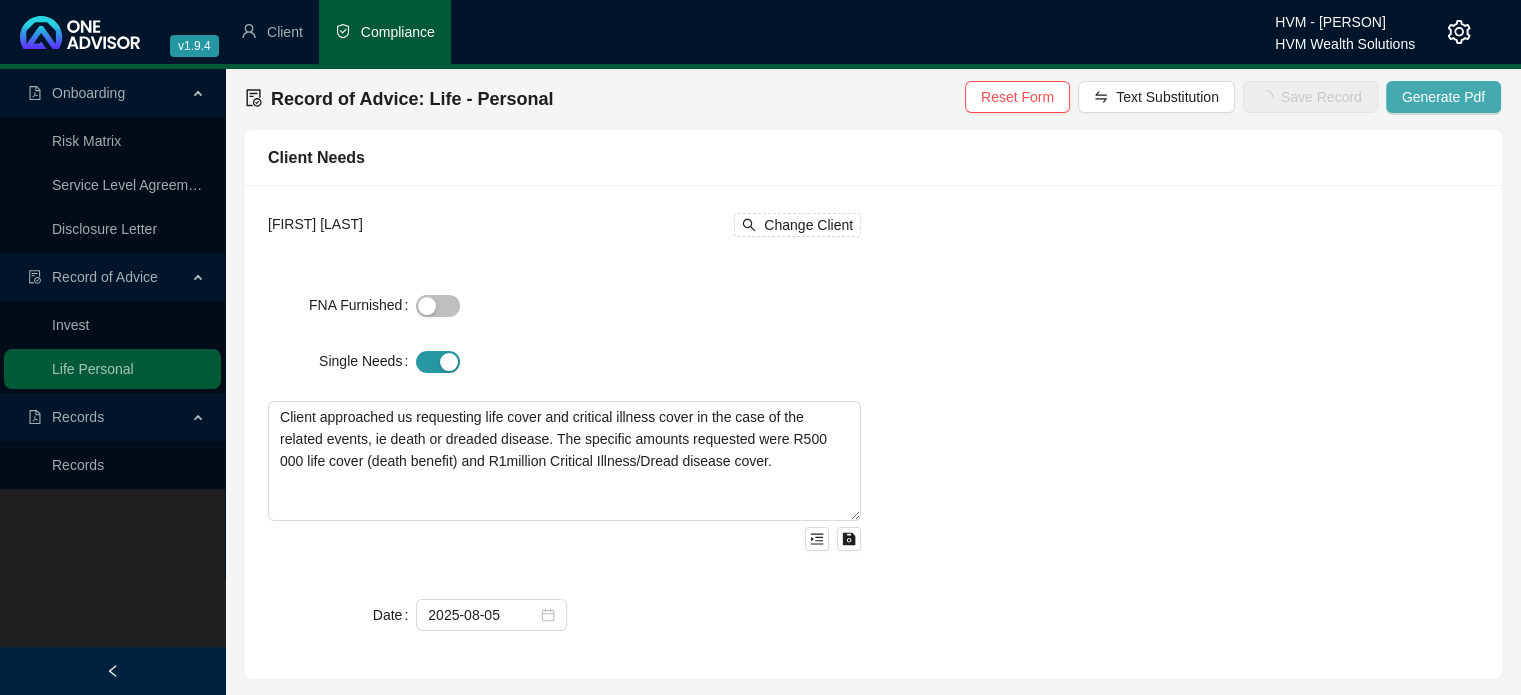 click on "Generate Pdf" at bounding box center (1443, 97) 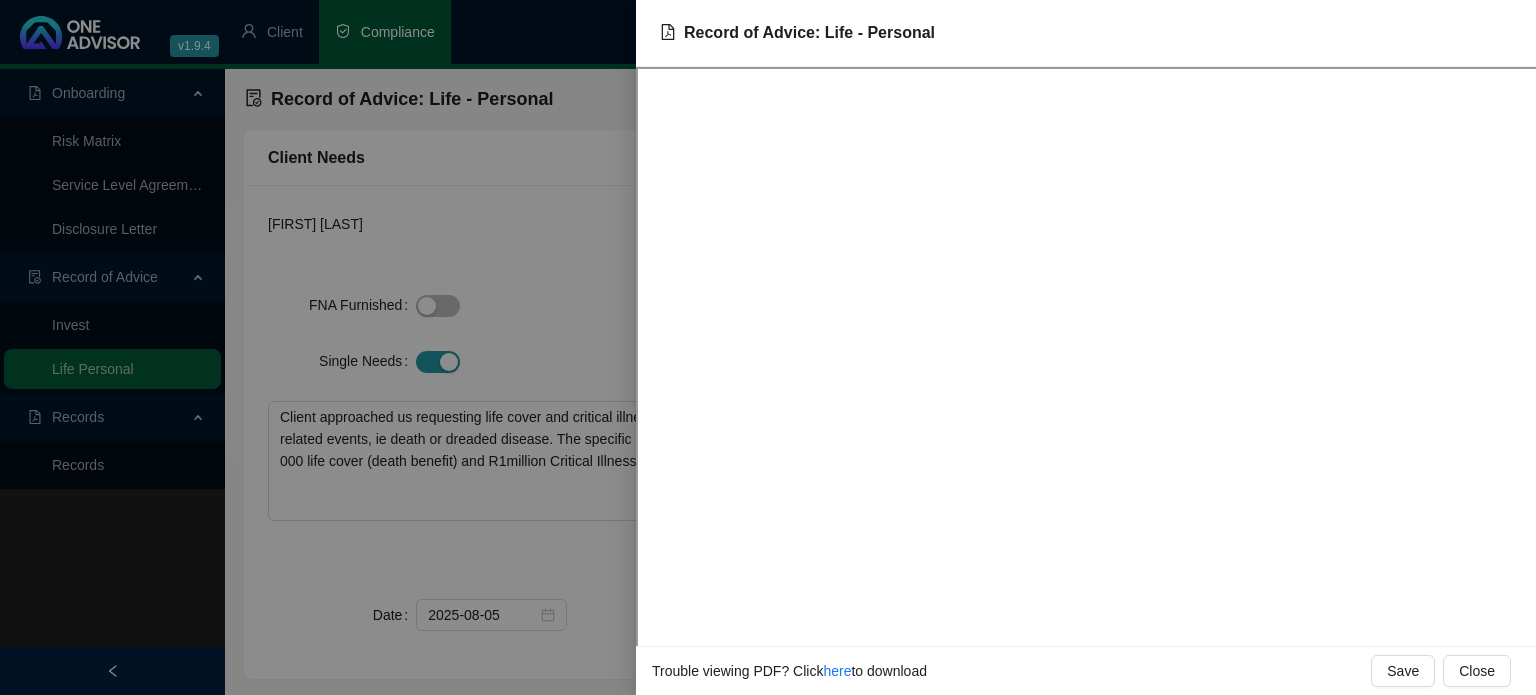 click at bounding box center [768, 347] 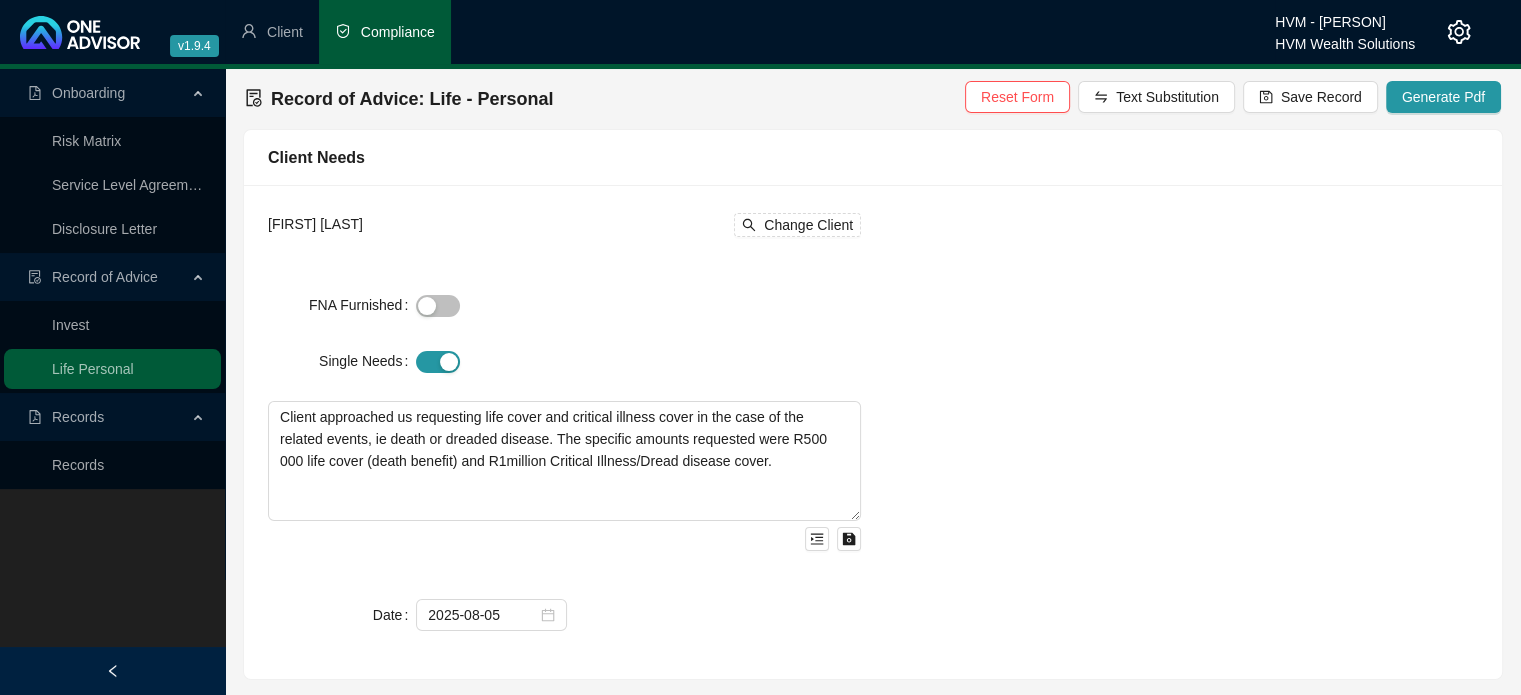 click on "[FIRST] [LAST] Change Client FNA Furnished Single Needs Client approached us requesting life cover and critical illness cover in the case of the related events, ie death or dreaded disease. The specific amounts requested were R500 000 life cover (death benefit) and R1million Critical Illness/Dread disease cover. Date [DATE]" at bounding box center [873, 432] 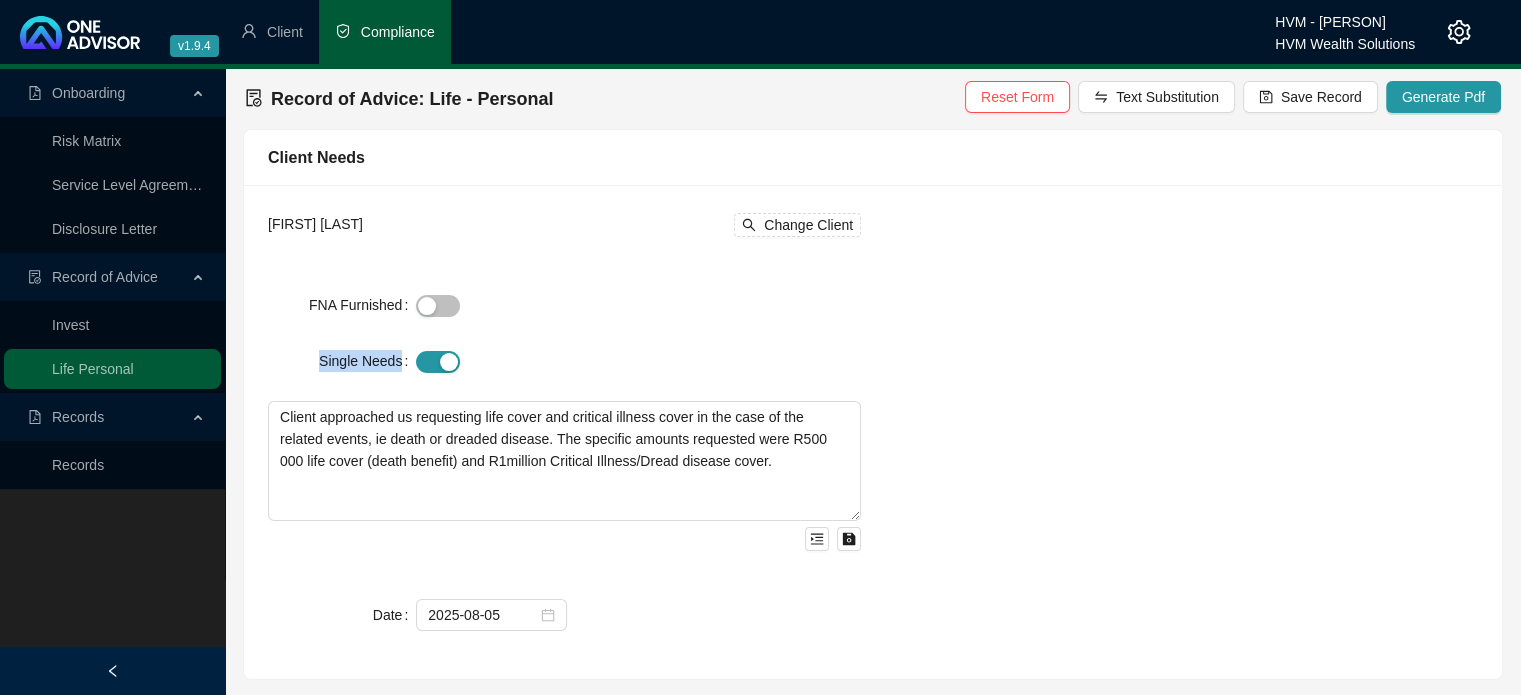 click on "[FIRST] [LAST] Change Client FNA Furnished Single Needs Client approached us requesting life cover and critical illness cover in the case of the related events, ie death or dreaded disease. The specific amounts requested were R500 000 life cover (death benefit) and R1million Critical Illness/Dread disease cover. Date [DATE]" at bounding box center [873, 432] 